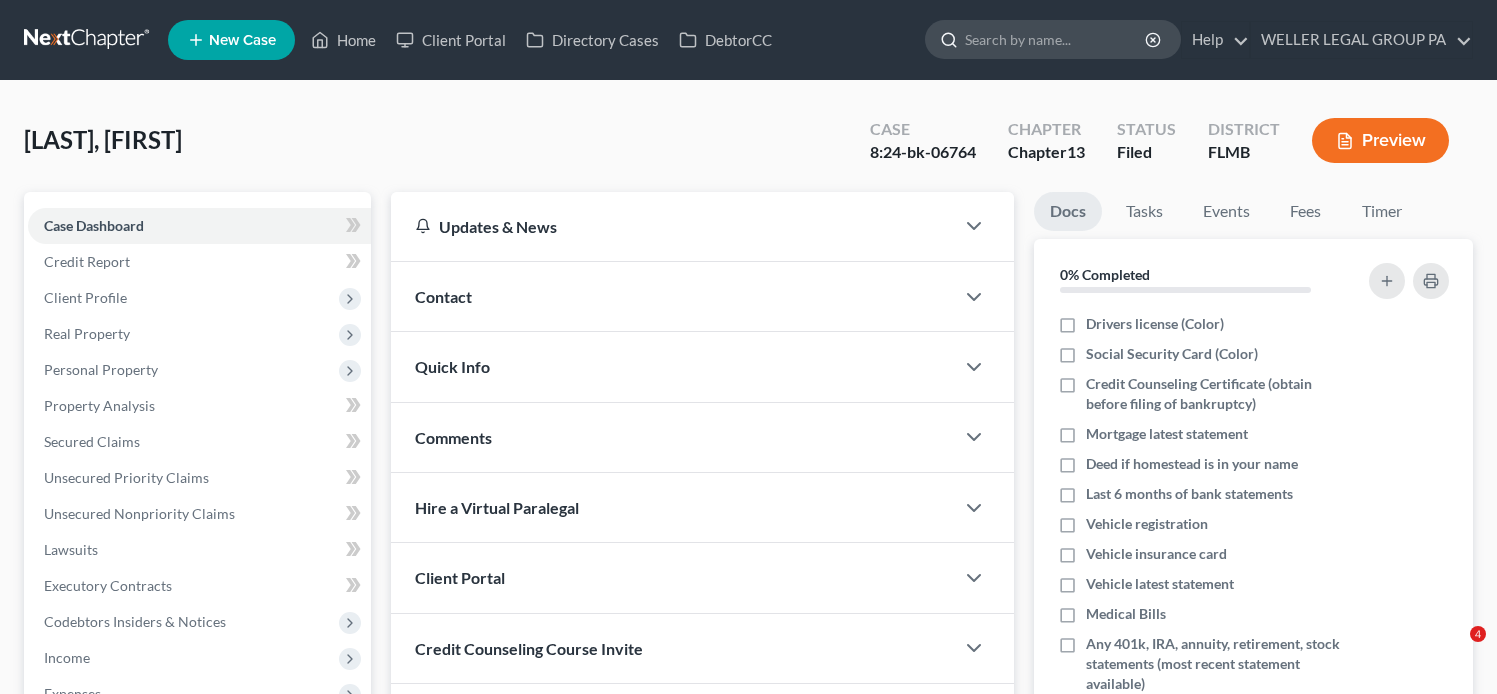 scroll, scrollTop: 0, scrollLeft: 0, axis: both 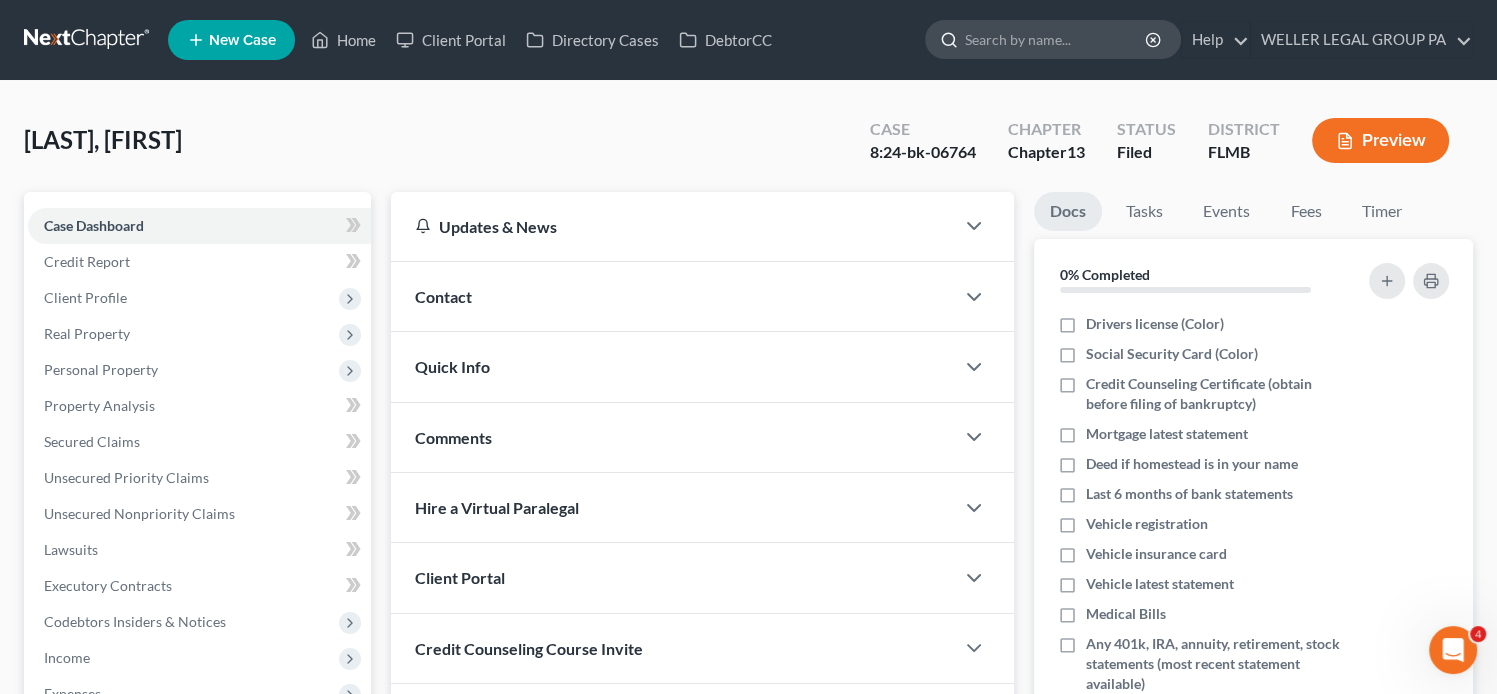 click at bounding box center [1056, 39] 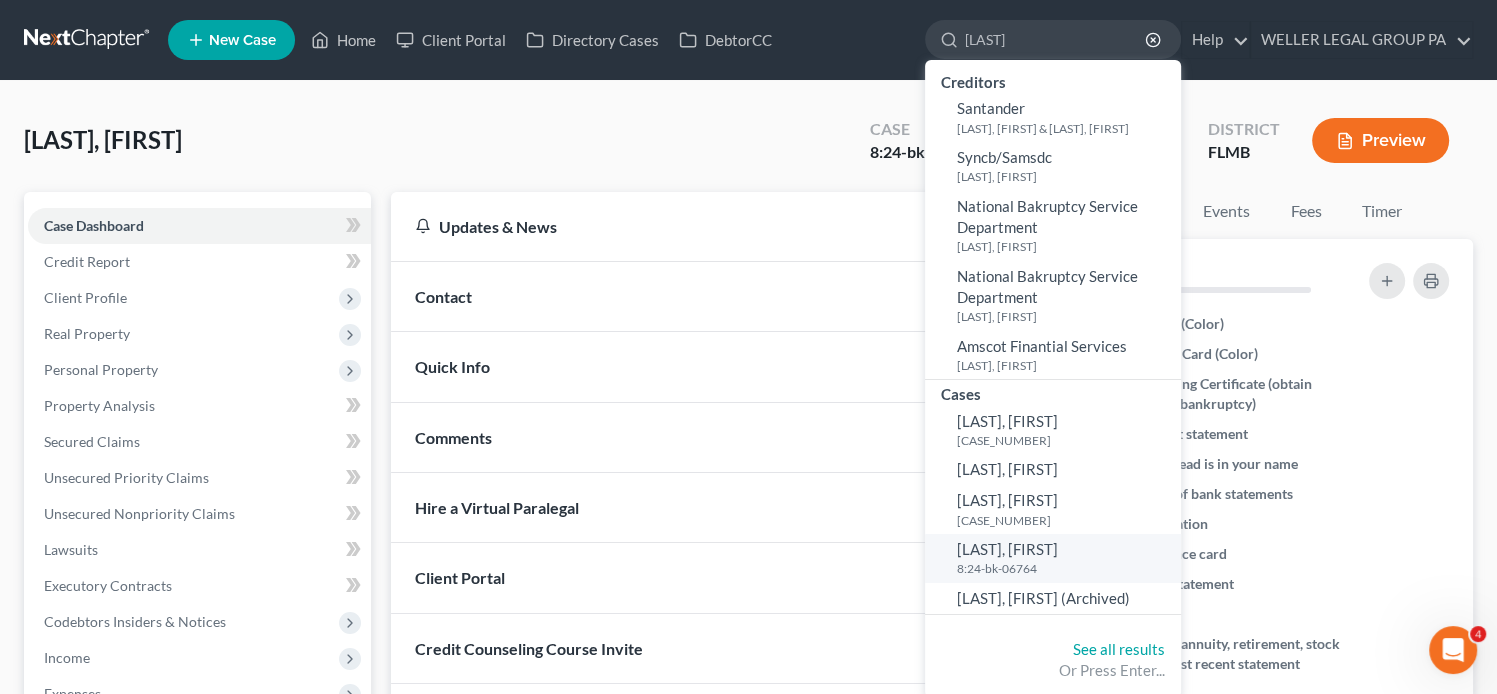 type on "sanders" 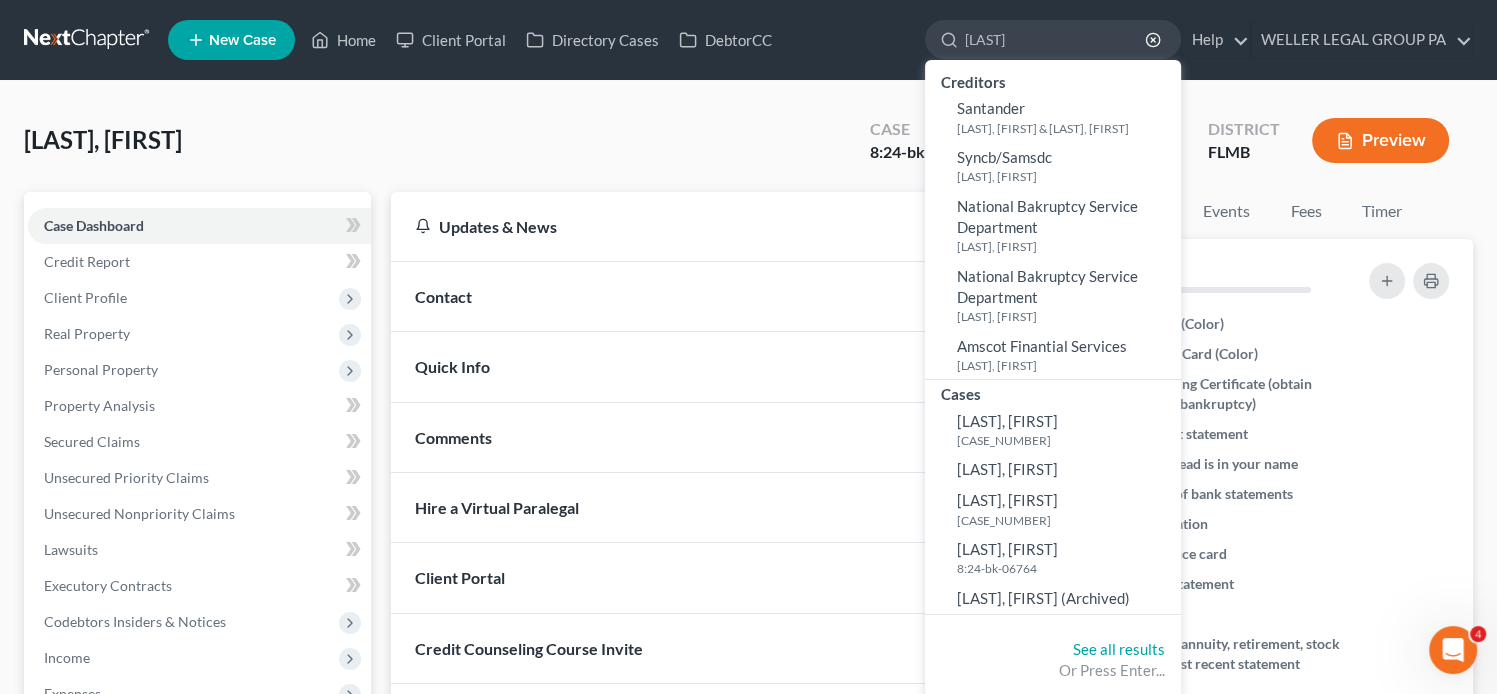 click at bounding box center [88, 40] 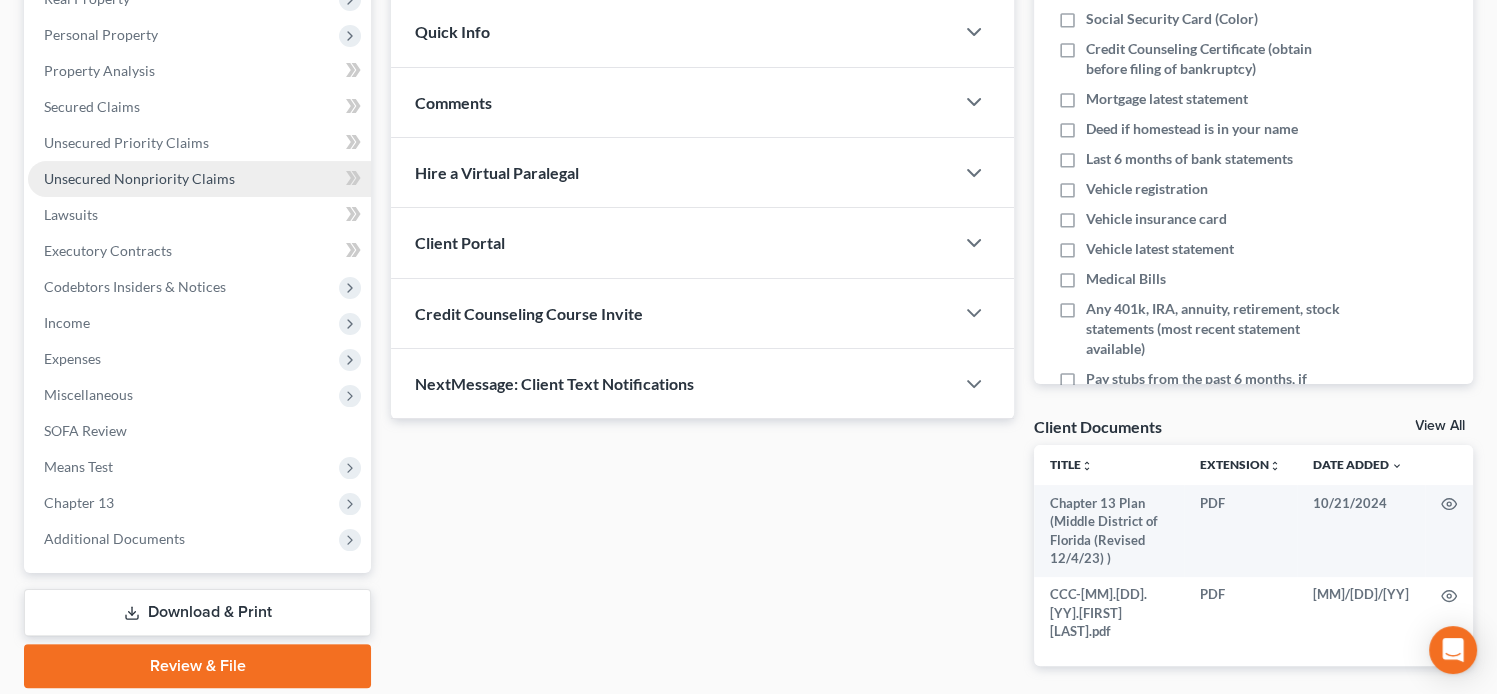 scroll, scrollTop: 411, scrollLeft: 0, axis: vertical 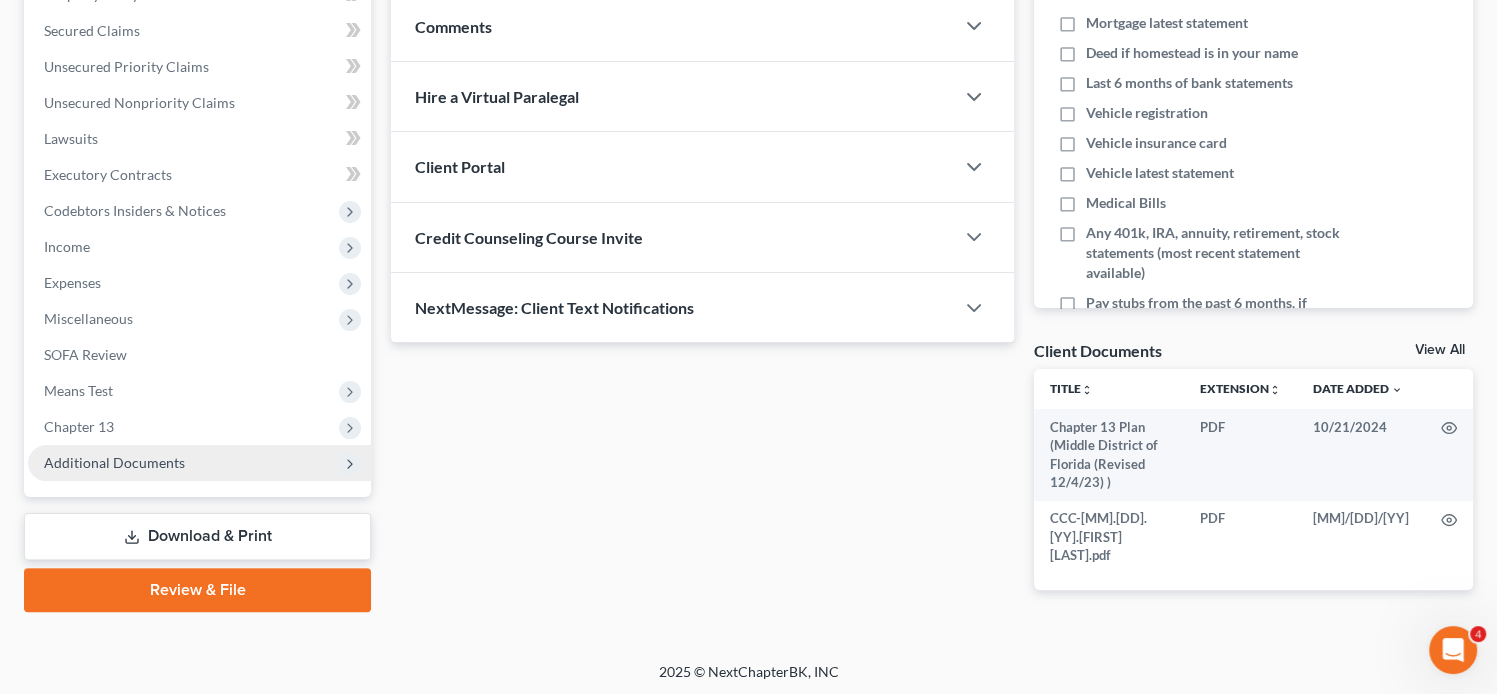 click on "Additional Documents" at bounding box center [199, 463] 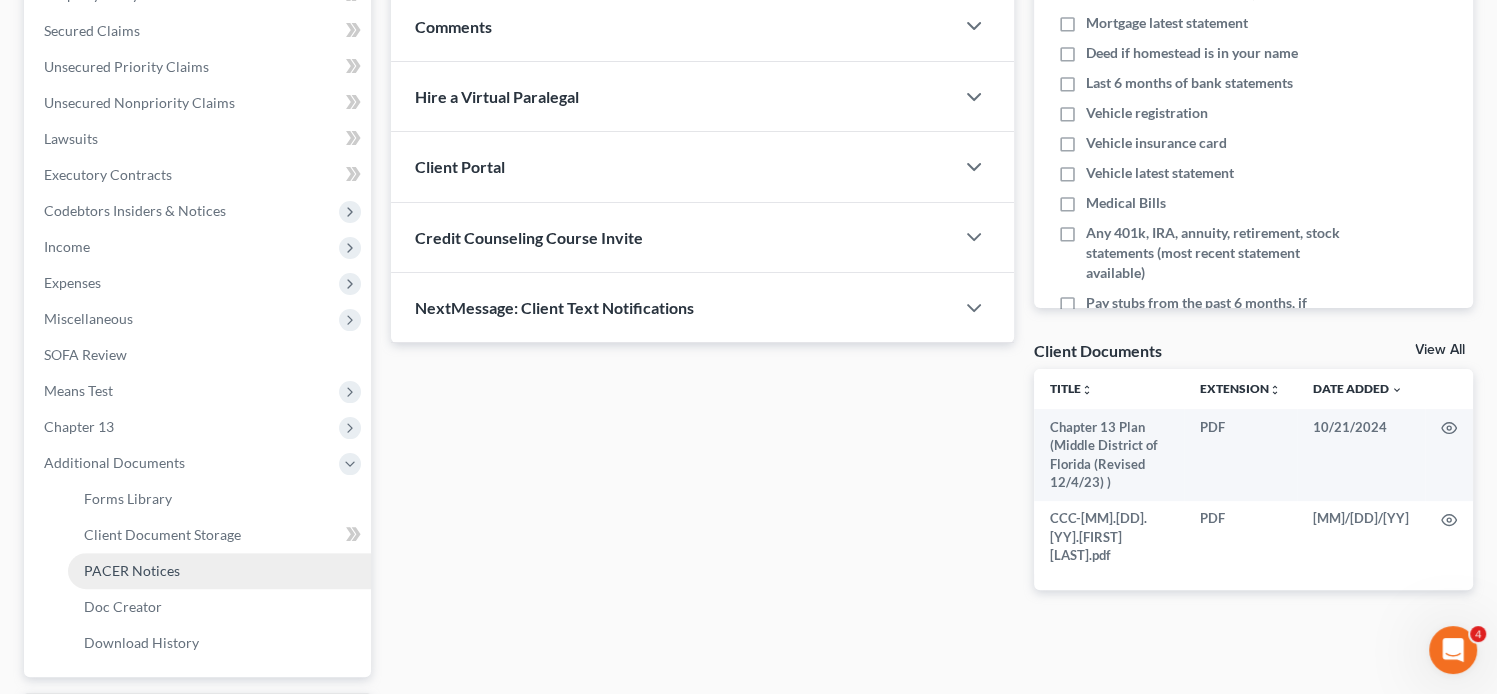 click on "PACER Notices" at bounding box center (219, 571) 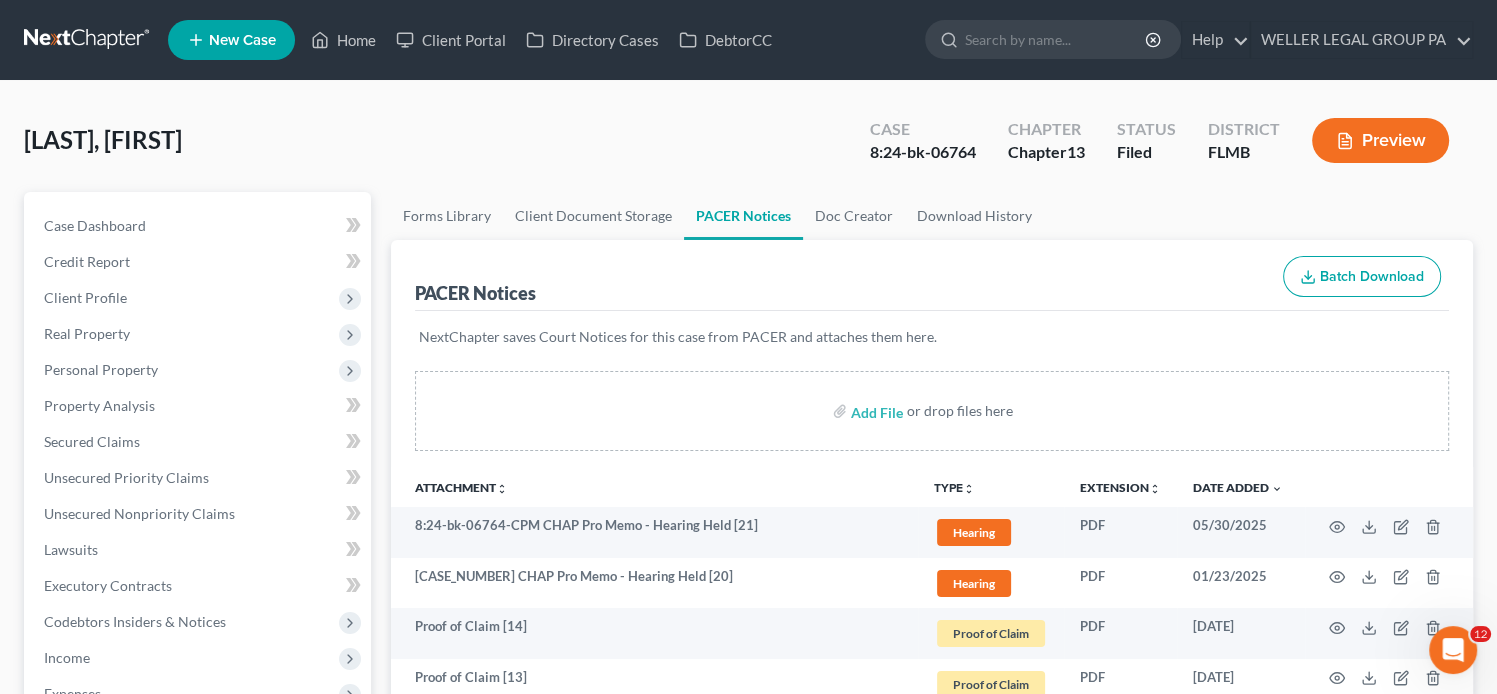 scroll, scrollTop: 0, scrollLeft: 0, axis: both 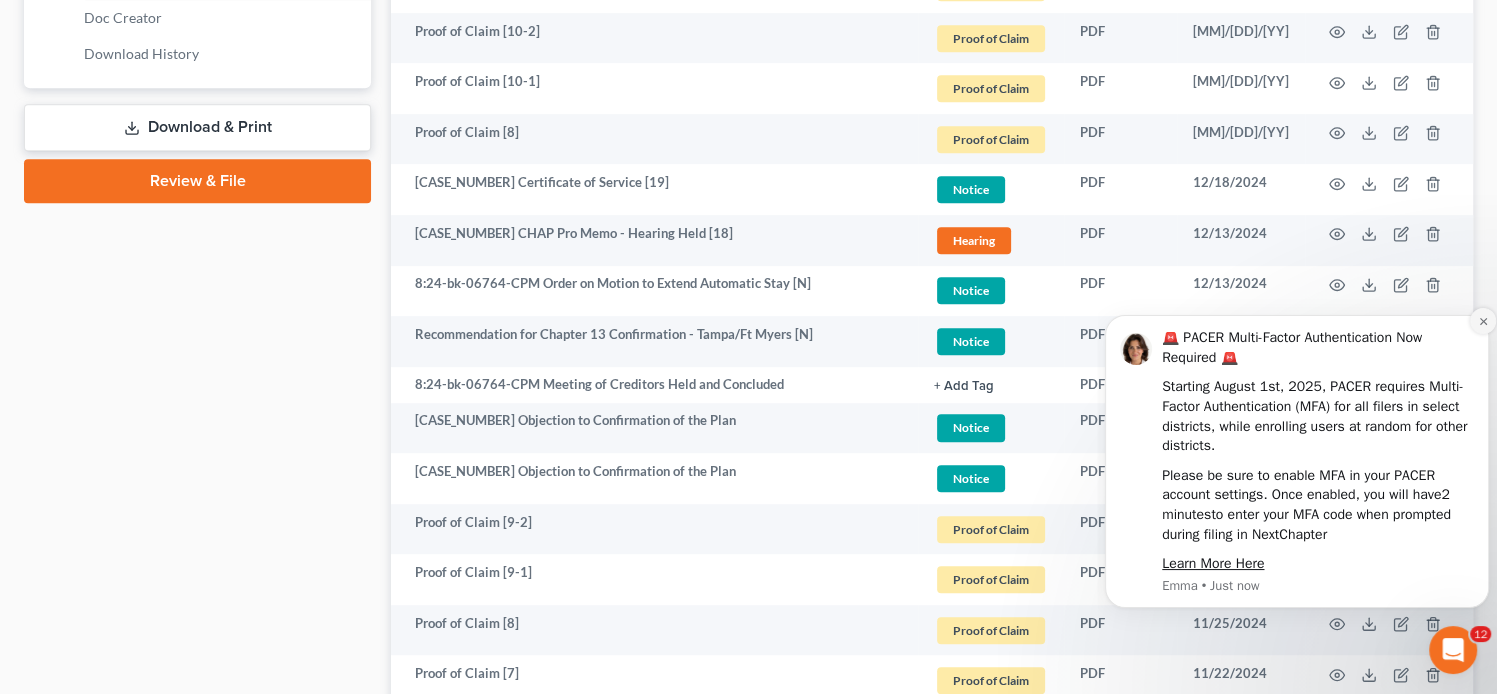 click 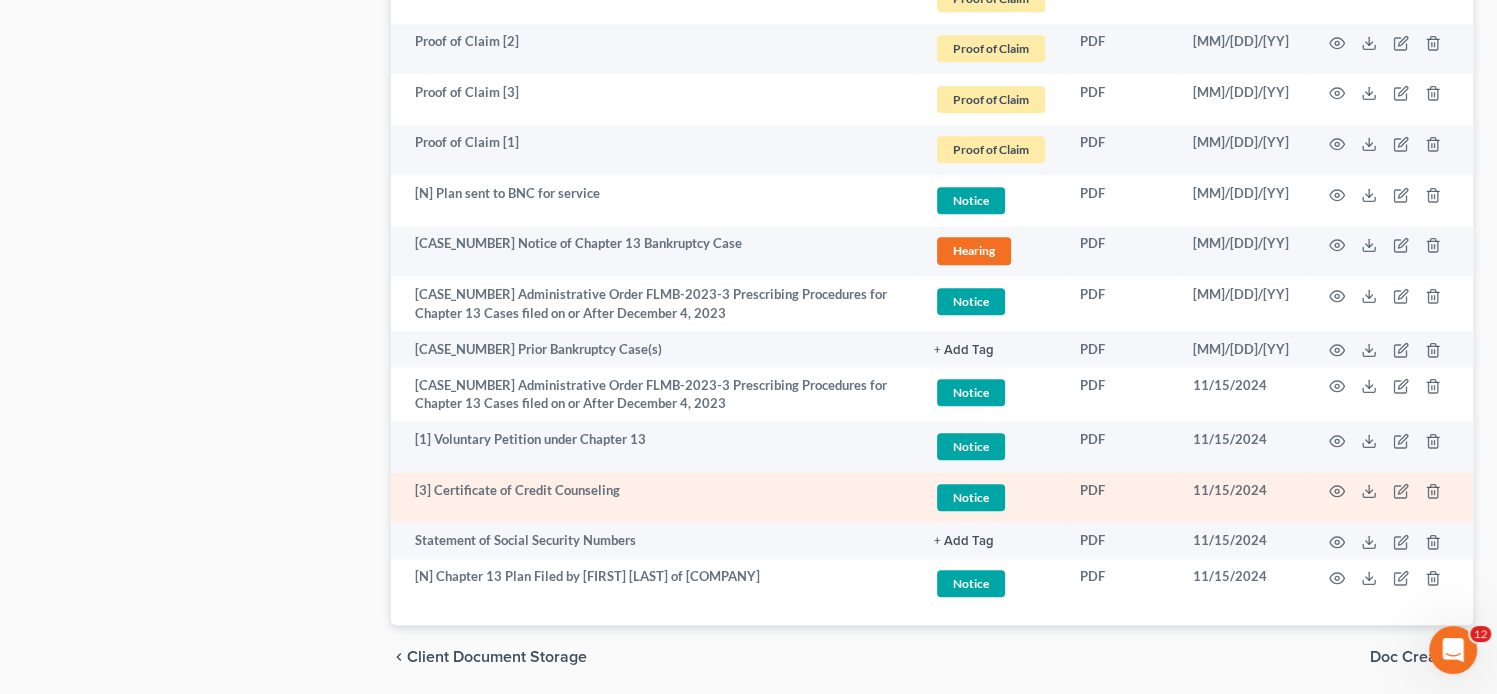 scroll, scrollTop: 2248, scrollLeft: 0, axis: vertical 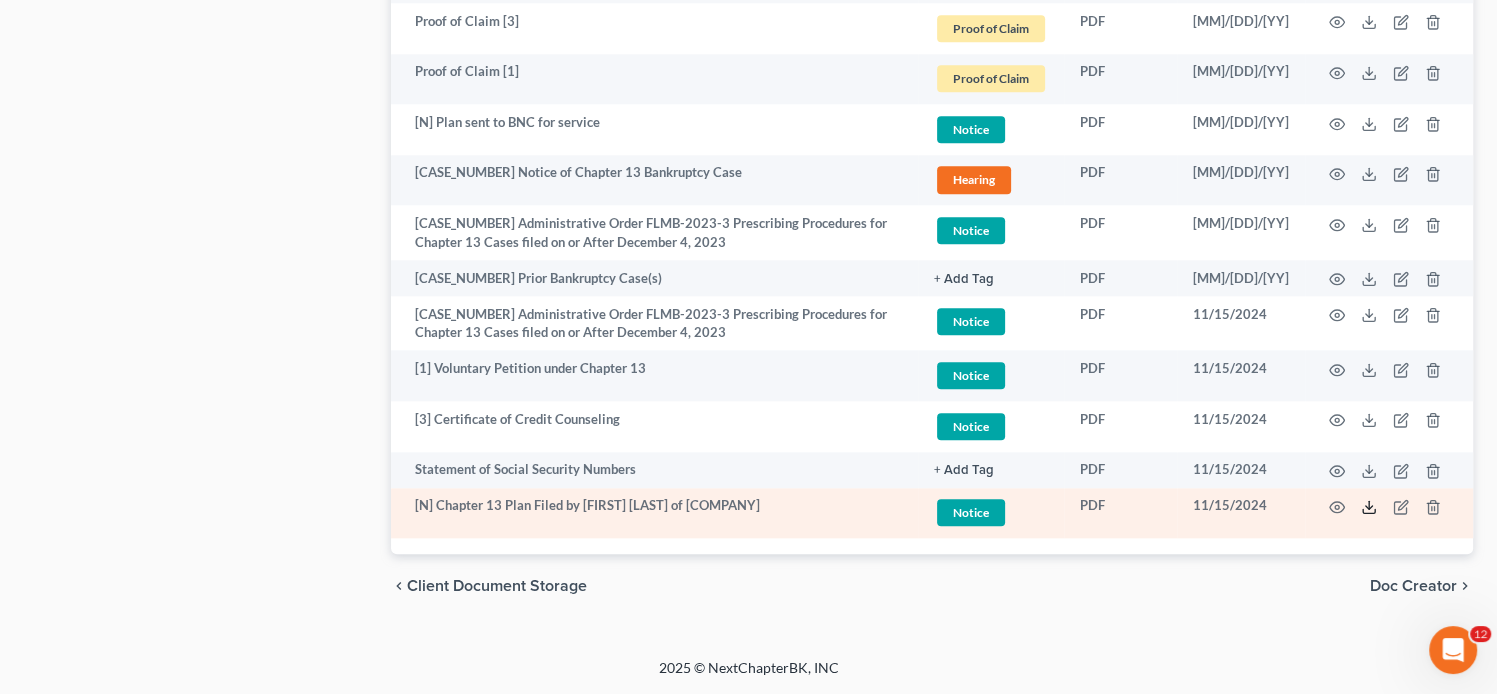 click 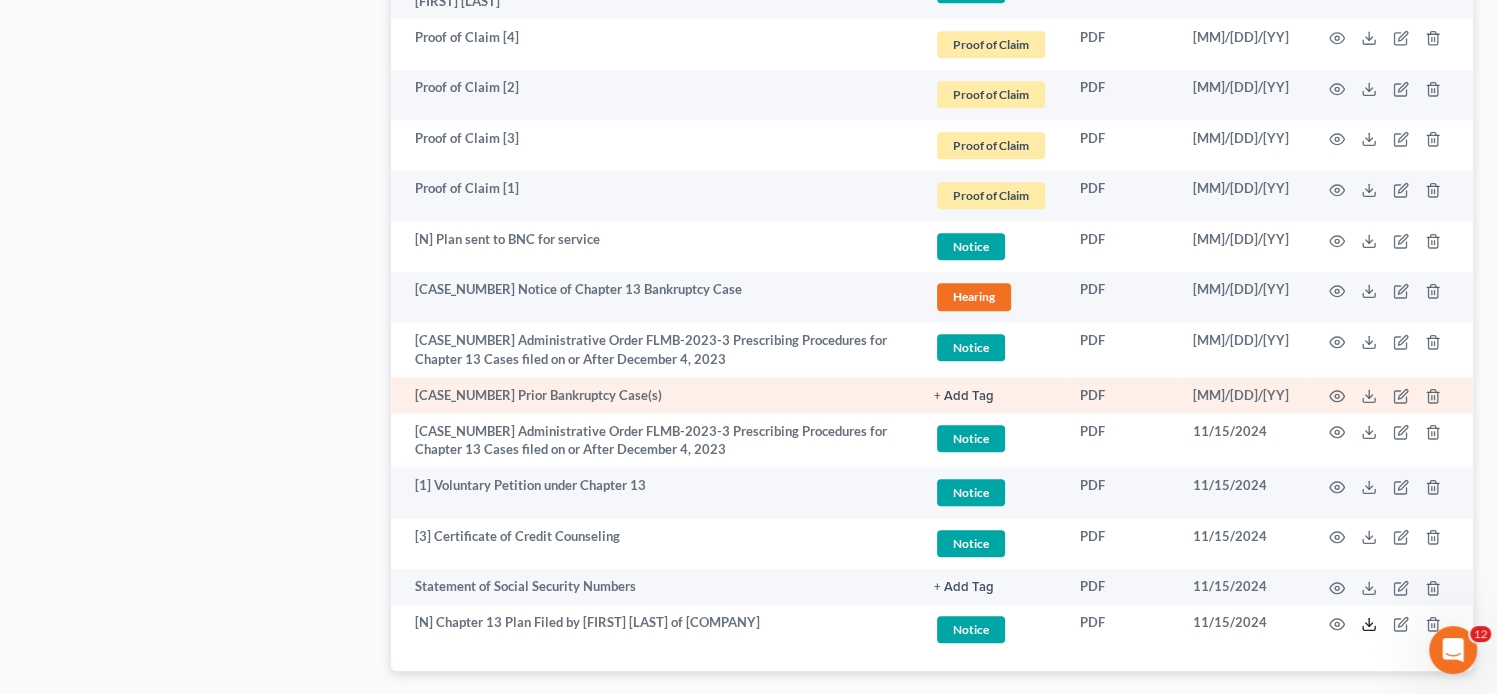 scroll, scrollTop: 1914, scrollLeft: 0, axis: vertical 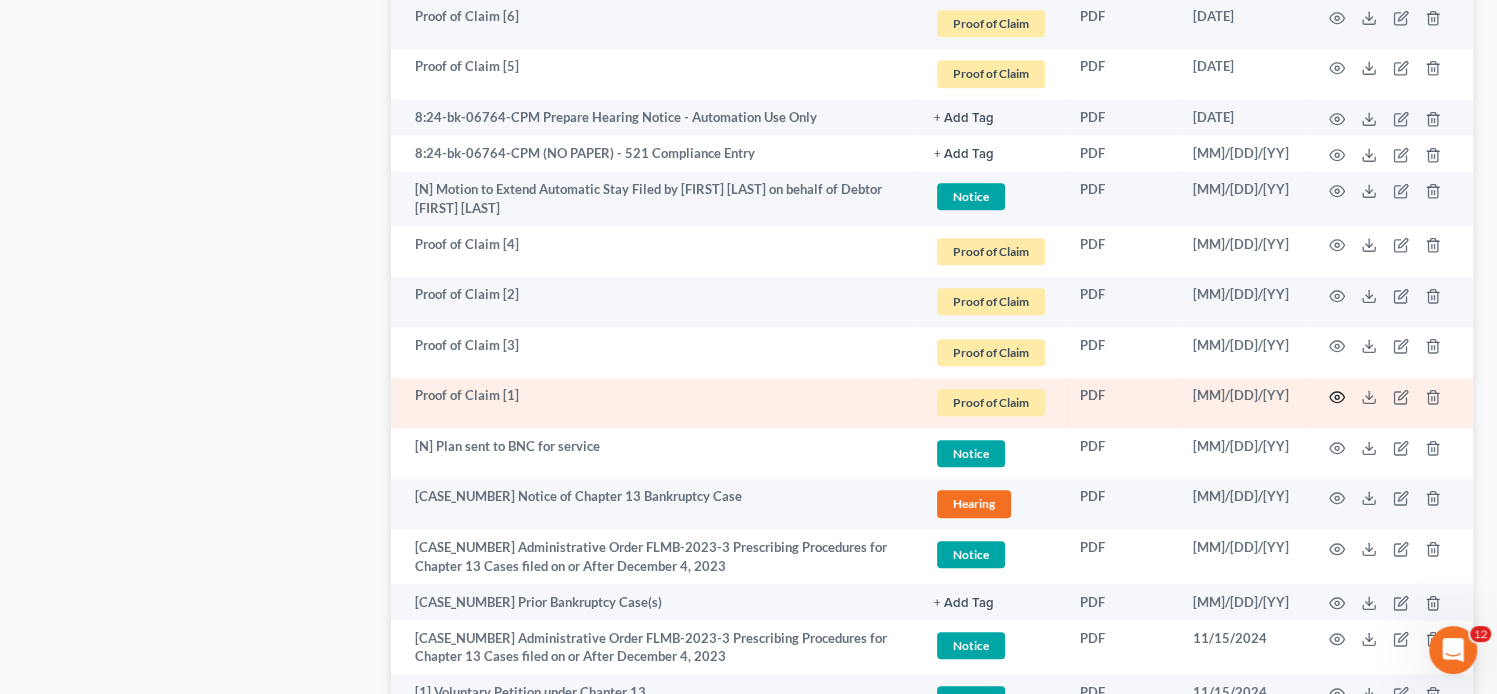 click 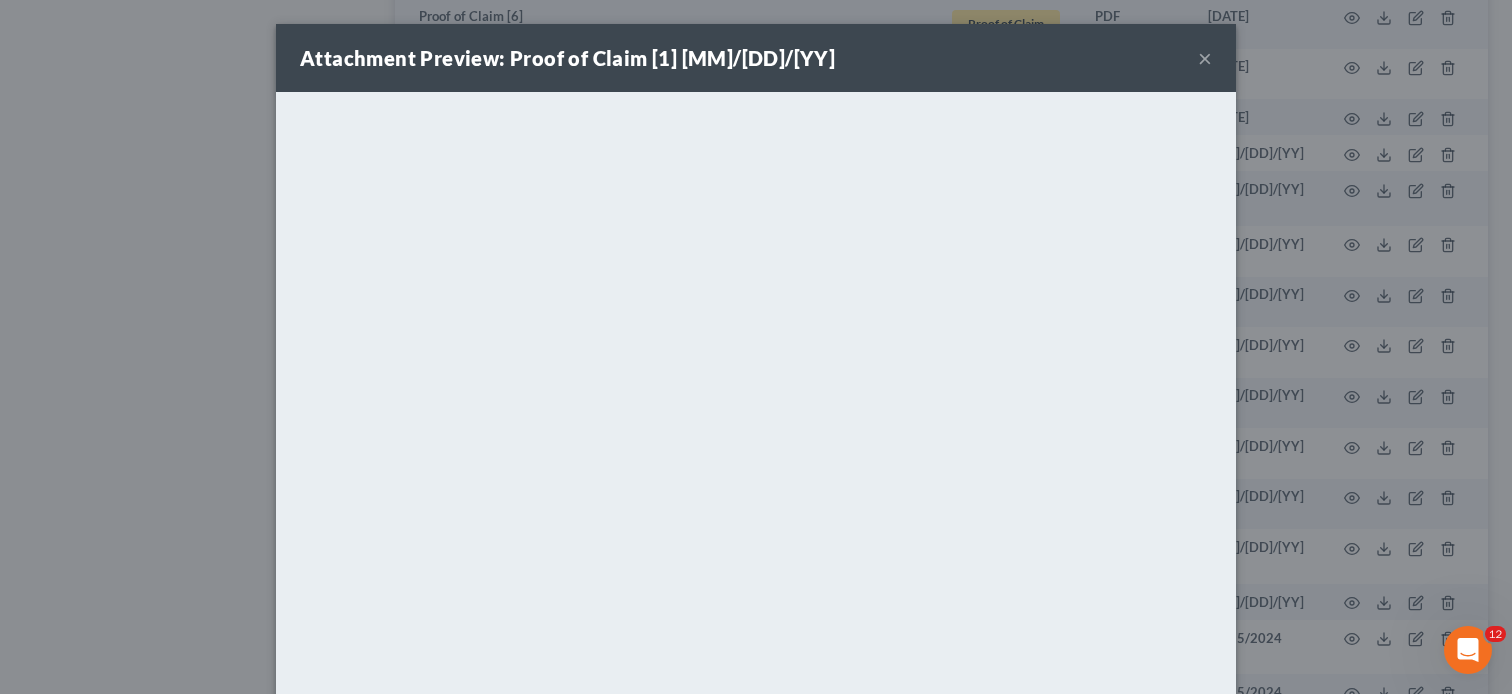 click on "×" at bounding box center [1205, 58] 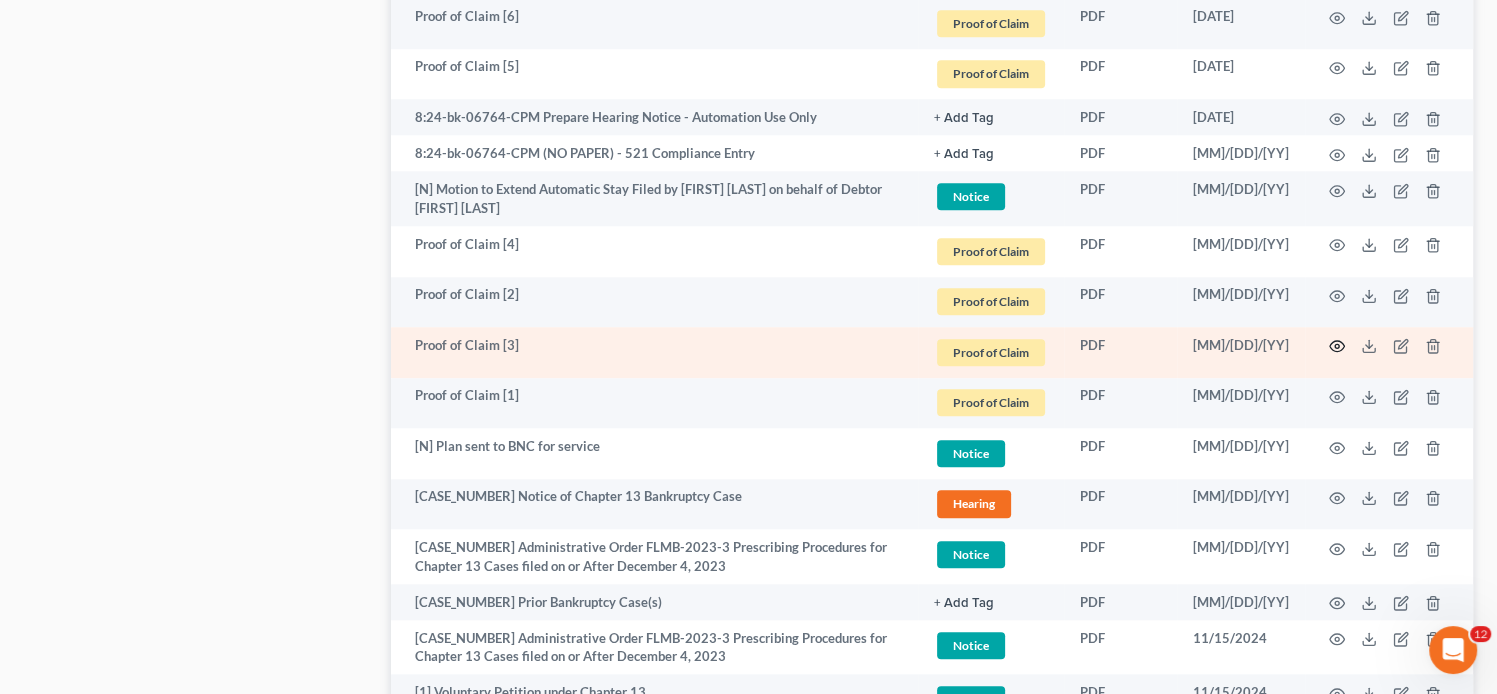 click 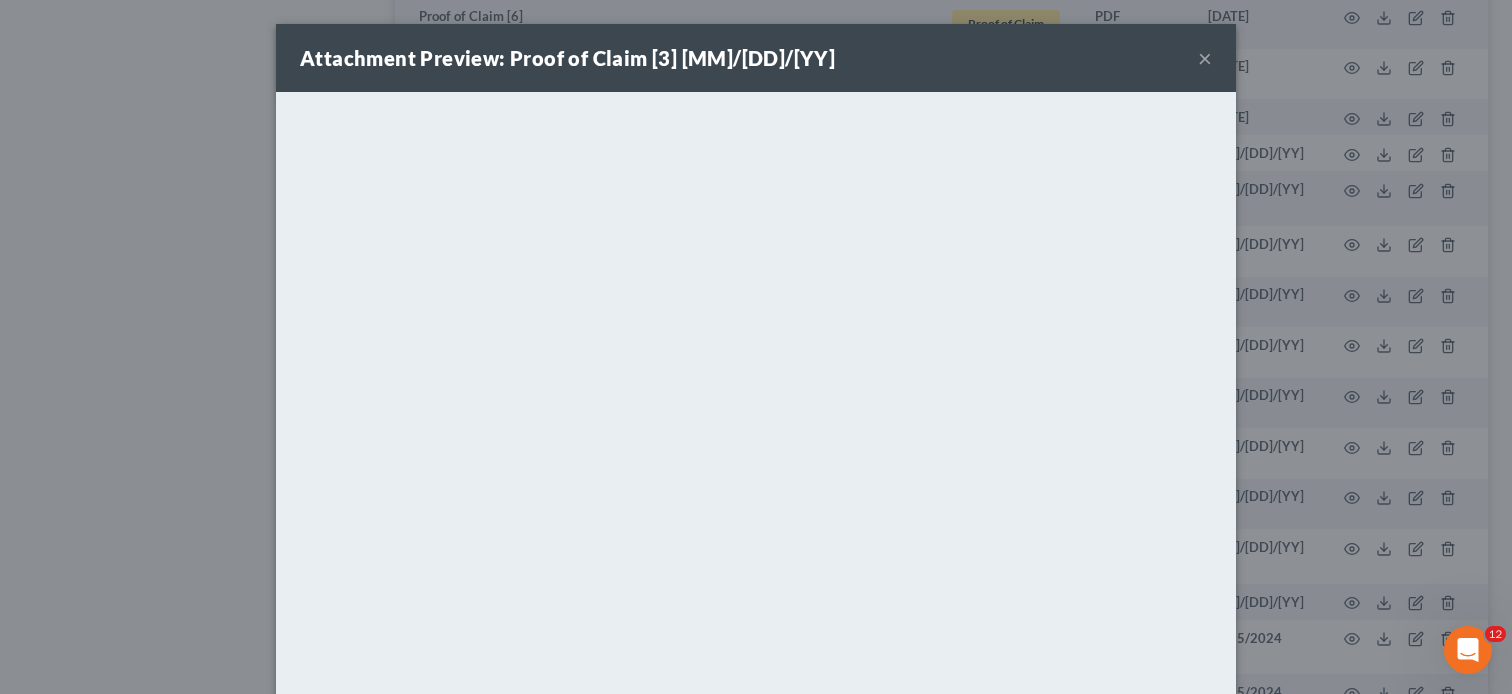 click on "×" at bounding box center (1205, 58) 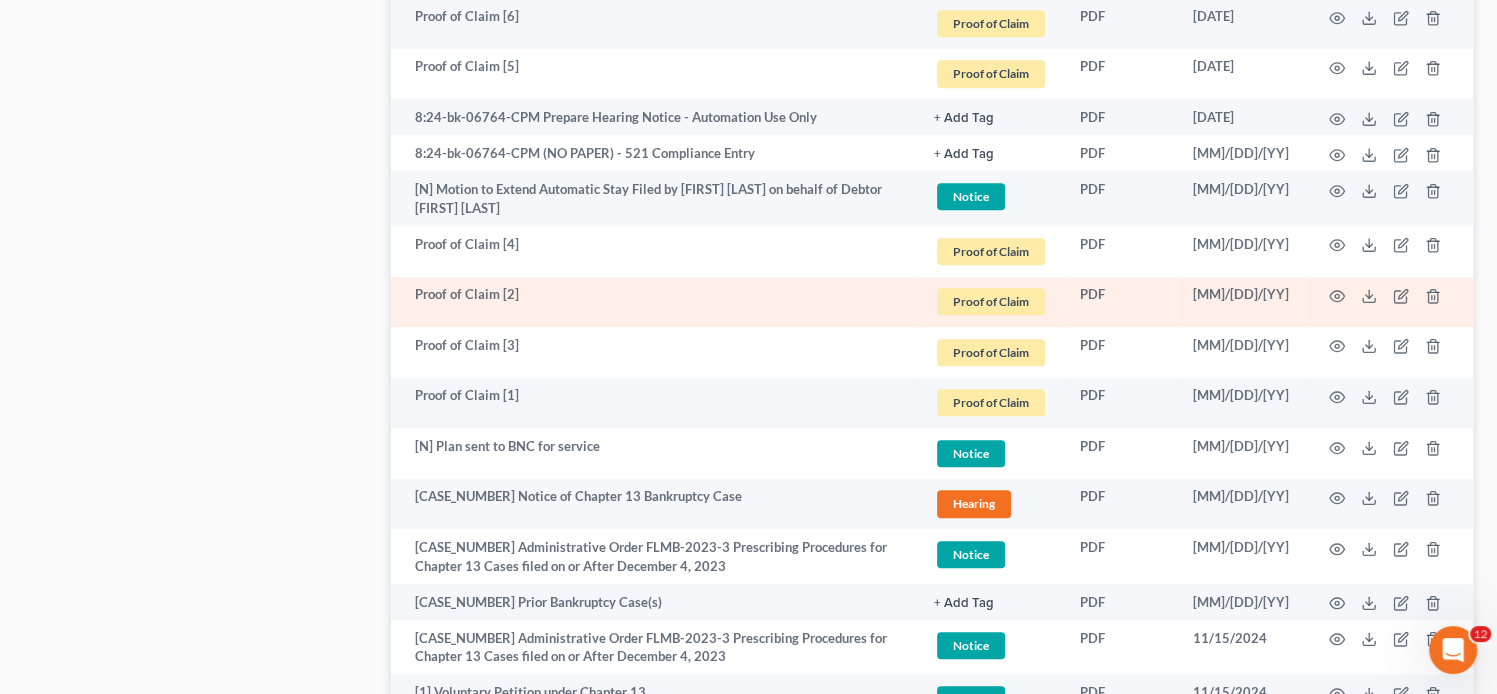 click at bounding box center (1389, 302) 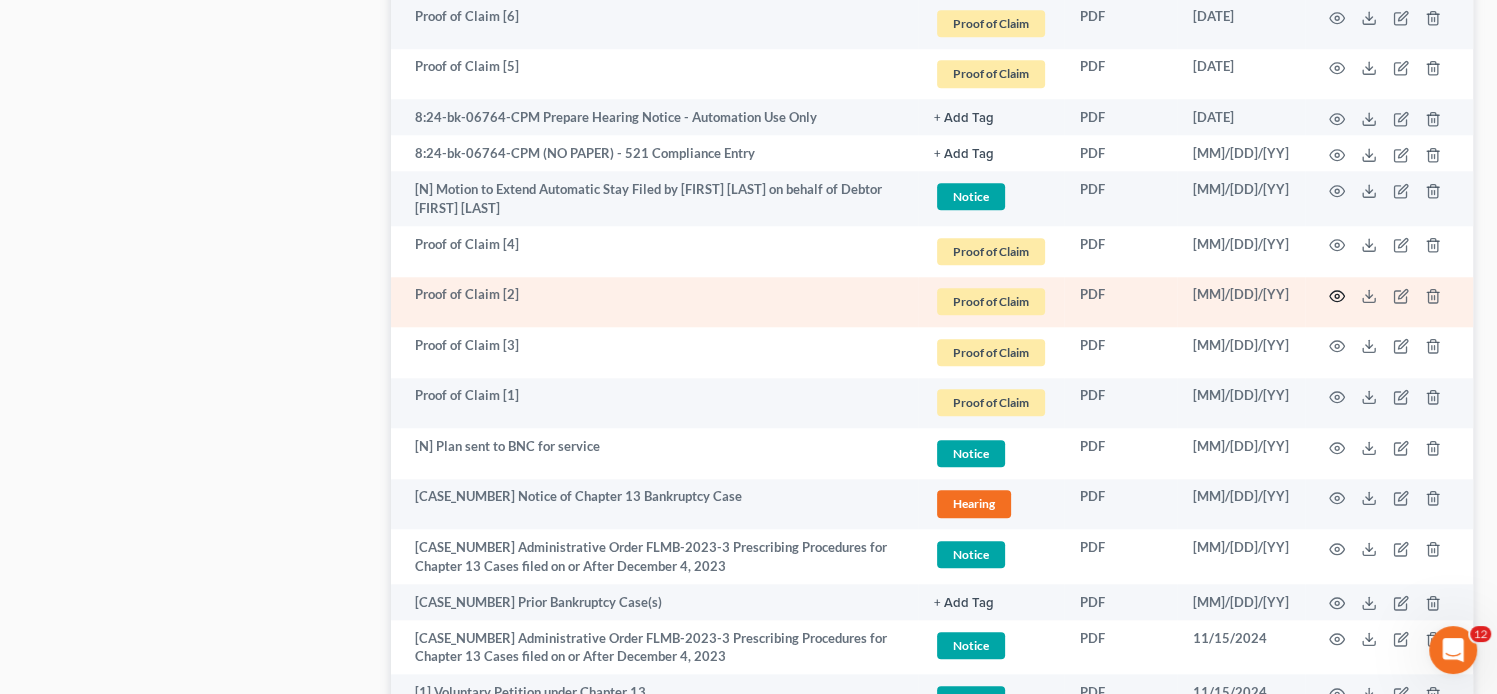 click 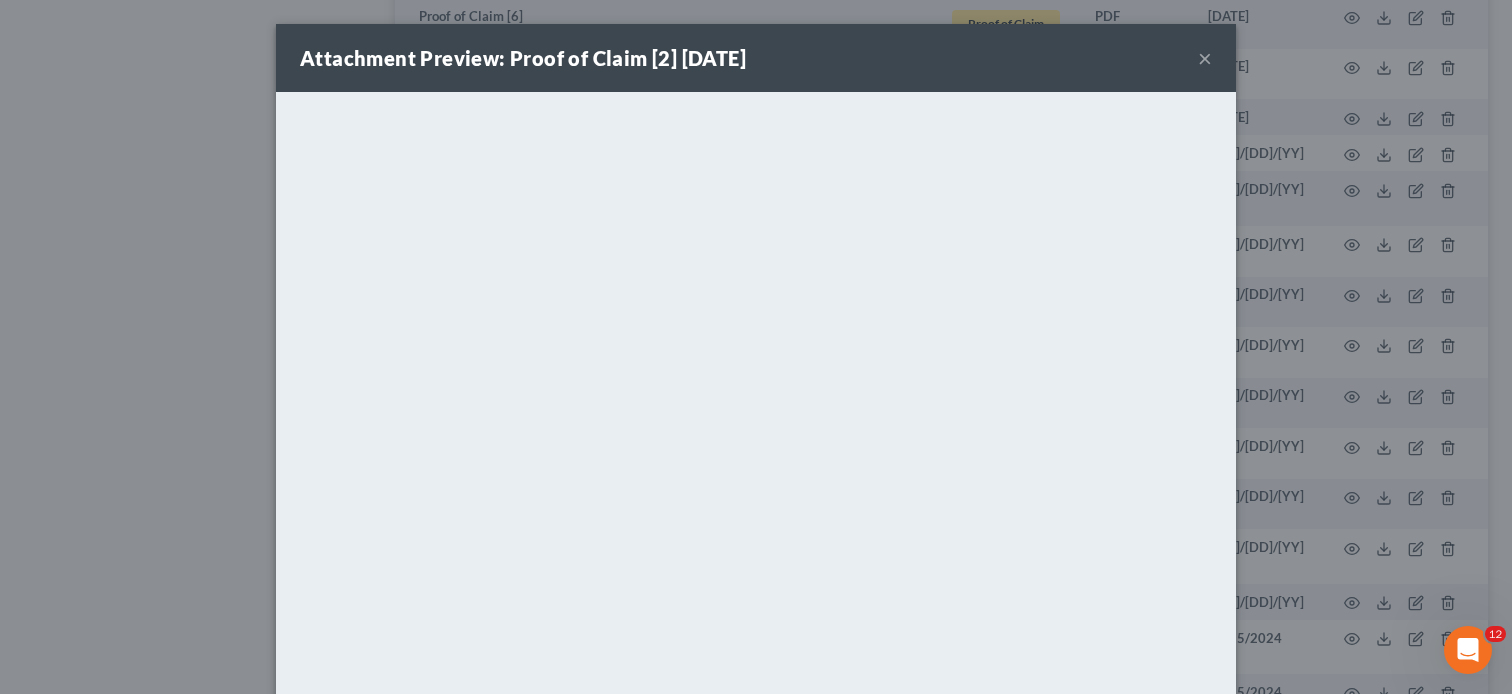 click on "×" at bounding box center [1205, 58] 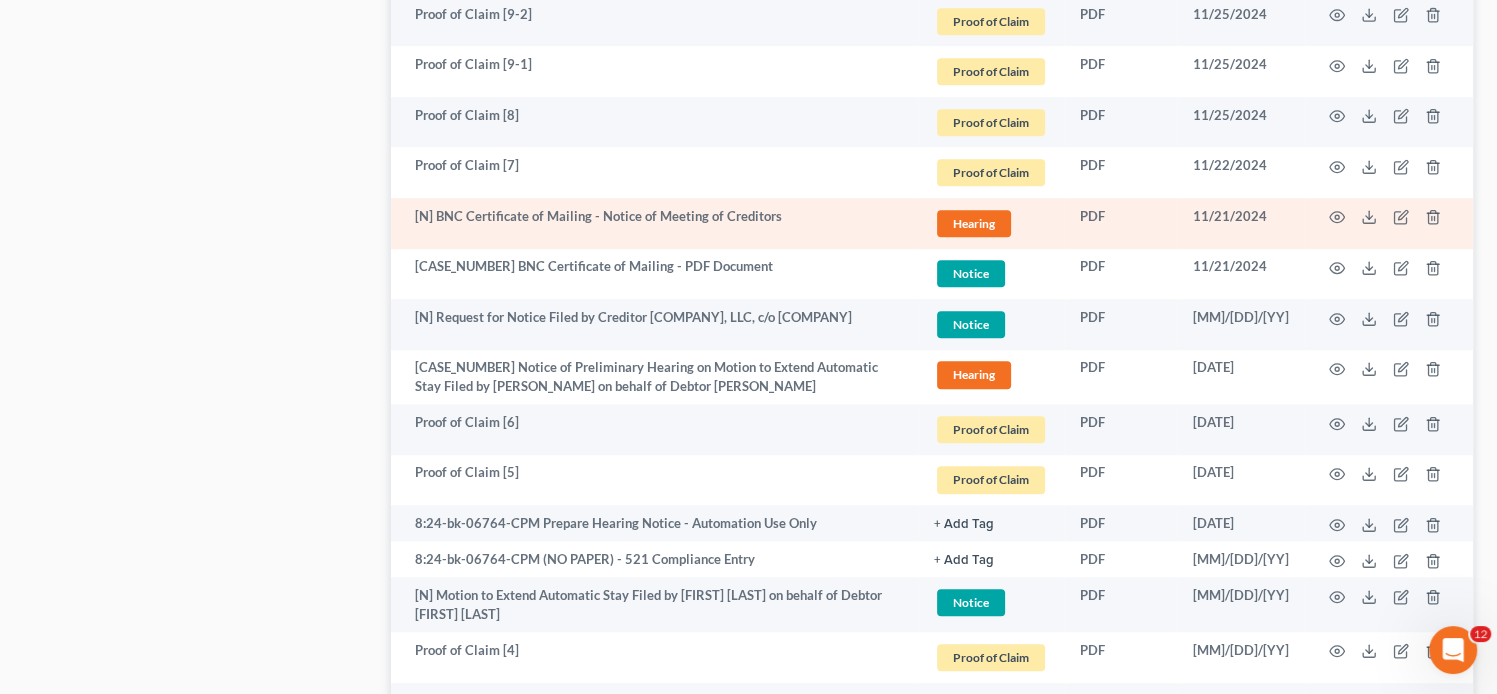scroll, scrollTop: 1414, scrollLeft: 0, axis: vertical 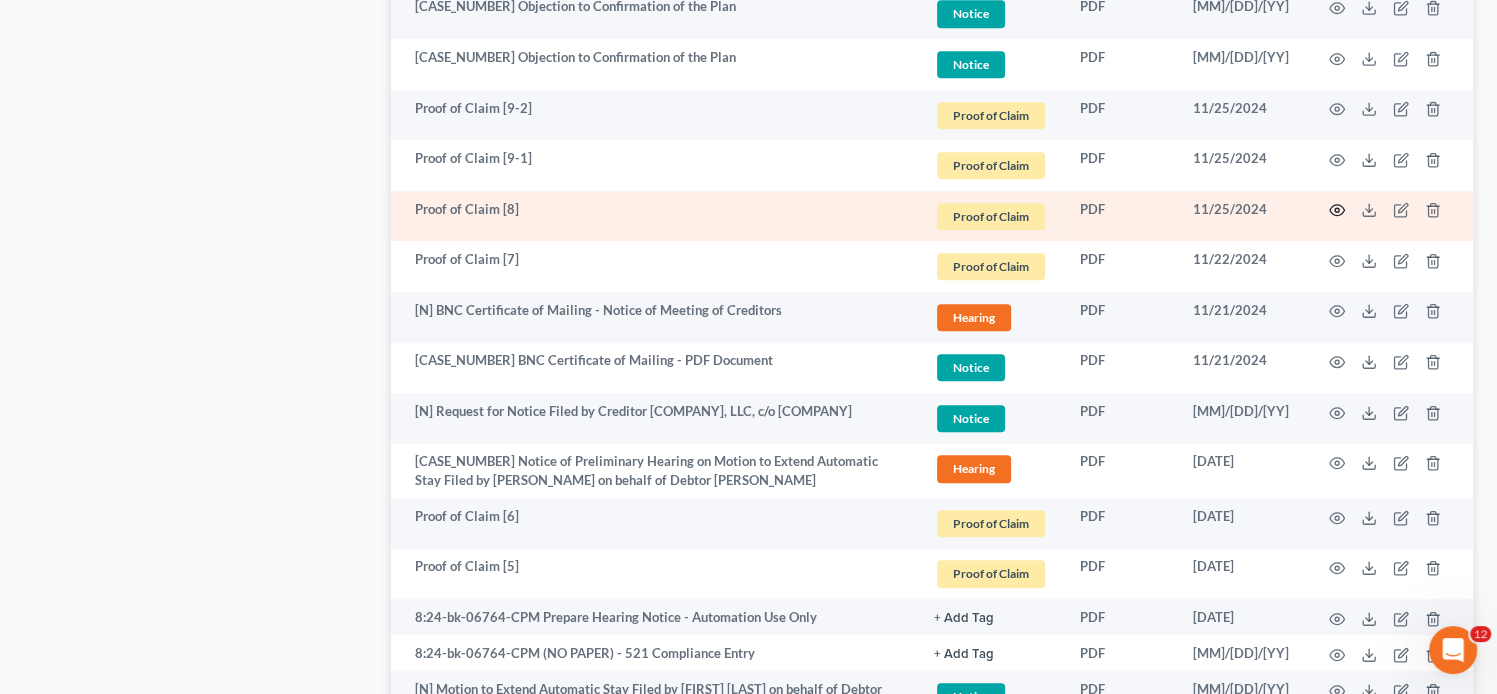 click 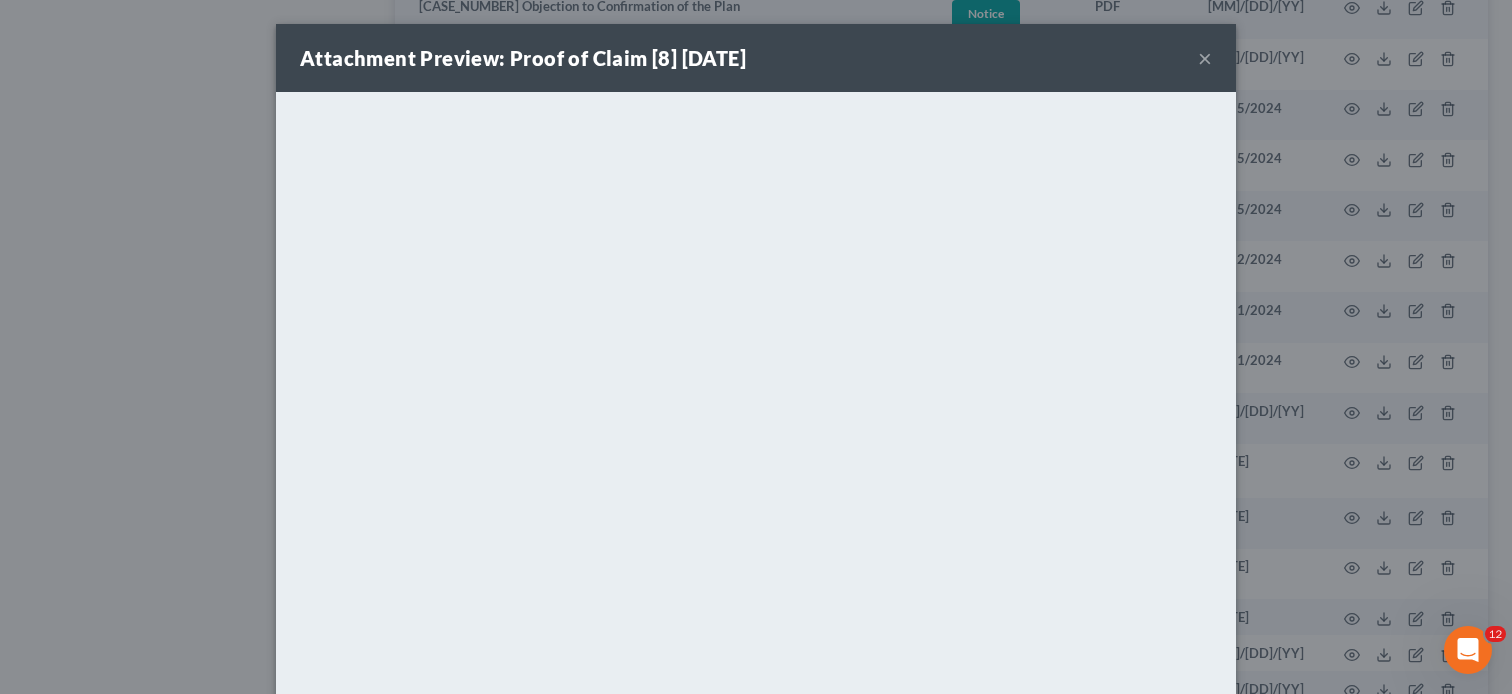 click on "Attachment Preview: Proof of Claim [8] 11/25/2024 ×
<object ng-attr-data='https://nextchapter-prod.s3.amazonaws.com/uploads/attachment/file/10457835/375f9dfb-1fad-4fd9-a667-2d09c3f78ac6.pdf?X-Amz-Expires=3000&X-Amz-Date=20250801T151512Z&X-Amz-Algorithm=AWS4-HMAC-SHA256&X-Amz-Credential=AKIAJMWBS4AI7W4T6GHQ%2F20250801%2Fus-east-1%2Fs3%2Faws4_request&X-Amz-SignedHeaders=host&X-Amz-Signature=654b866ca12ab0e2f1f26f0d3f74645b7c78764c8a50f4a2a768da31bc3d4a83' type='application/pdf' width='100%' height='650px'></object>
<p><a href='https://nextchapter-prod.s3.amazonaws.com/uploads/attachment/file/10457835/375f9dfb-1fad-4fd9-a667-2d09c3f78ac6.pdf?X-Amz-Expires=3000&X-Amz-Date=20250801T151512Z&X-Amz-Algorithm=AWS4-HMAC-SHA256&X-Amz-Credential=AKIAJMWBS4AI7W4T6GHQ%2F20250801%2Fus-east-1%2Fs3%2Faws4_request&X-Amz-SignedHeaders=host&X-Amz-Signature=654b866ca12ab0e2f1f26f0d3f74645b7c78764c8a50f4a2a768da31bc3d4a83' target='_blank'>Click here</a> to open in a new window.</p>
Download" at bounding box center [756, 347] 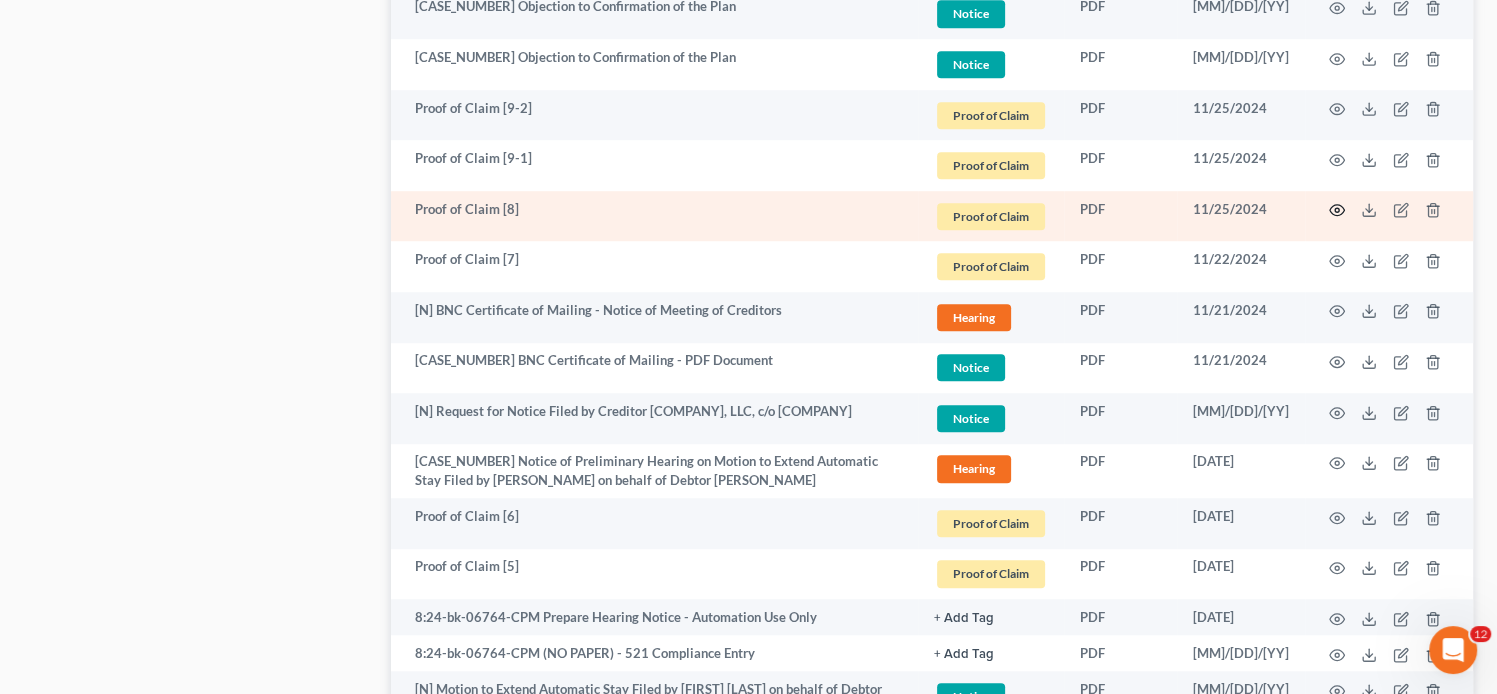 click 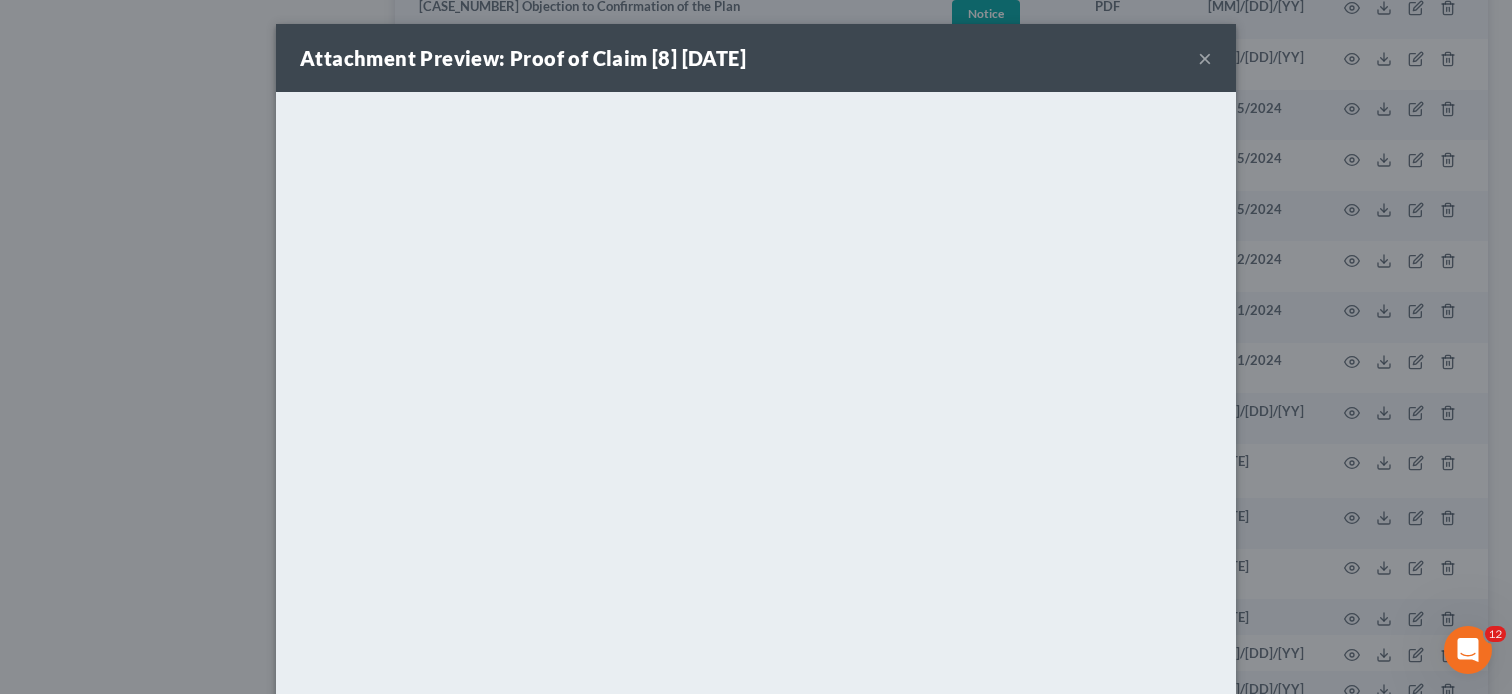 click on "Attachment Preview: Proof of Claim [8] 11/25/2024 ×" at bounding box center [756, 58] 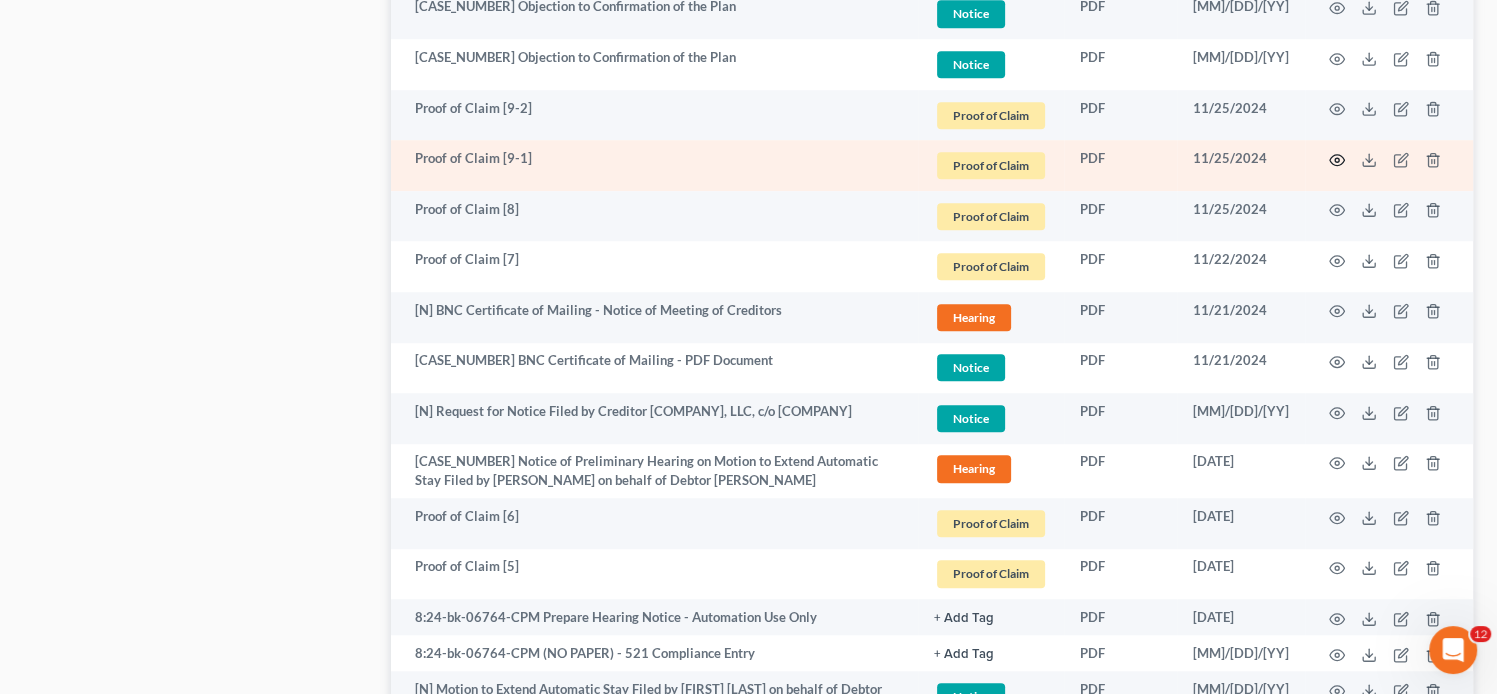 click 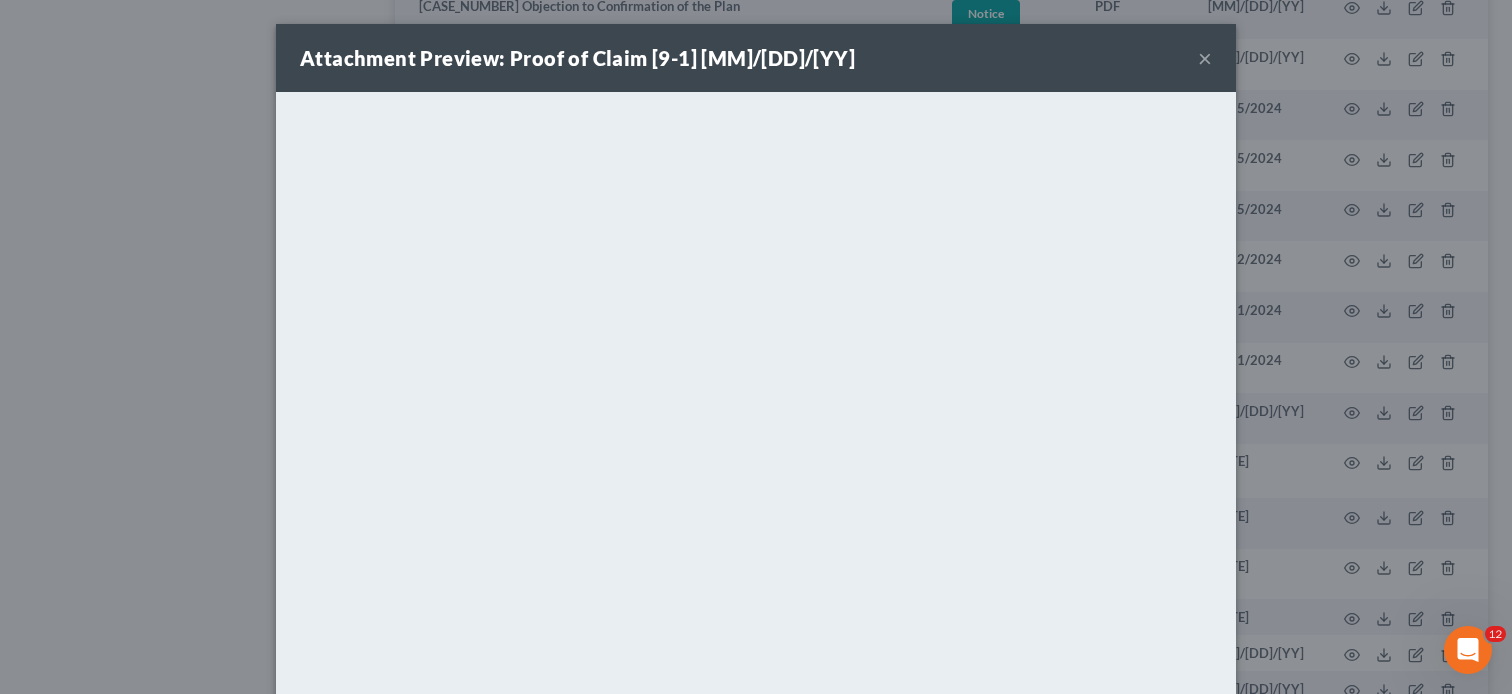 click on "Attachment Preview: Proof of Claim [9-1] 11/25/2024 ×
<object ng-attr-data='https://nextchapter-prod.s3.amazonaws.com/uploads/attachment/file/10460936/6a18efdd-e041-4d85-9ec1-acb1343d9f73.pdf?X-Amz-Expires=3000&X-Amz-Date=20250801T151512Z&X-Amz-Algorithm=AWS4-HMAC-SHA256&X-Amz-Credential=AKIAJMWBS4AI7W4T6GHQ%2F20250801%2Fus-east-1%2Fs3%2Faws4_request&X-Amz-SignedHeaders=host&X-Amz-Signature=af295130c5e45959bc7dc48a5eb8ecb799ac6c6beadaaf8efa9b36eeae50c720' type='application/pdf' width='100%' height='650px'></object>
<p><a href='https://nextchapter-prod.s3.amazonaws.com/uploads/attachment/file/10460936/6a18efdd-e041-4d85-9ec1-acb1343d9f73.pdf?X-Amz-Expires=3000&X-Amz-Date=20250801T151512Z&X-Amz-Algorithm=AWS4-HMAC-SHA256&X-Amz-Credential=AKIAJMWBS4AI7W4T6GHQ%2F20250801%2Fus-east-1%2Fs3%2Faws4_request&X-Amz-SignedHeaders=host&X-Amz-Signature=af295130c5e45959bc7dc48a5eb8ecb799ac6c6beadaaf8efa9b36eeae50c720' target='_blank'>Click here</a> to open in a new window.</p>
Download" at bounding box center [756, 347] 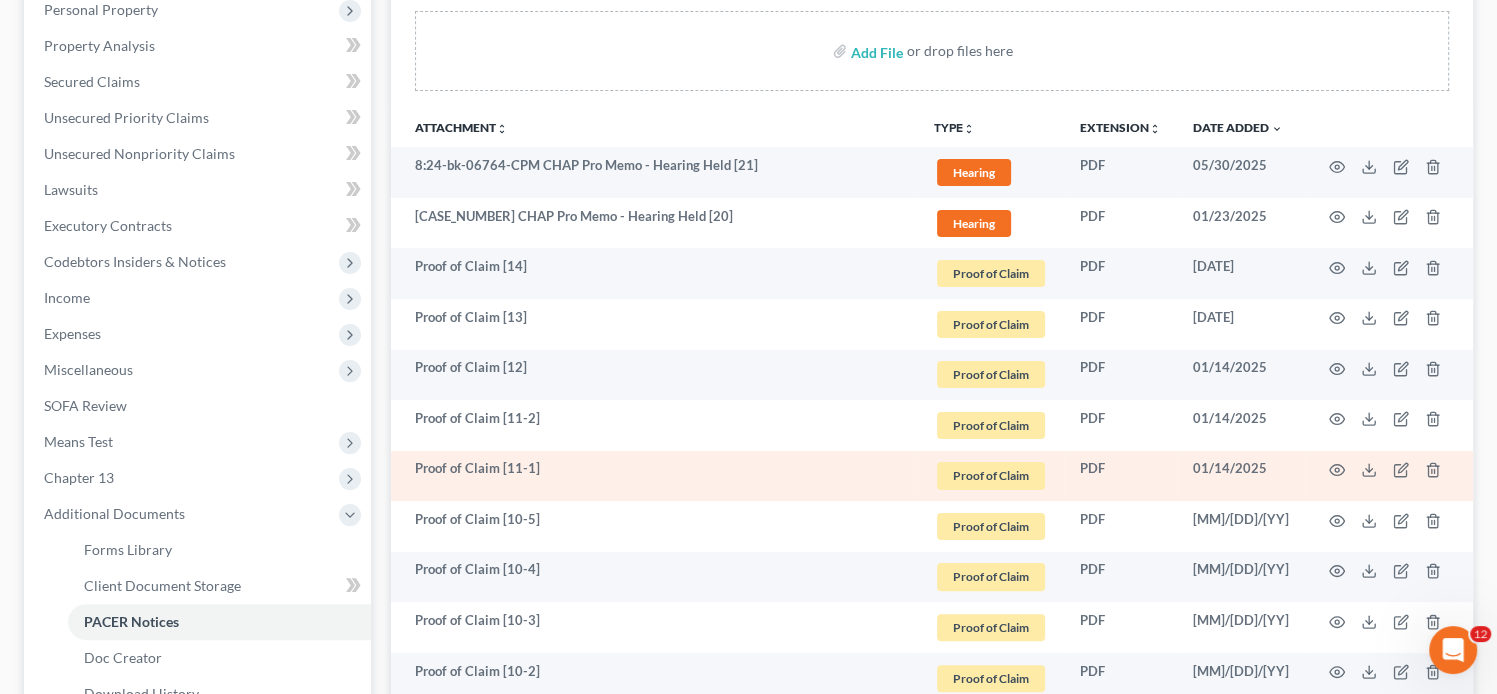 scroll, scrollTop: 414, scrollLeft: 0, axis: vertical 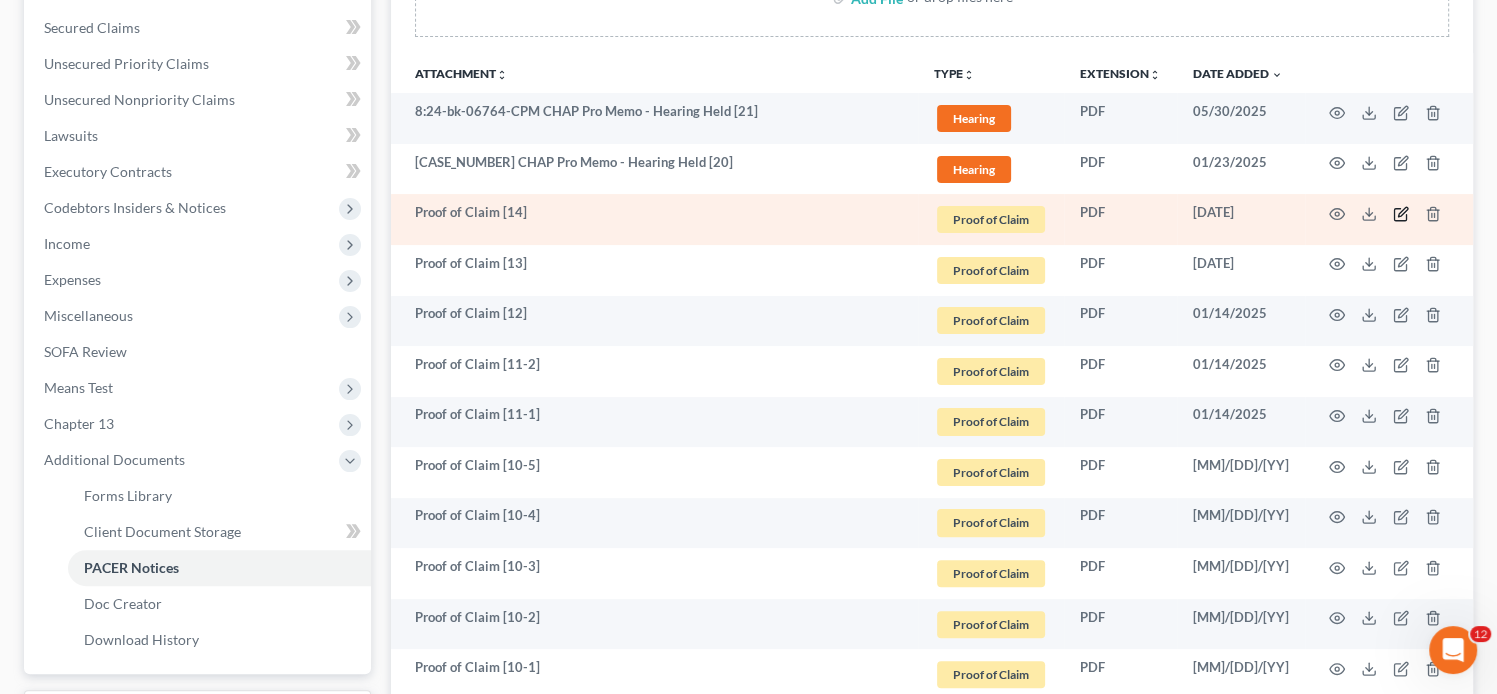 click 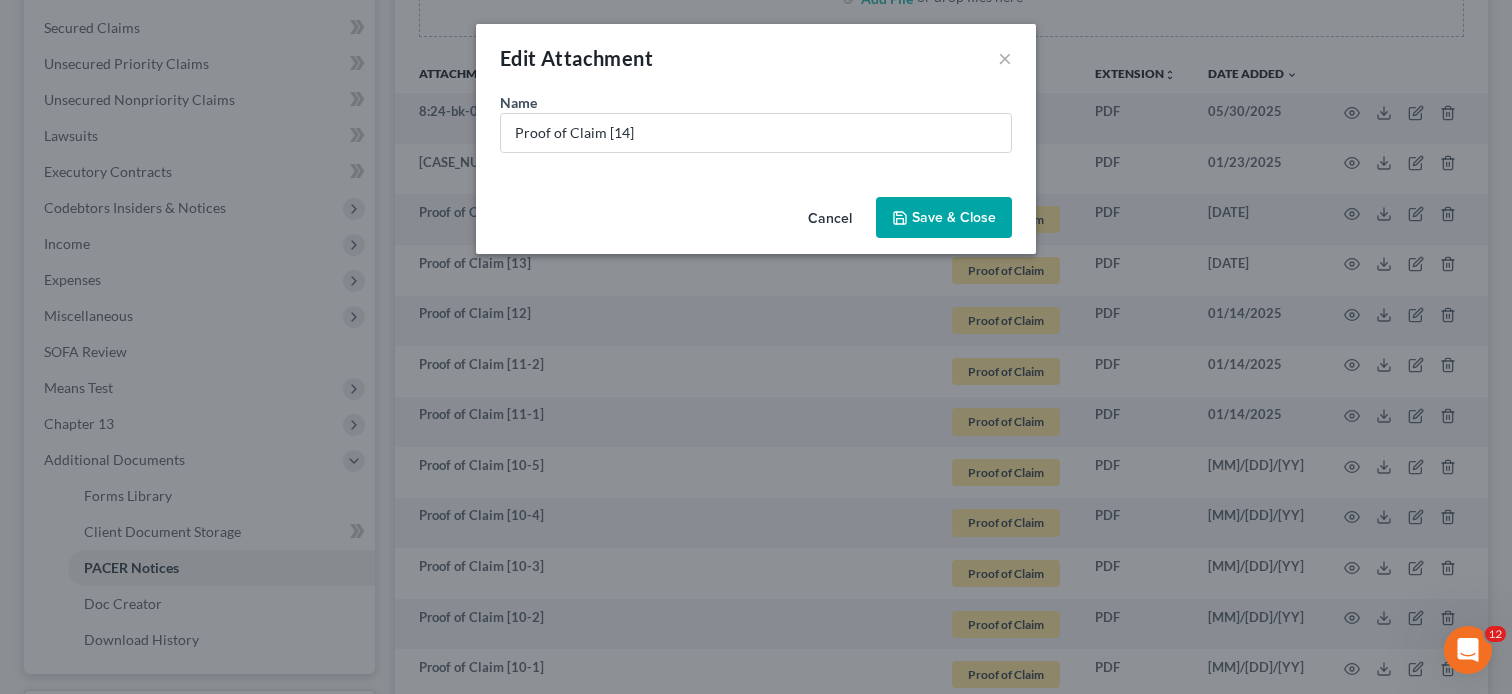 click on "Cancel" at bounding box center [830, 219] 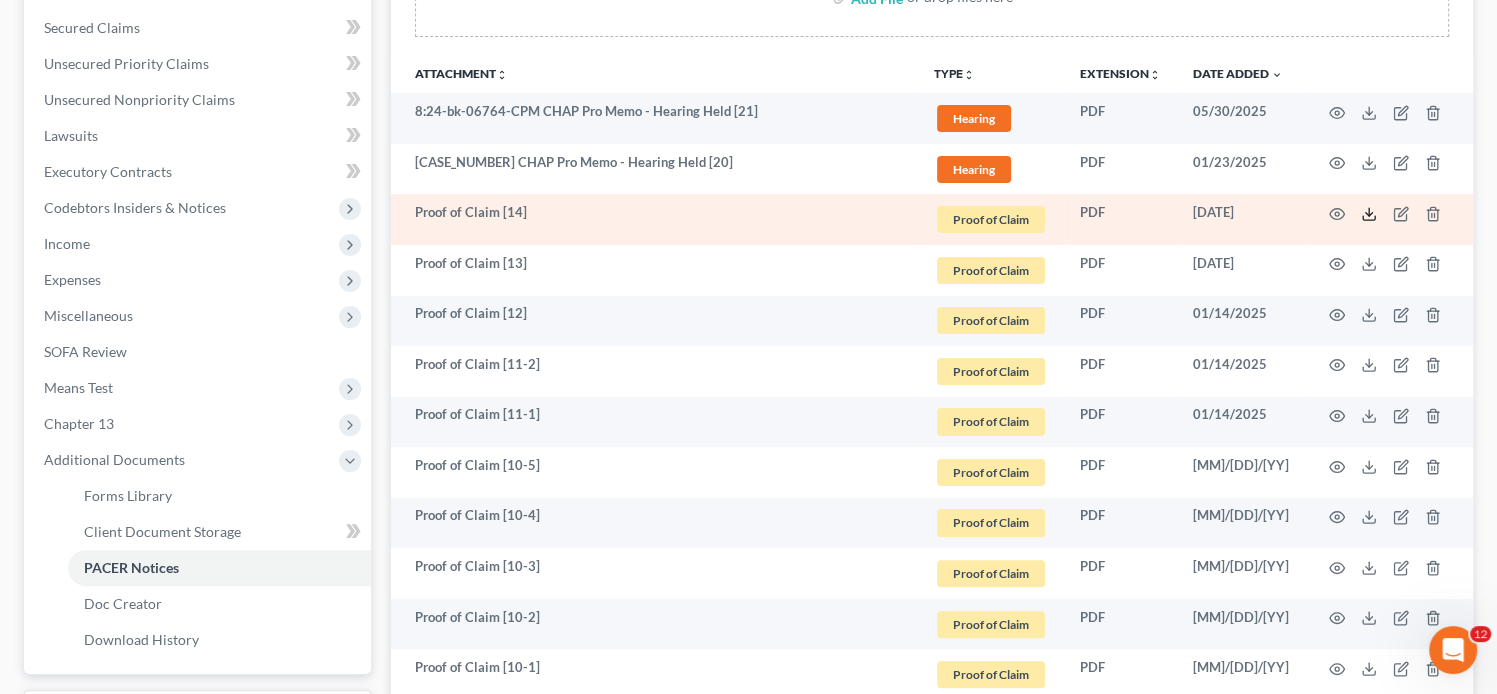 click 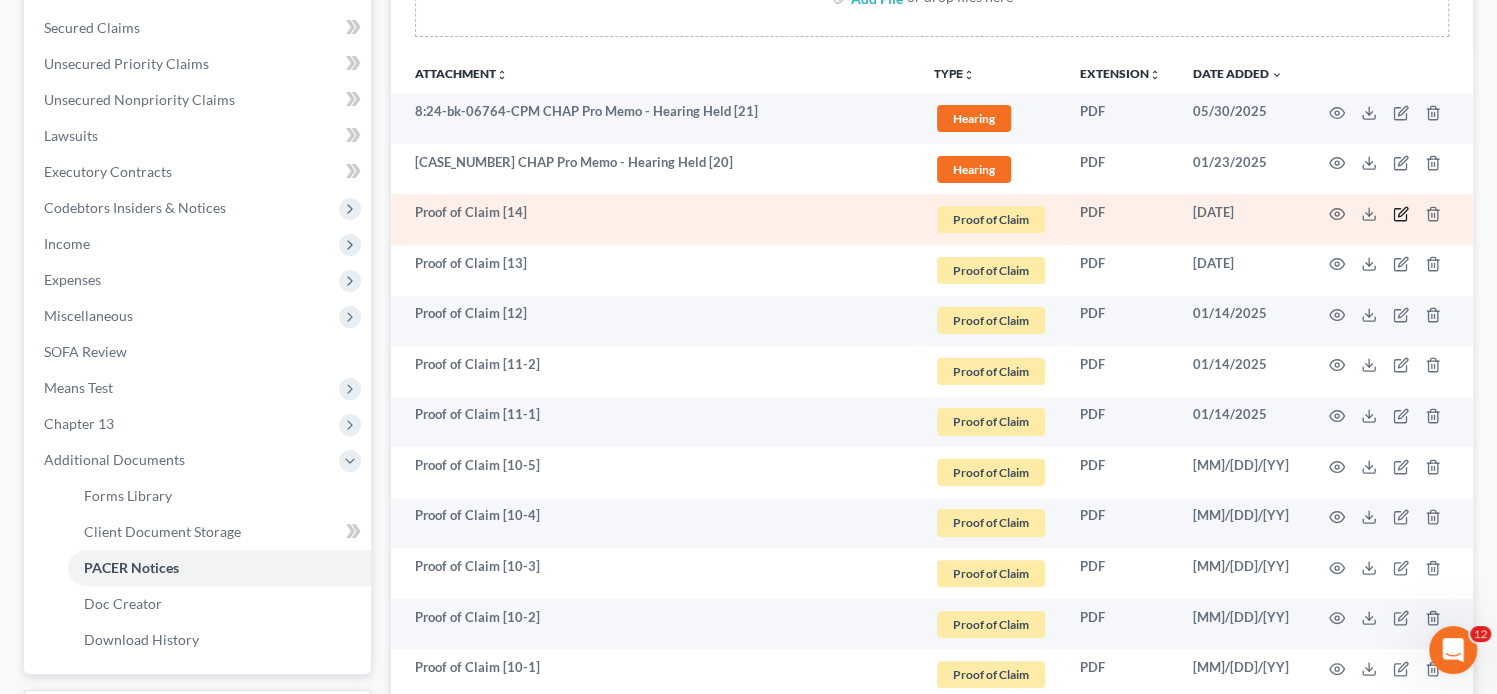 click 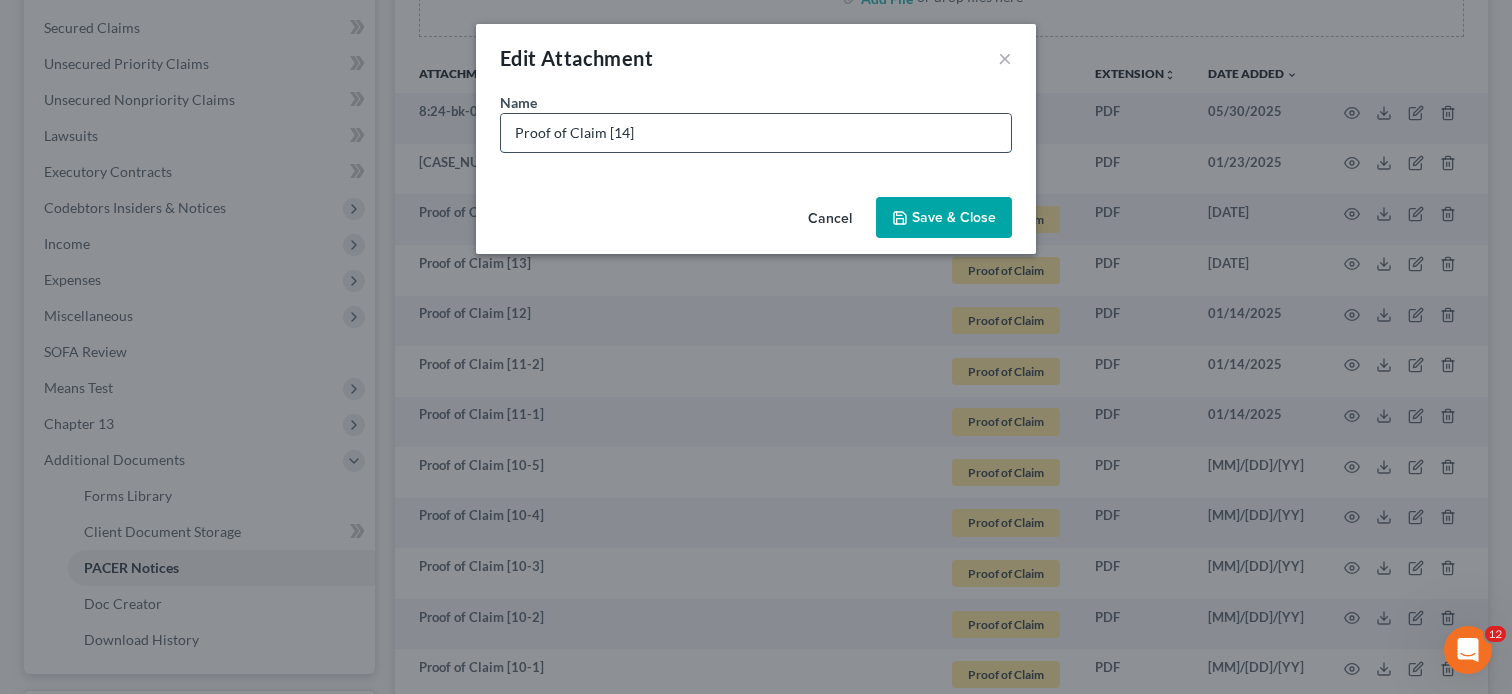 drag, startPoint x: 678, startPoint y: 119, endPoint x: 688, endPoint y: 127, distance: 12.806249 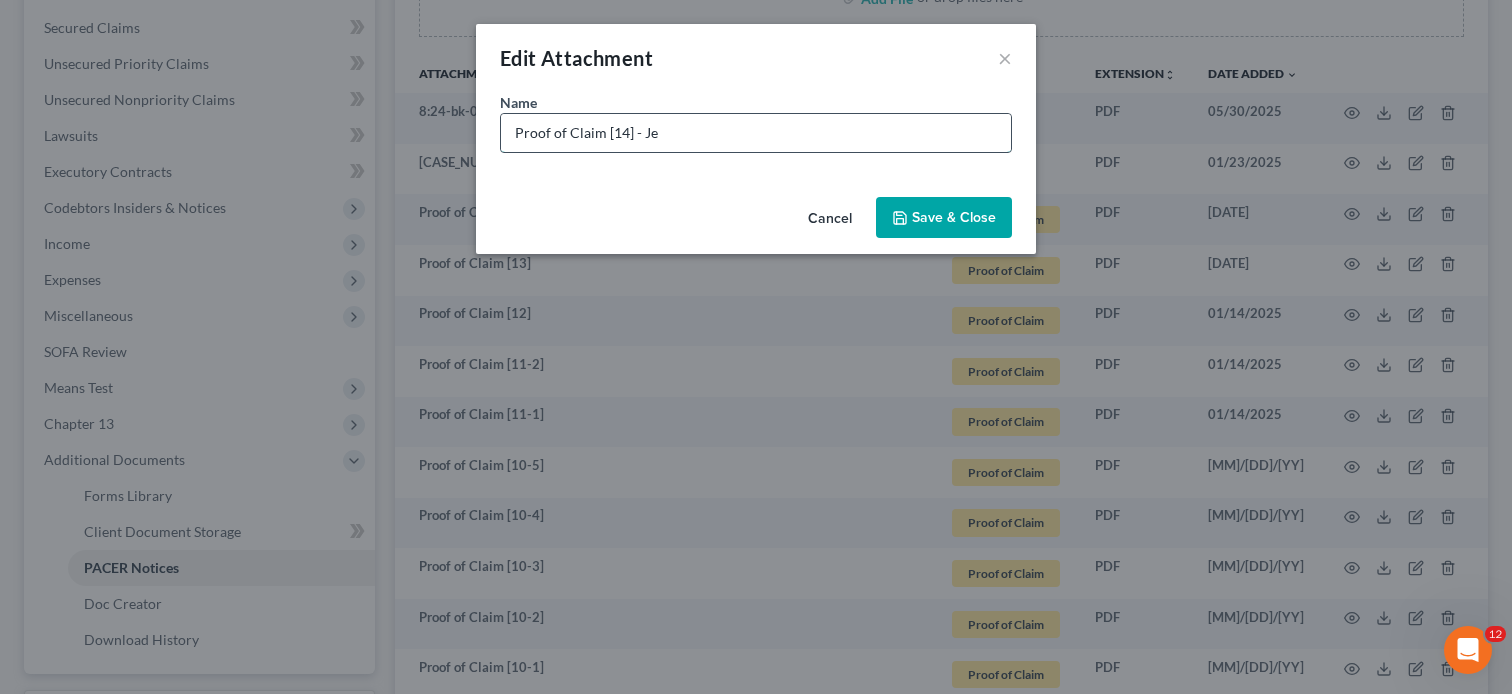 type on "Proof of Claim [14] - Jefferson Capital (U - $856.02) | C" 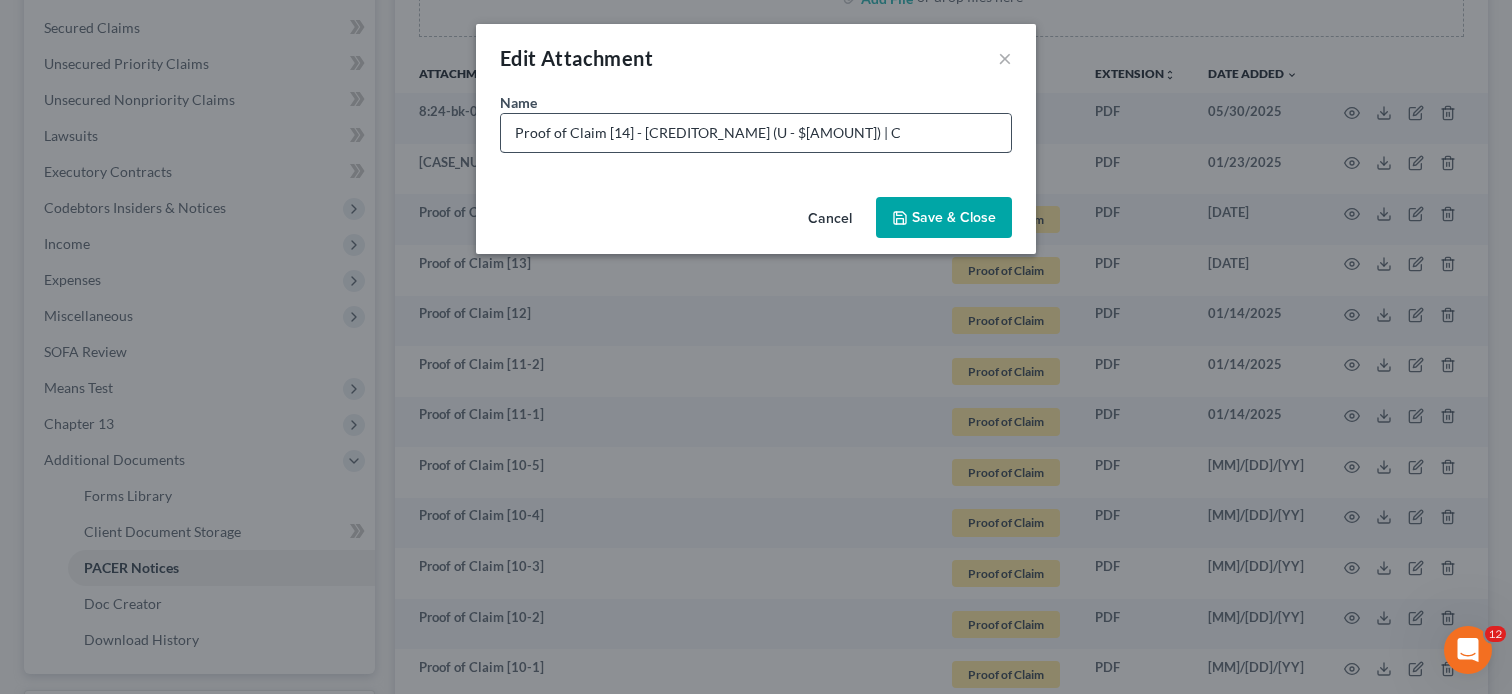 type 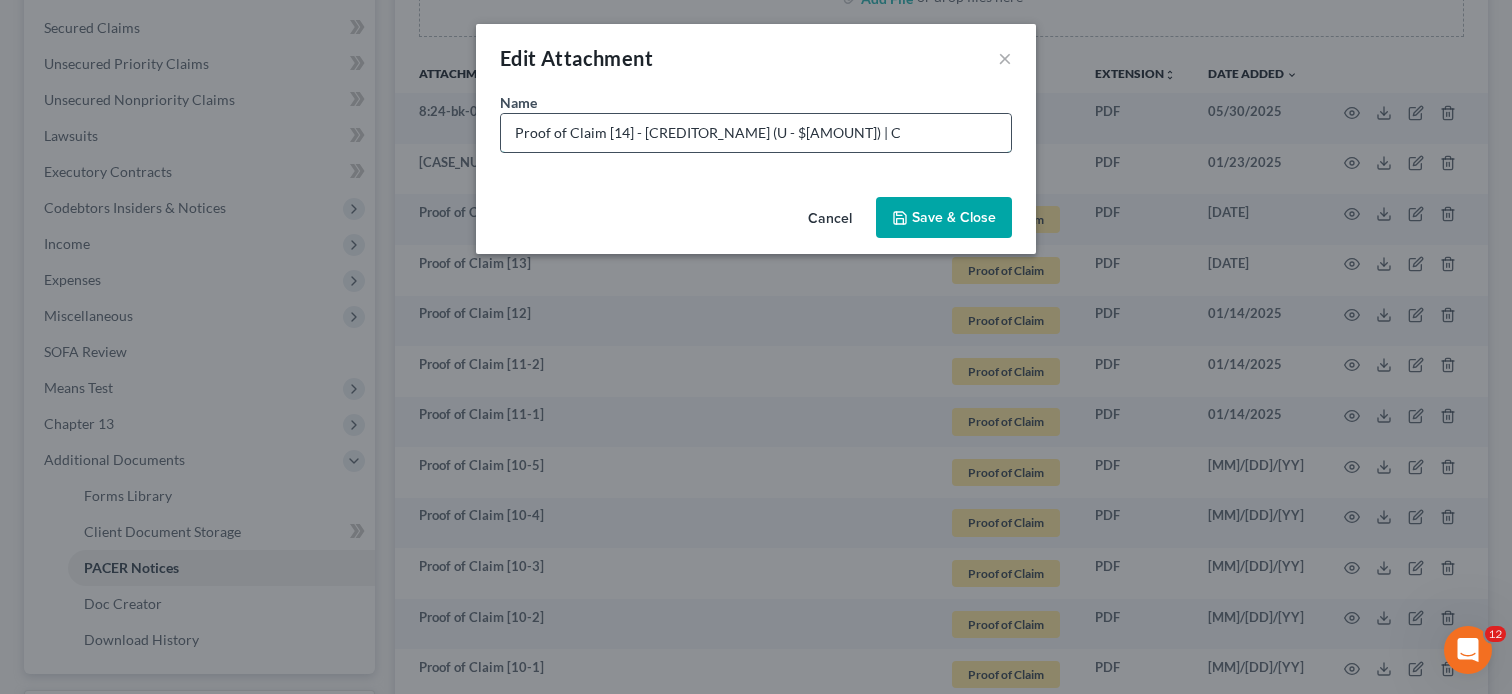click on "Proof of Claim [14] - Jefferson Capital (U - $856.02) | C" at bounding box center (756, 133) 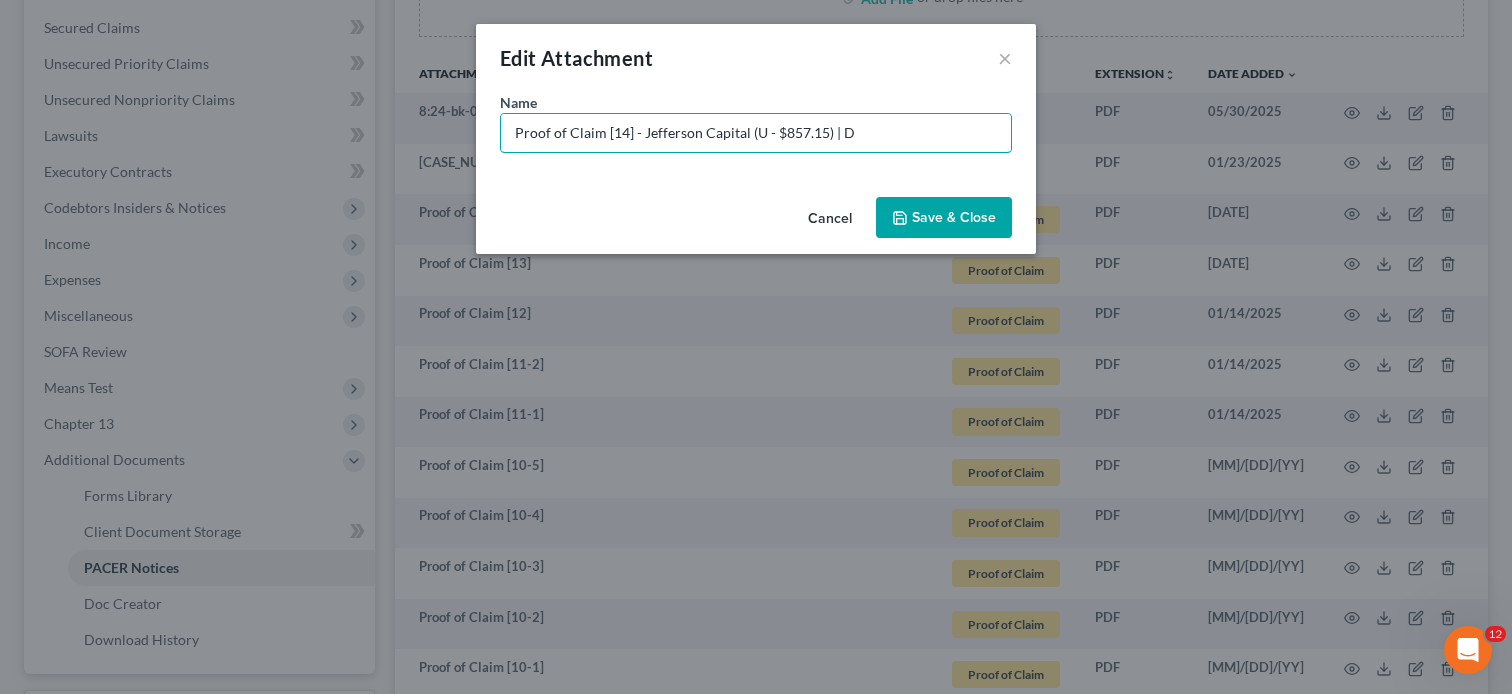 type on "Proof of Claim [14] - Jefferson Capital (U - $857.15) | D" 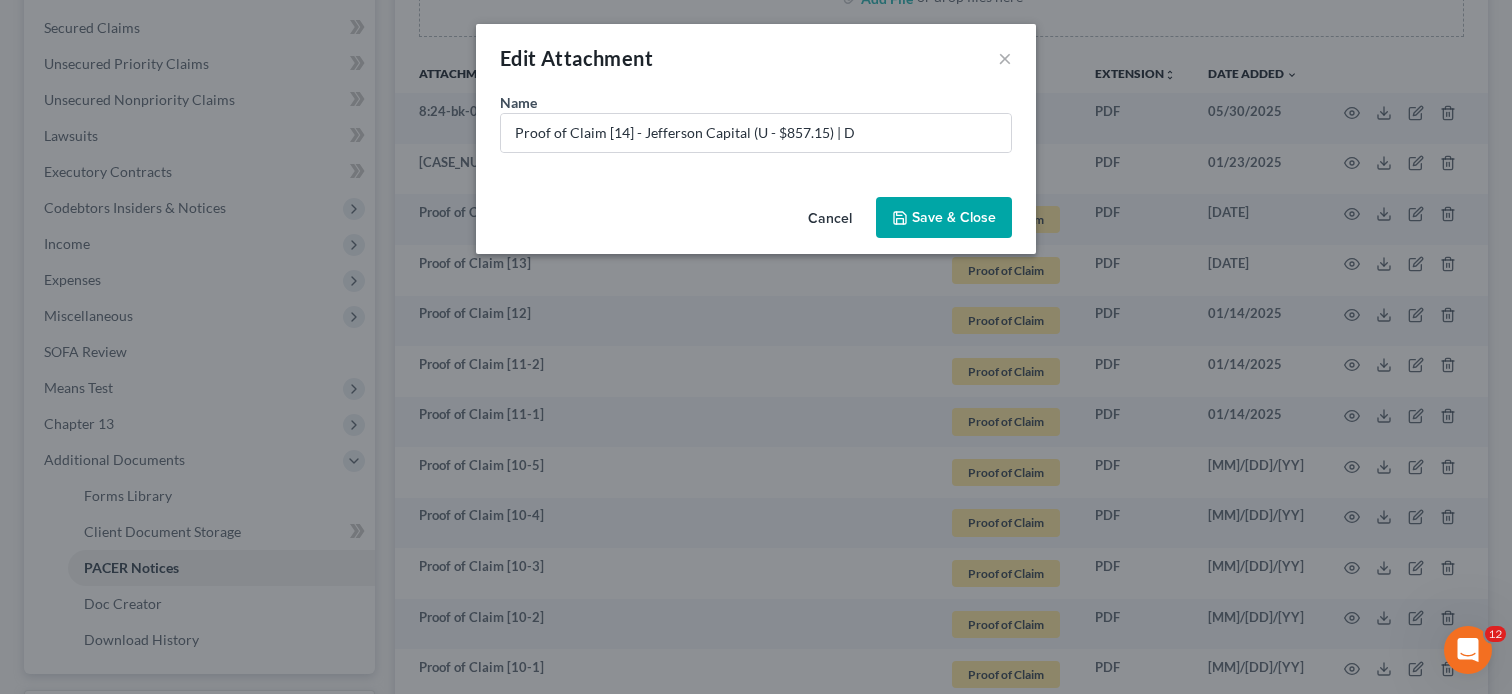 click on "Save & Close" at bounding box center (954, 217) 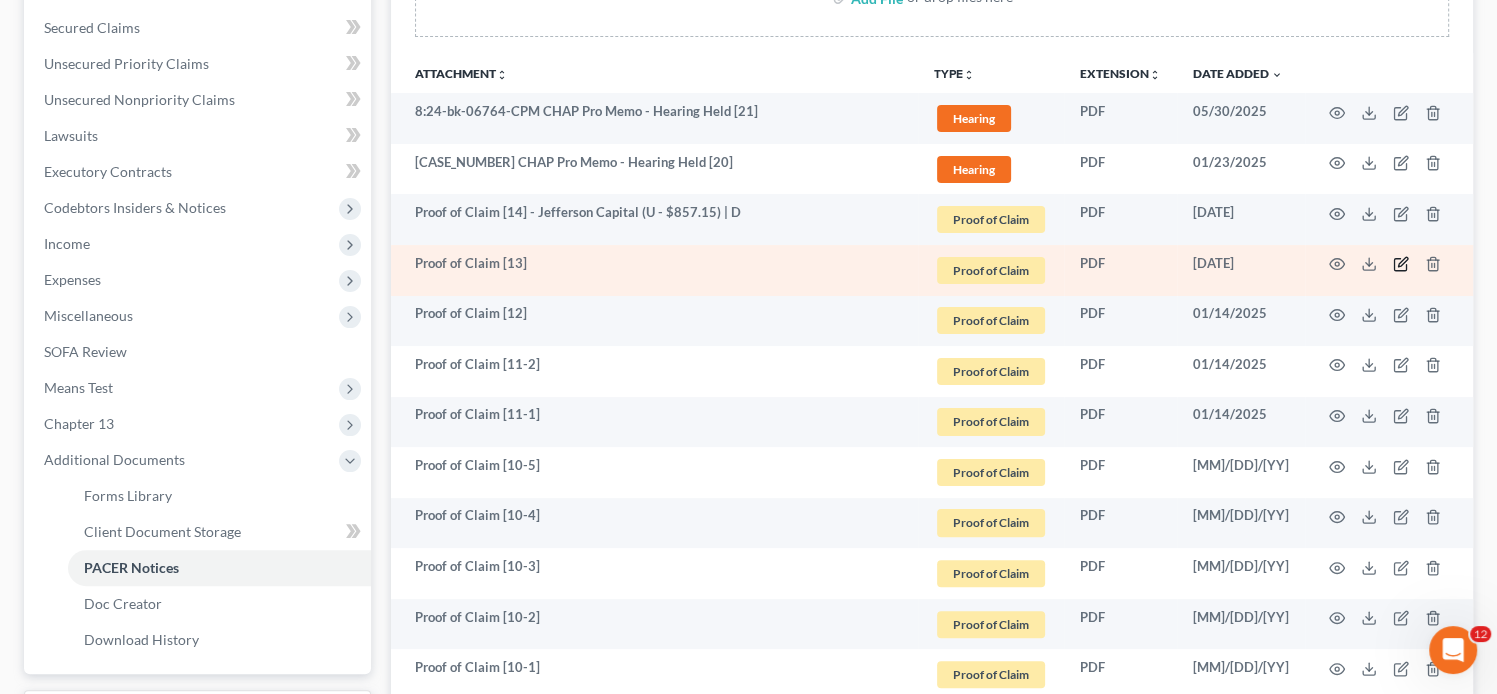click 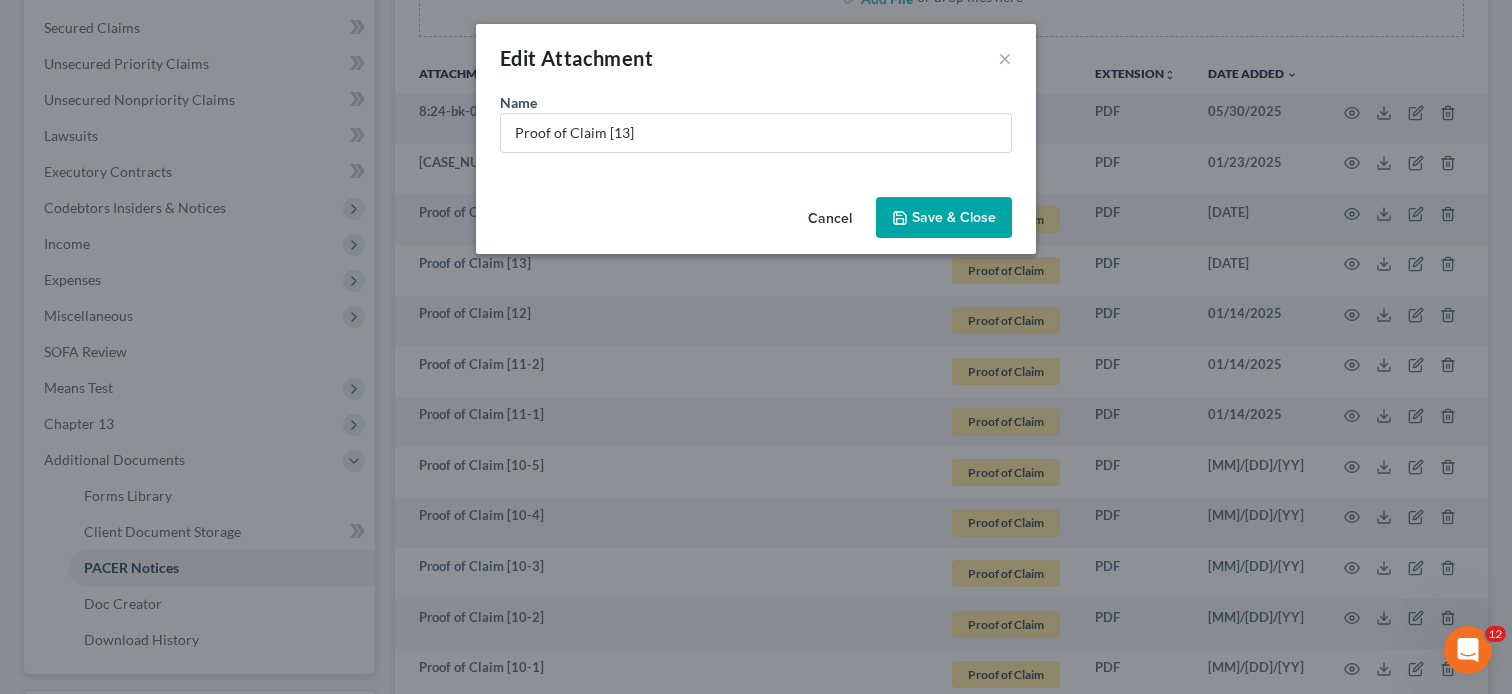click on "Cancel" at bounding box center [830, 219] 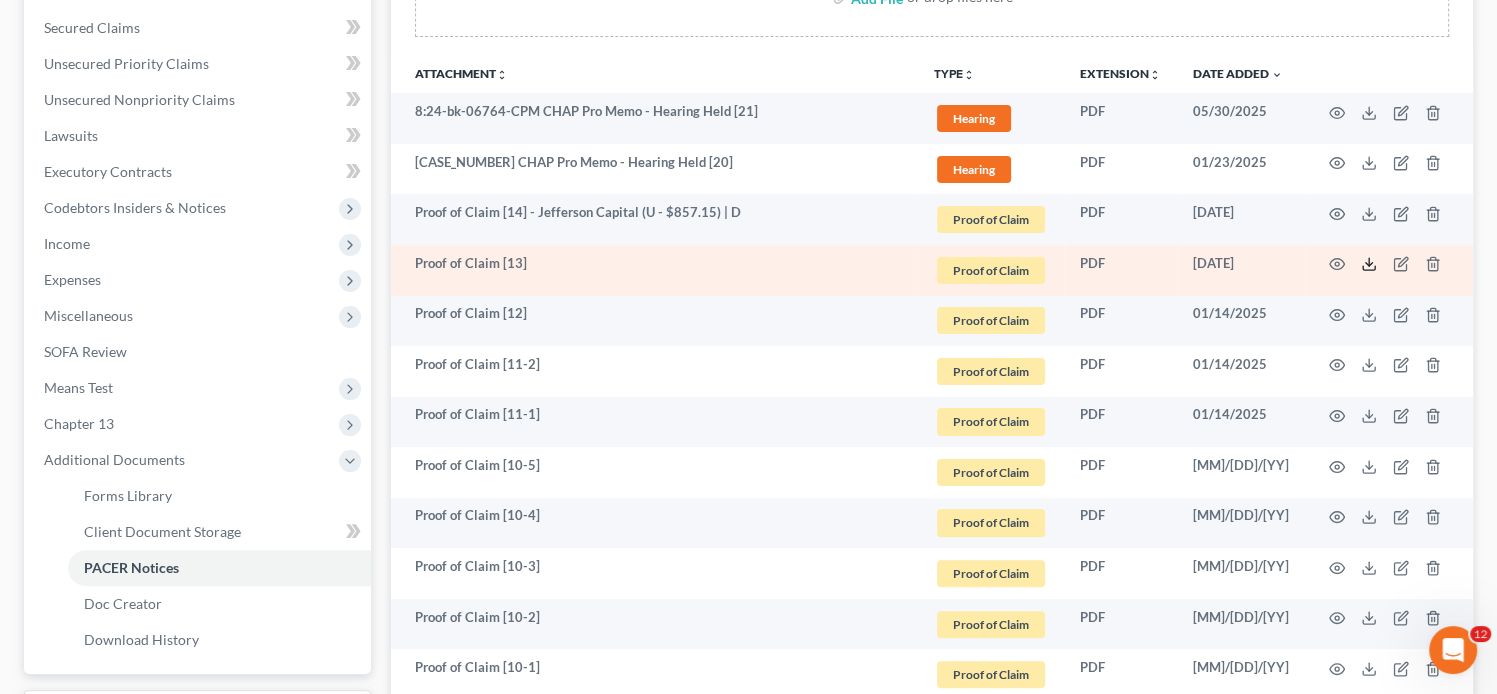 click 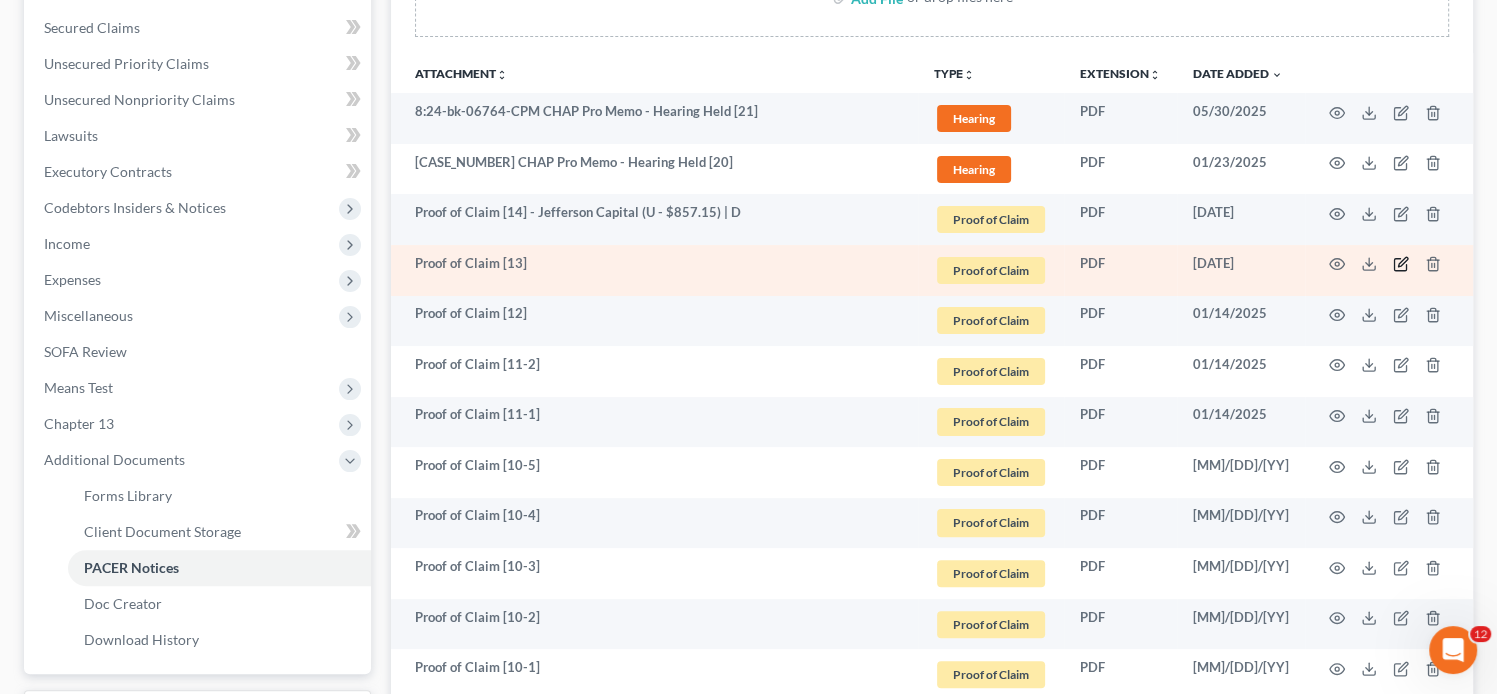 click 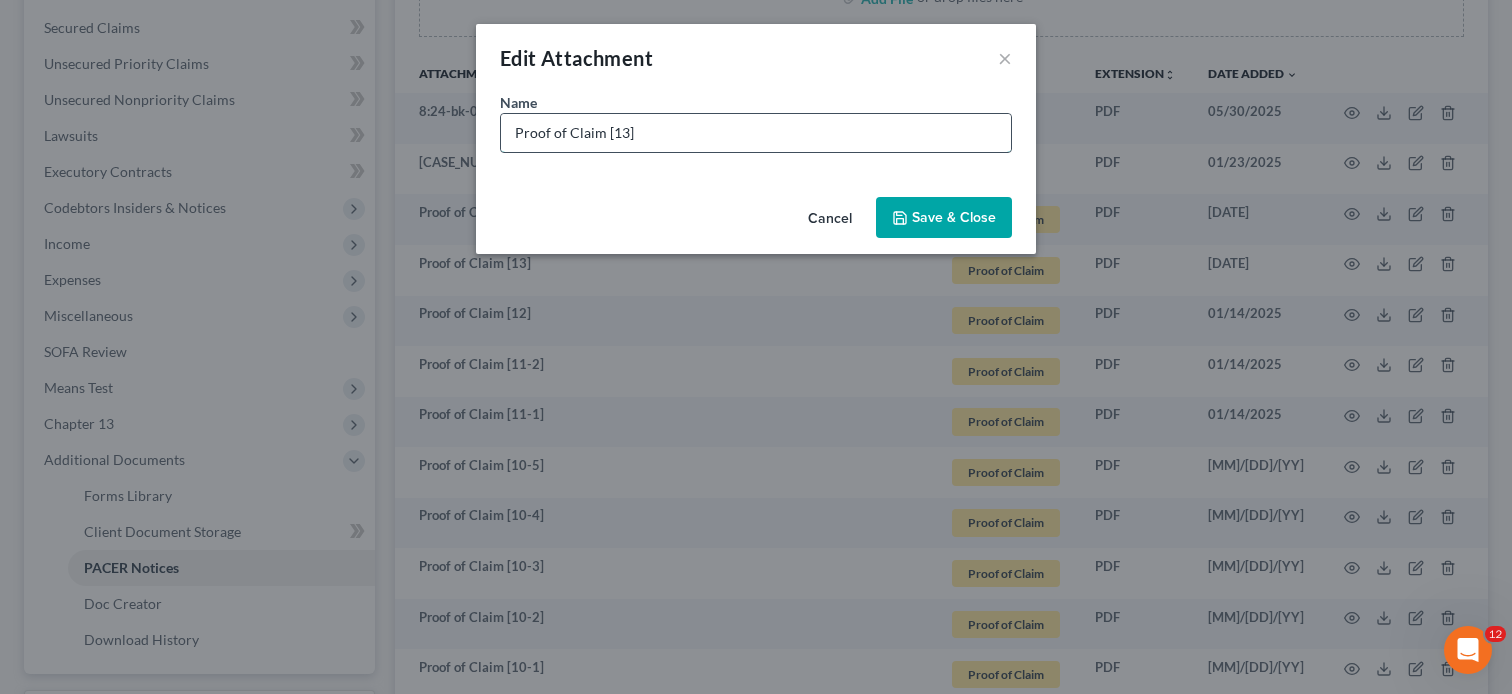 click on "Proof of Claim [13]" at bounding box center (756, 133) 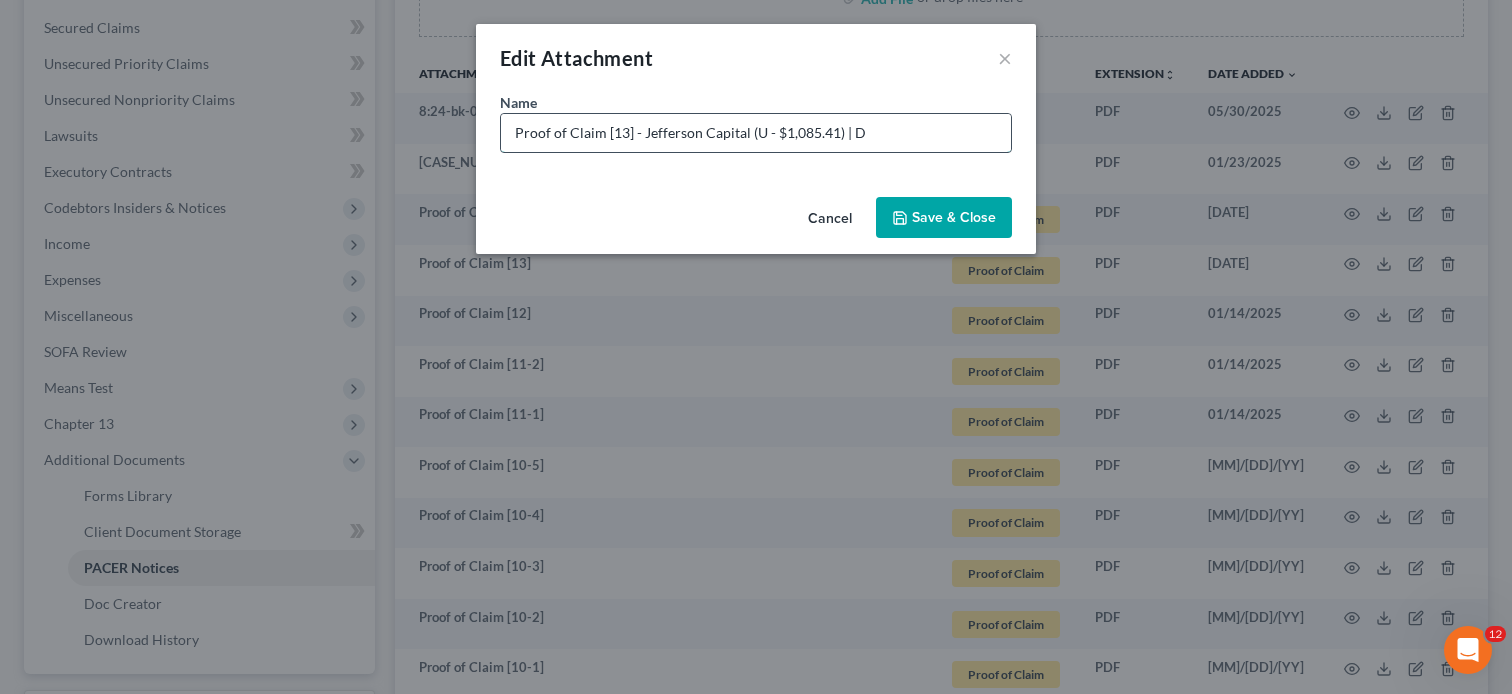 click on "Proof of Claim [13] - Jefferson Capital (U - $1,085.41) | D" at bounding box center (756, 133) 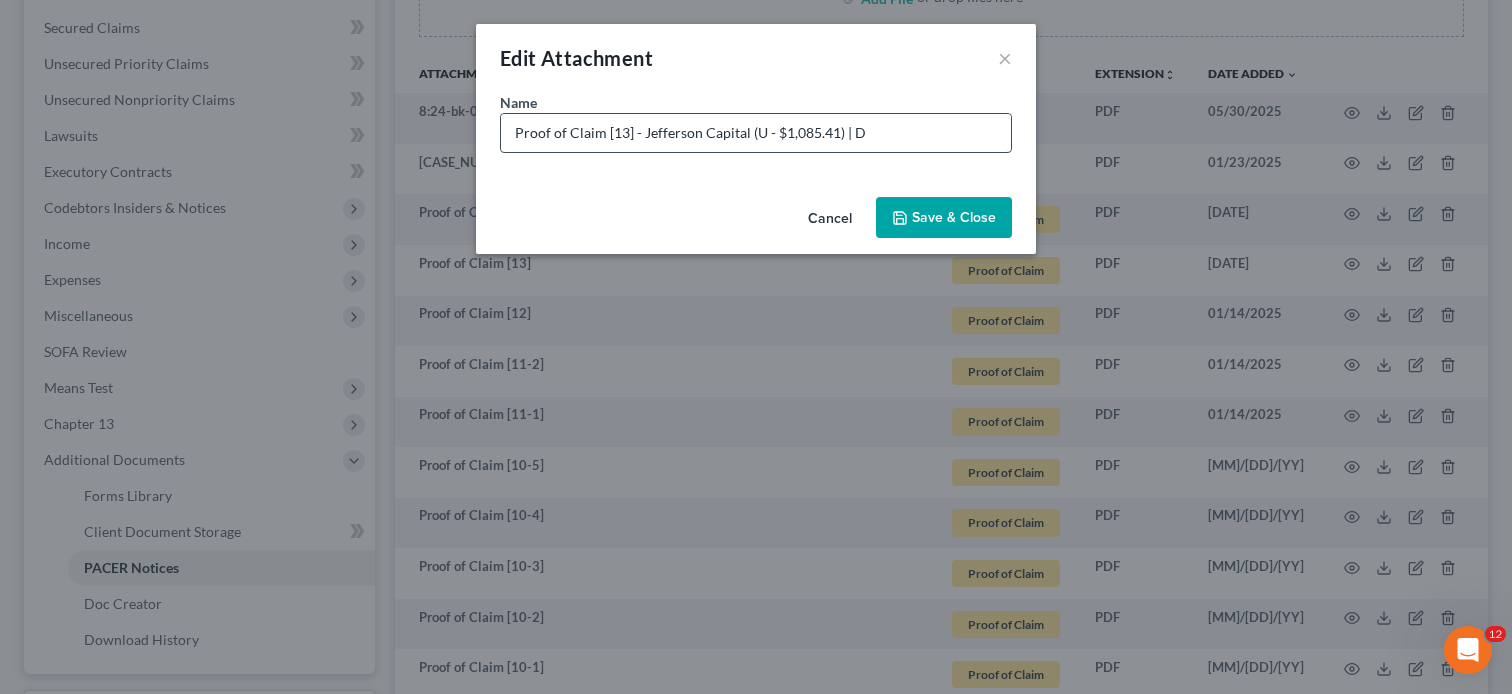 click on "Proof of Claim [13] - Jefferson Capital (U - $1,085.41) | D" at bounding box center (756, 133) 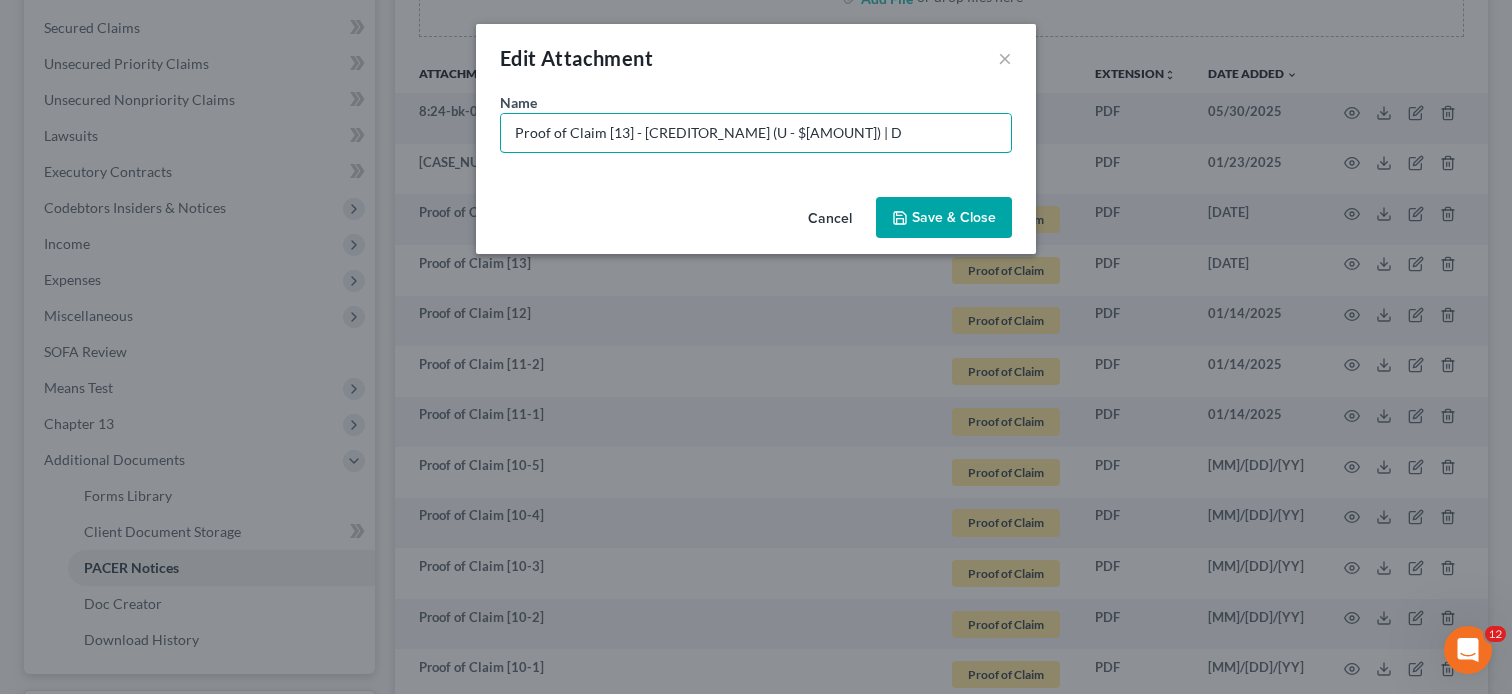 type on "Proof of Claim [13] - Jefferson Capital (U - $818.95) | D" 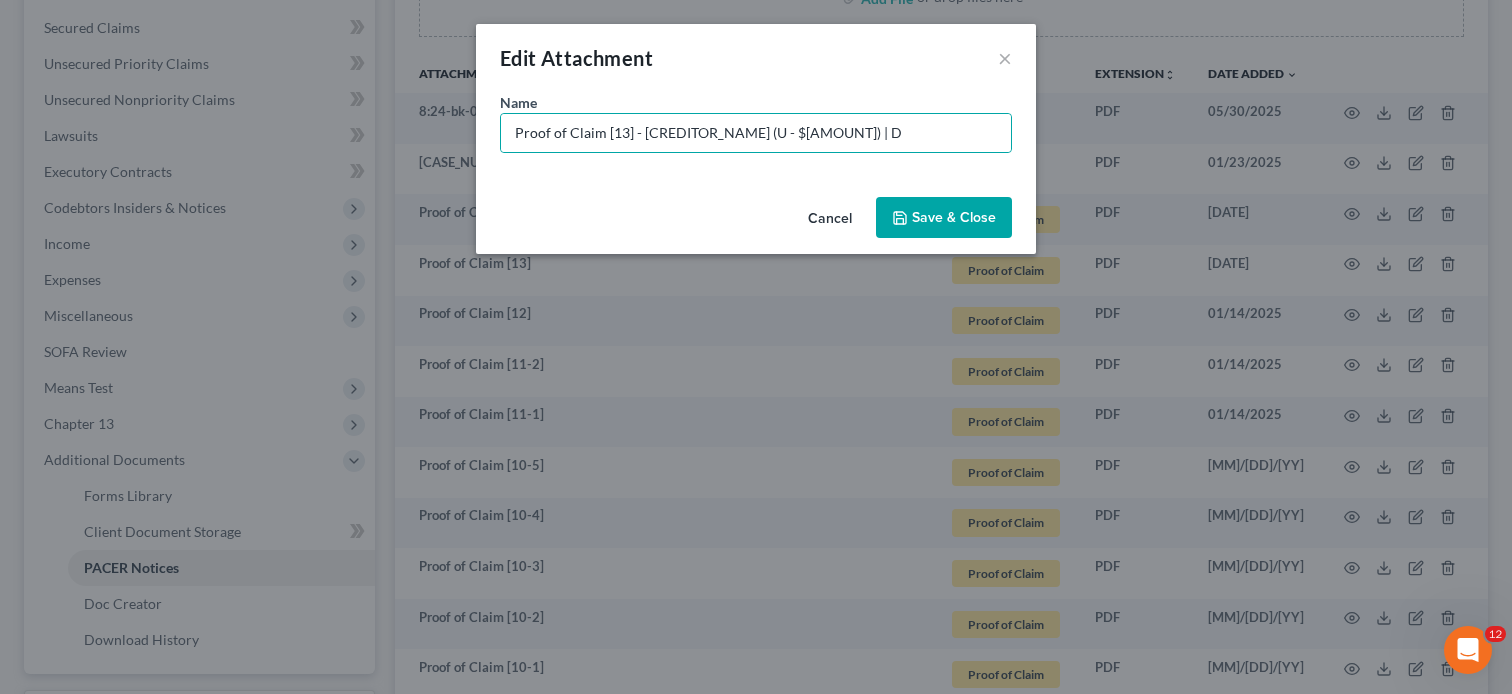 click on "Save & Close" at bounding box center (954, 217) 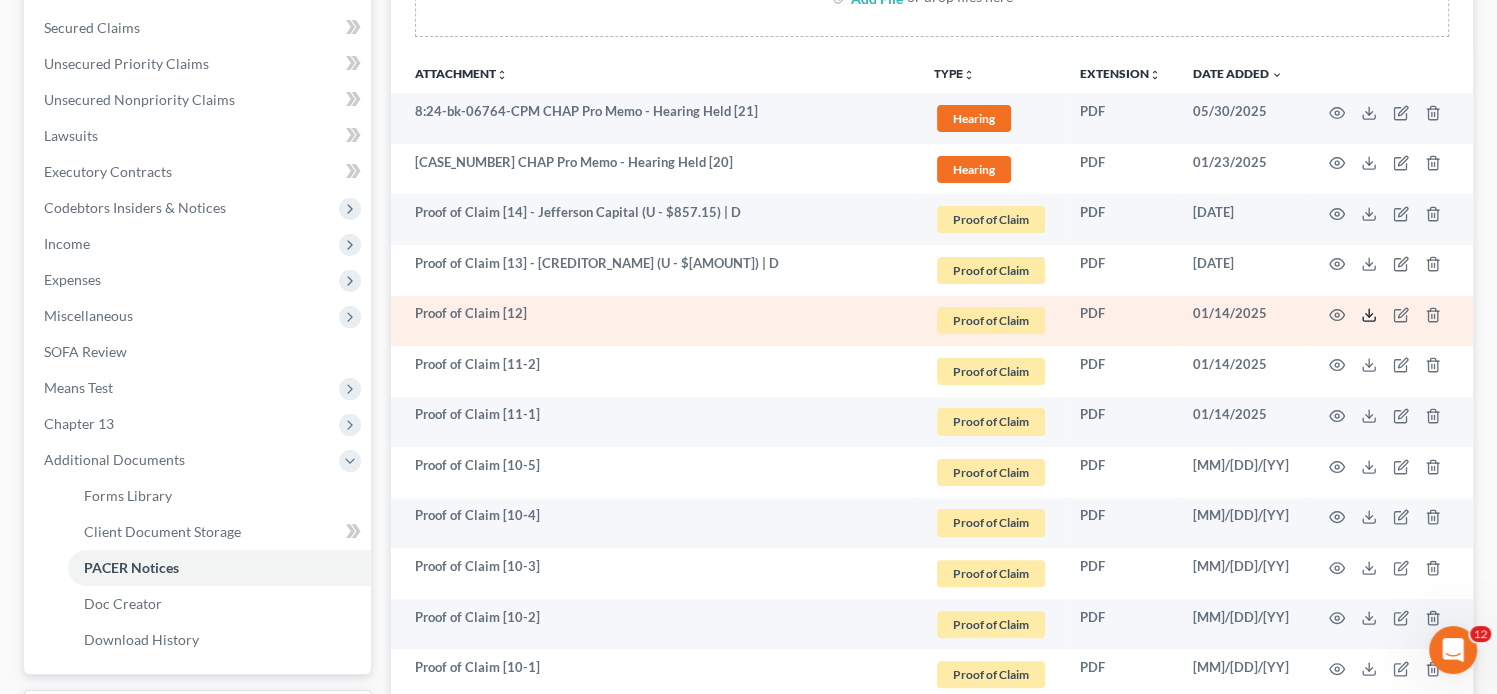 click 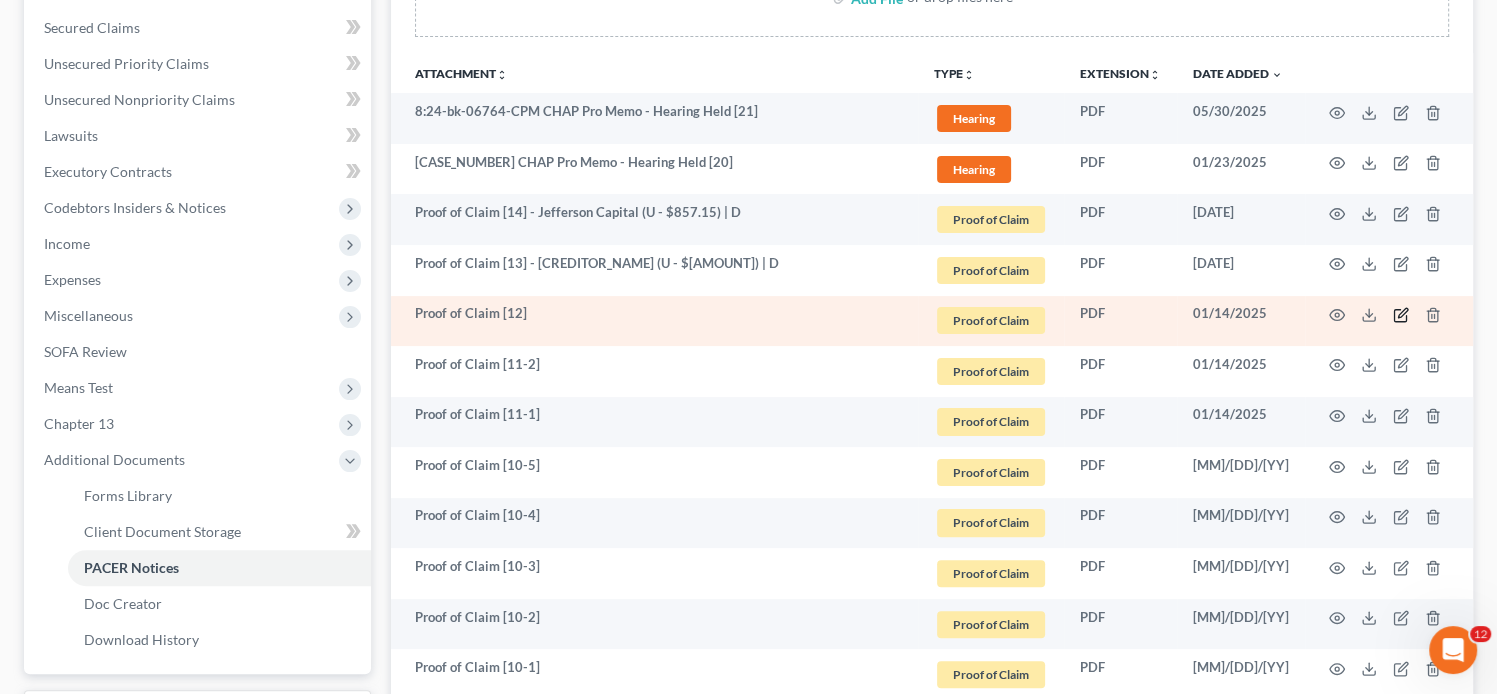 click 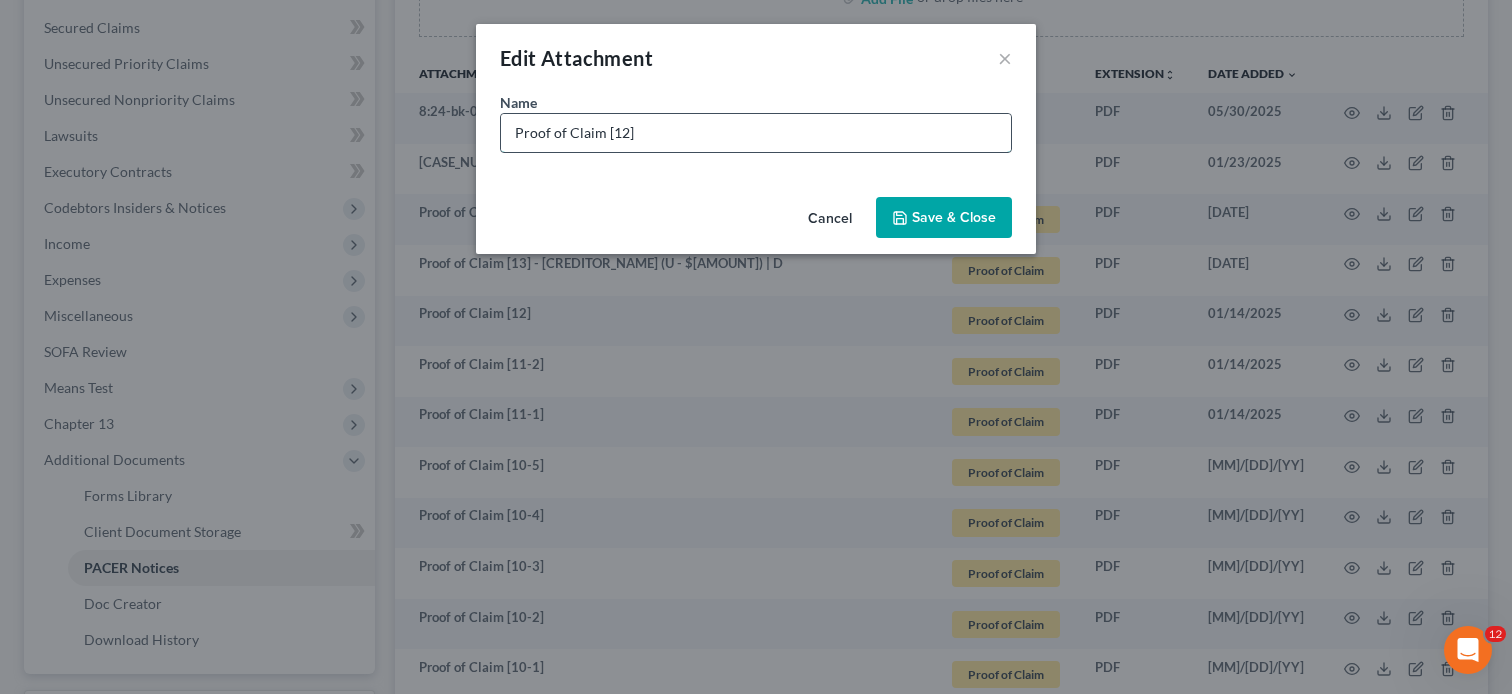 click on "Proof of Claim [12]" at bounding box center (756, 133) 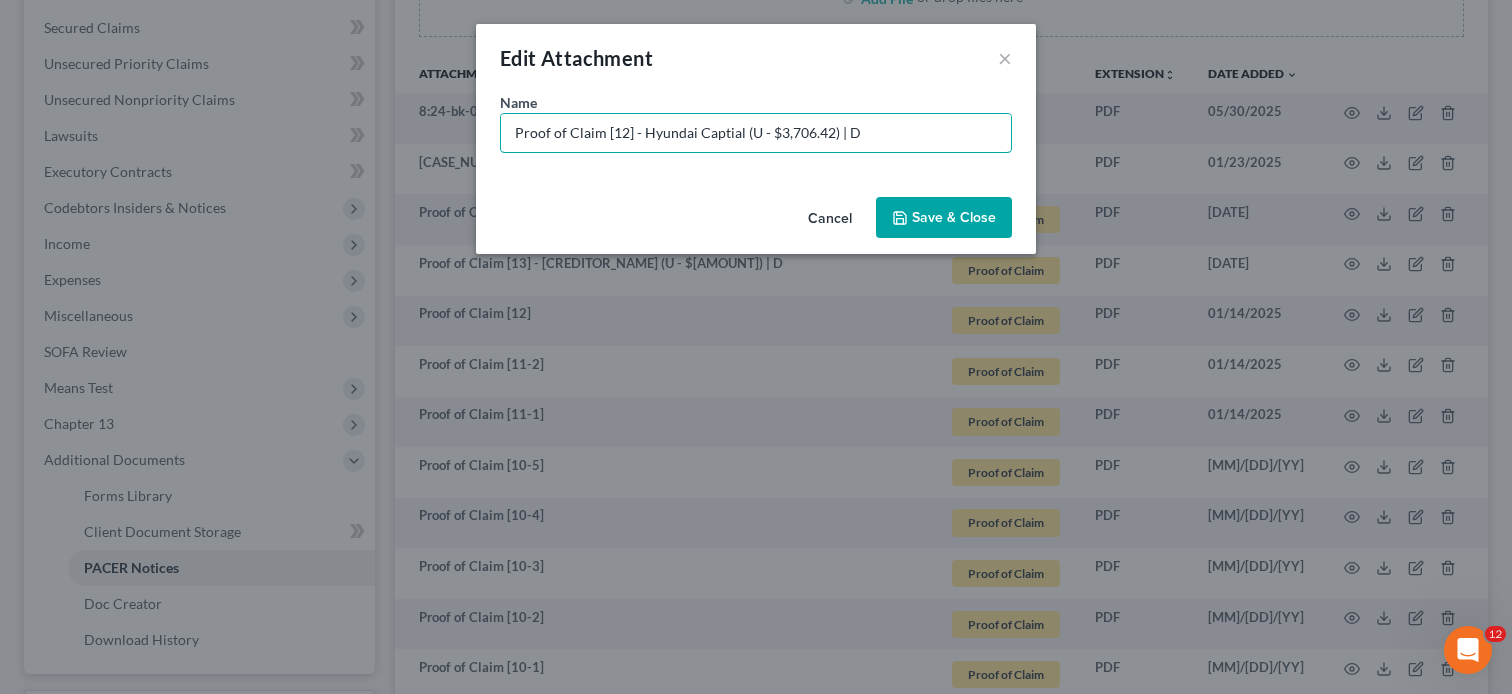 type on "Proof of Claim [12] - Hyundai Captial (U - $3,706.42) | D" 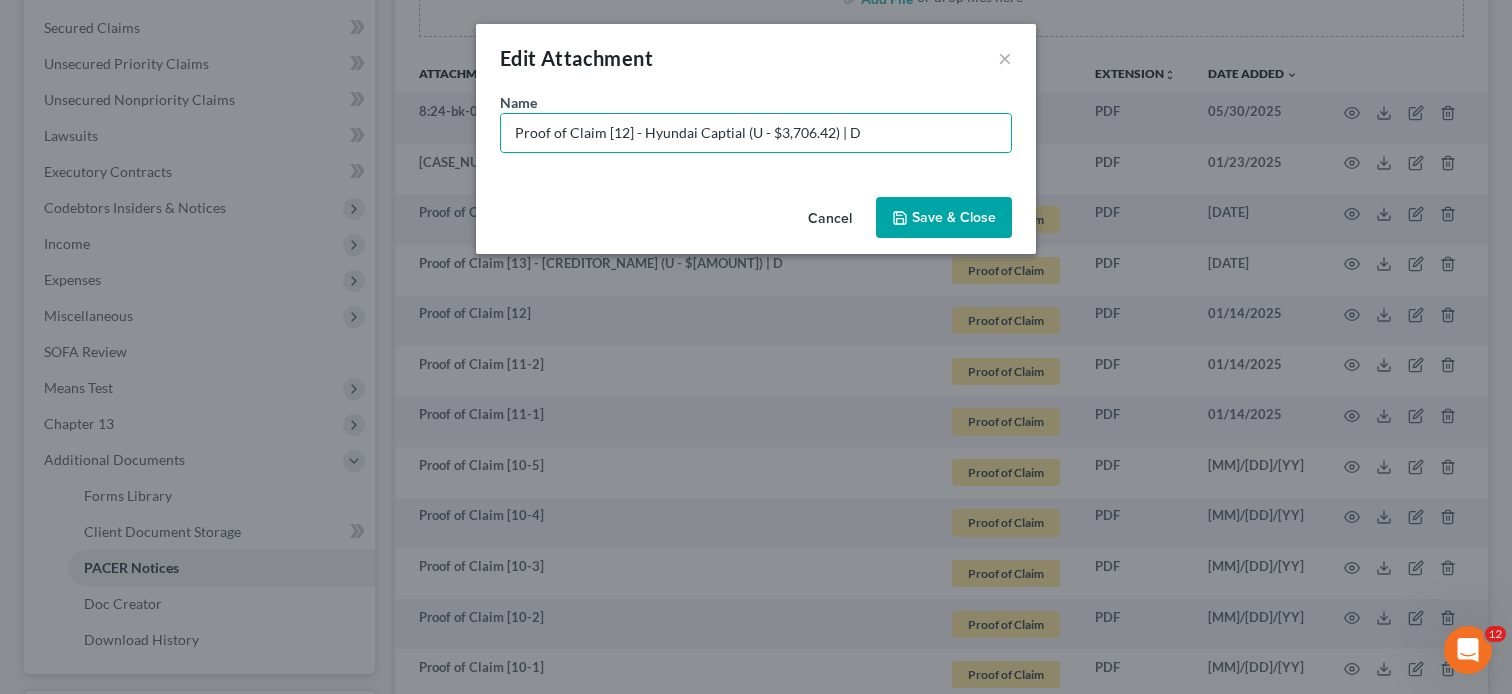click on "Save & Close" at bounding box center (954, 217) 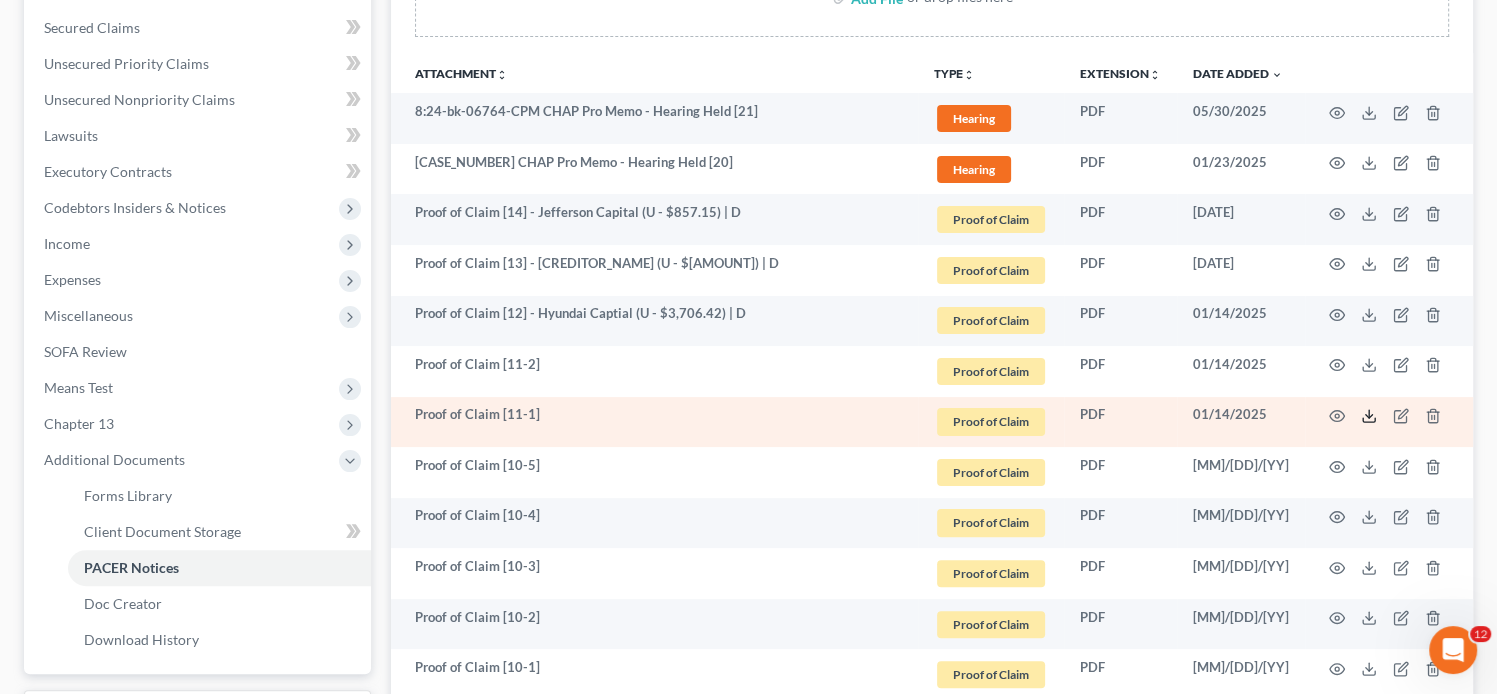 click 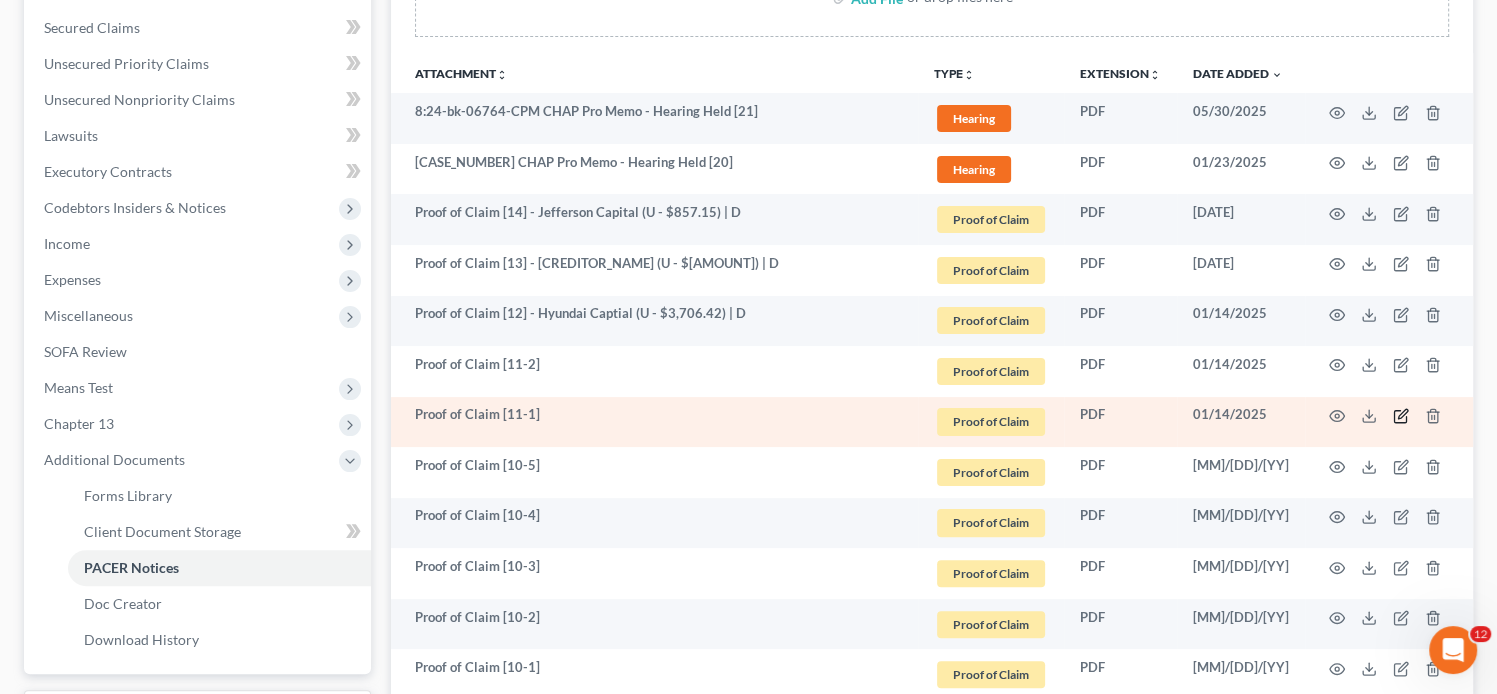 click 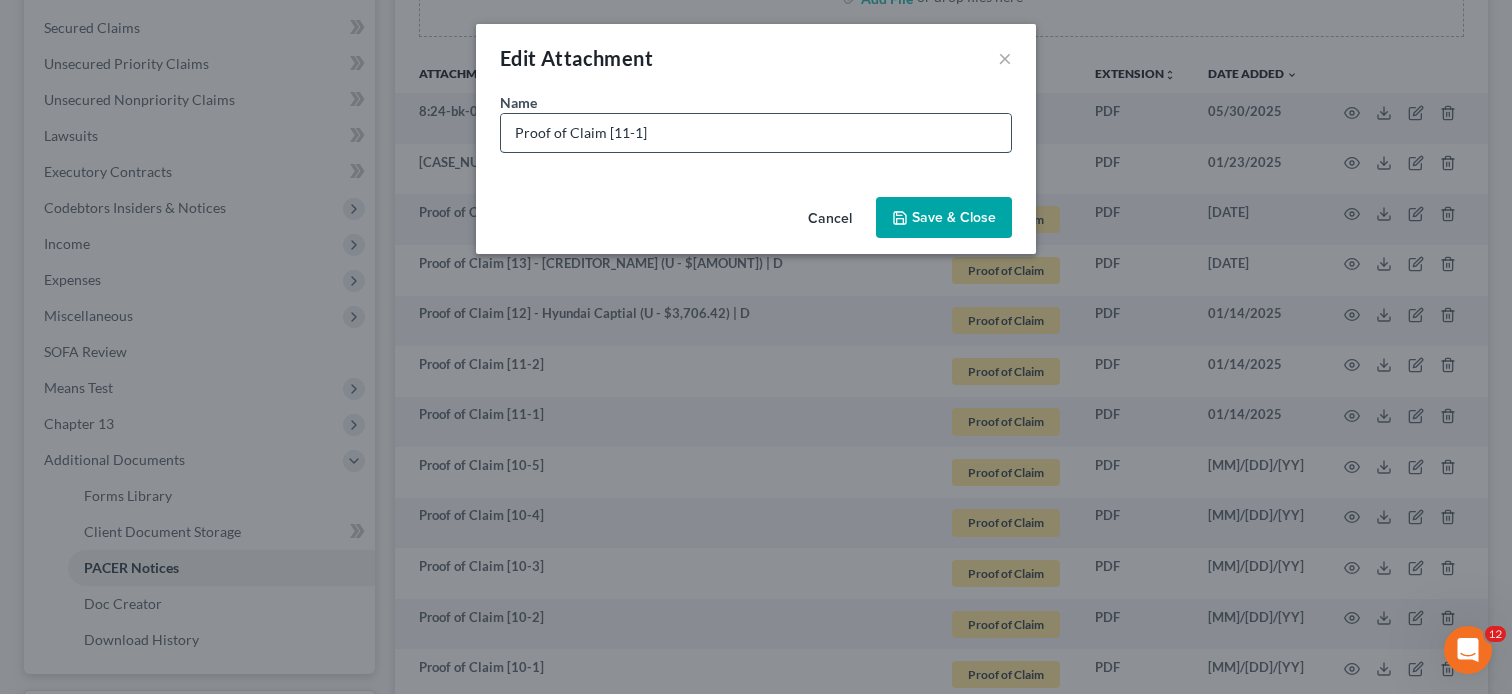 click on "Proof of Claim [11-1]" at bounding box center [756, 133] 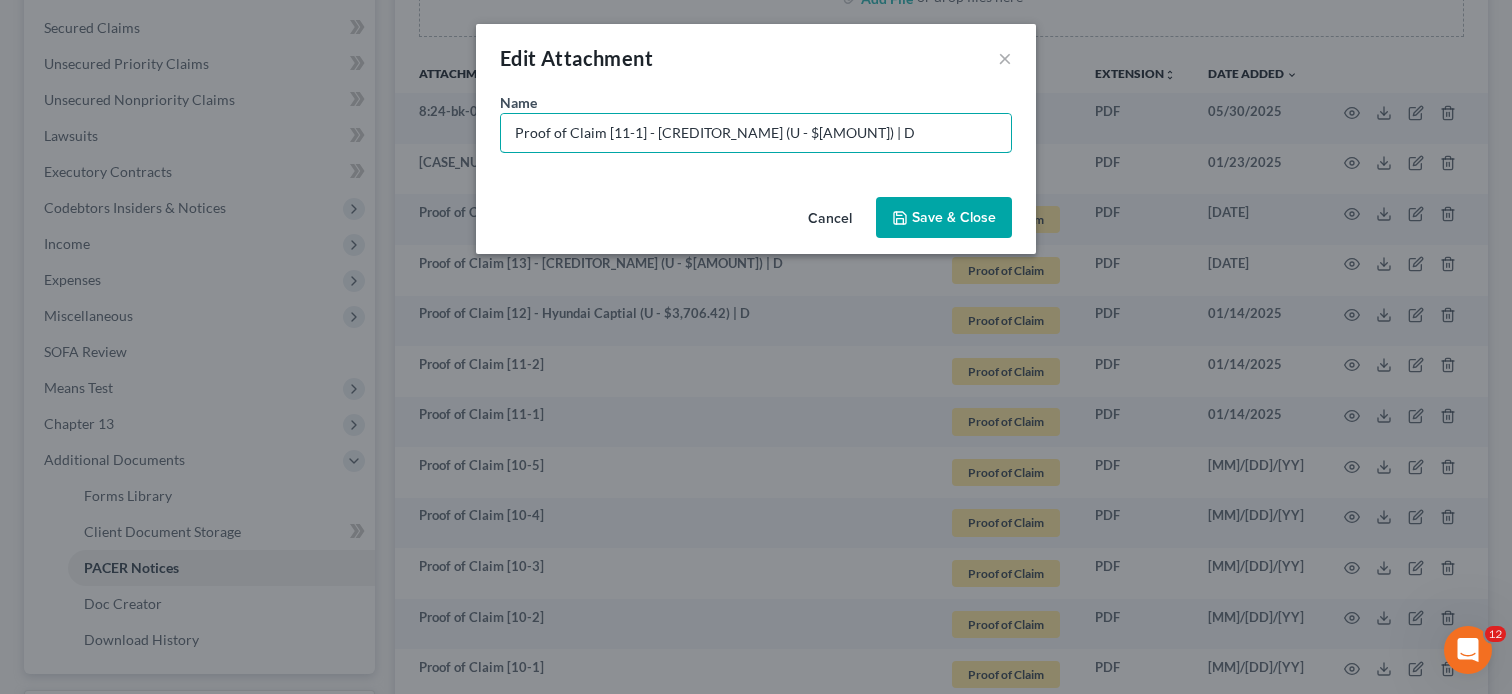 type on "Proof of Claim [11-1] - Midland Credit Mgmt. (U - $1,309.16) | D" 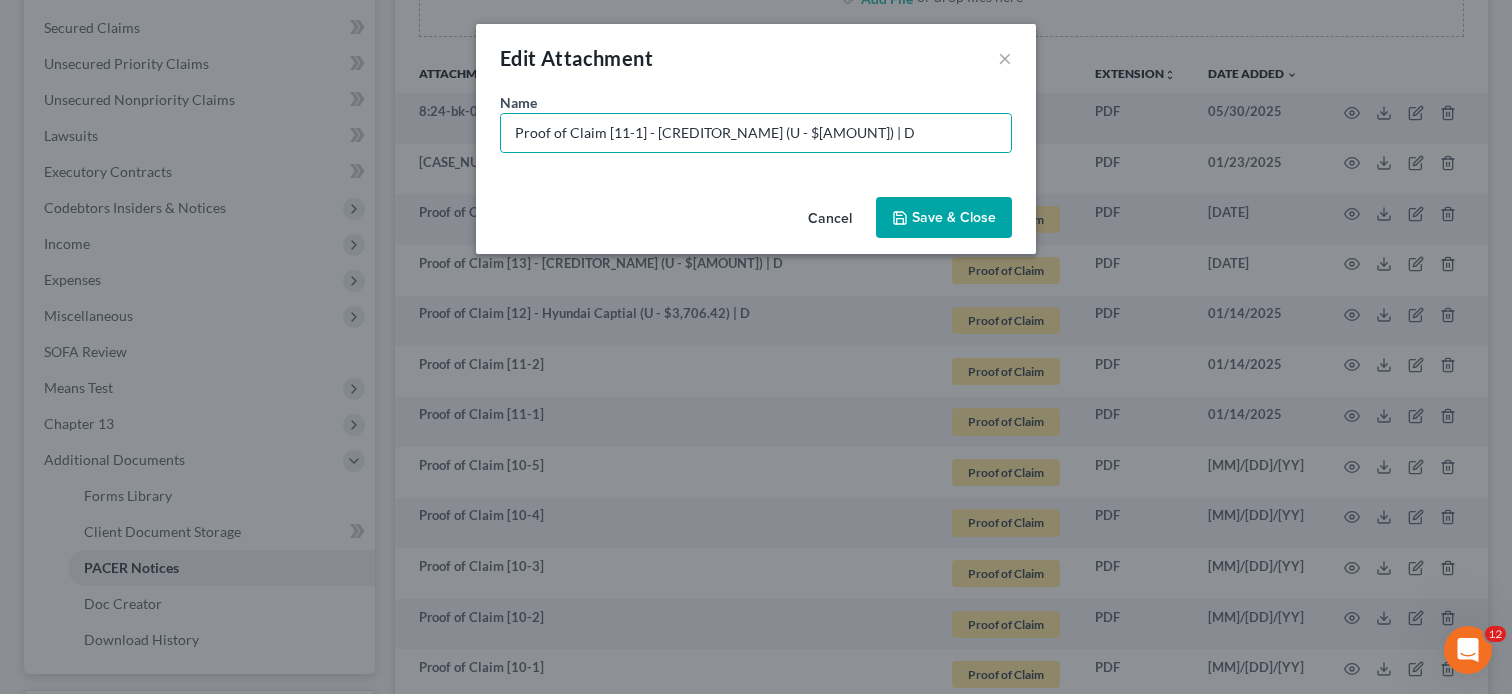 click on "Save & Close" at bounding box center (954, 217) 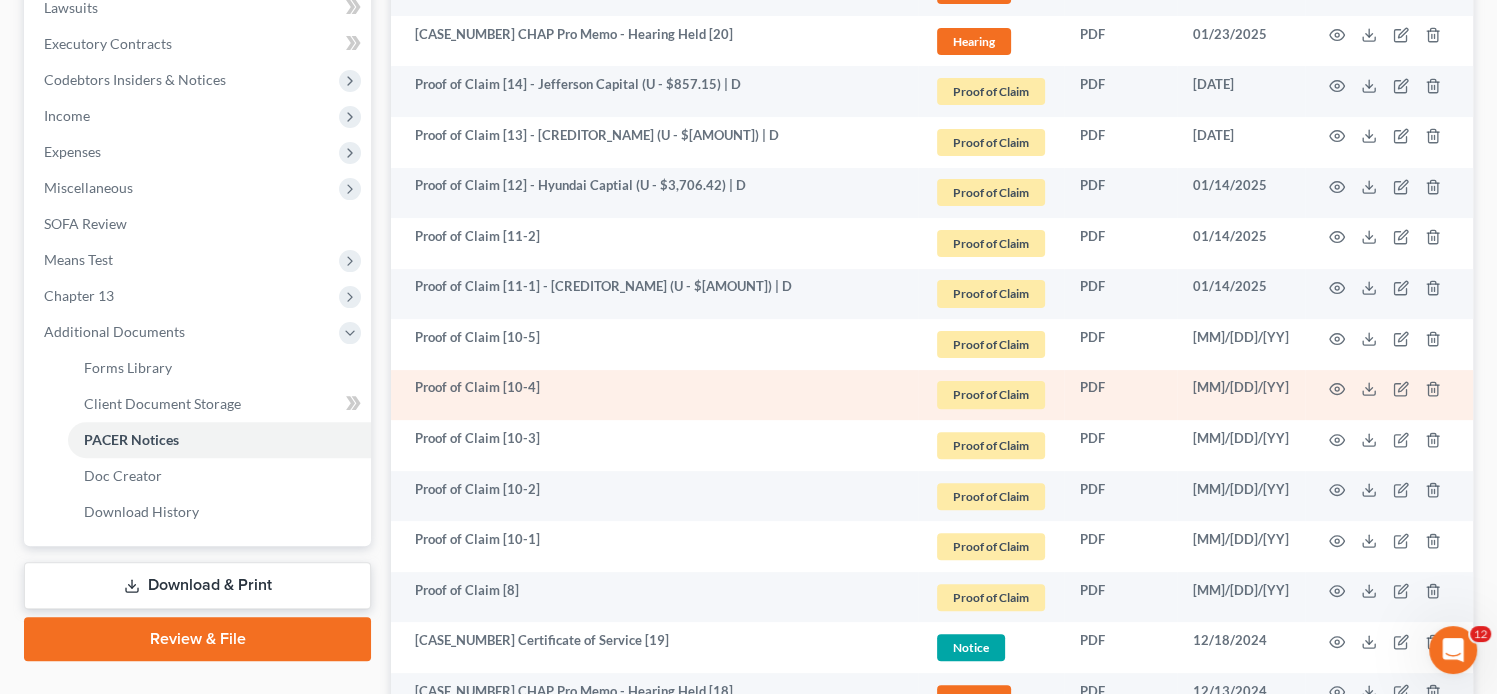 scroll, scrollTop: 581, scrollLeft: 0, axis: vertical 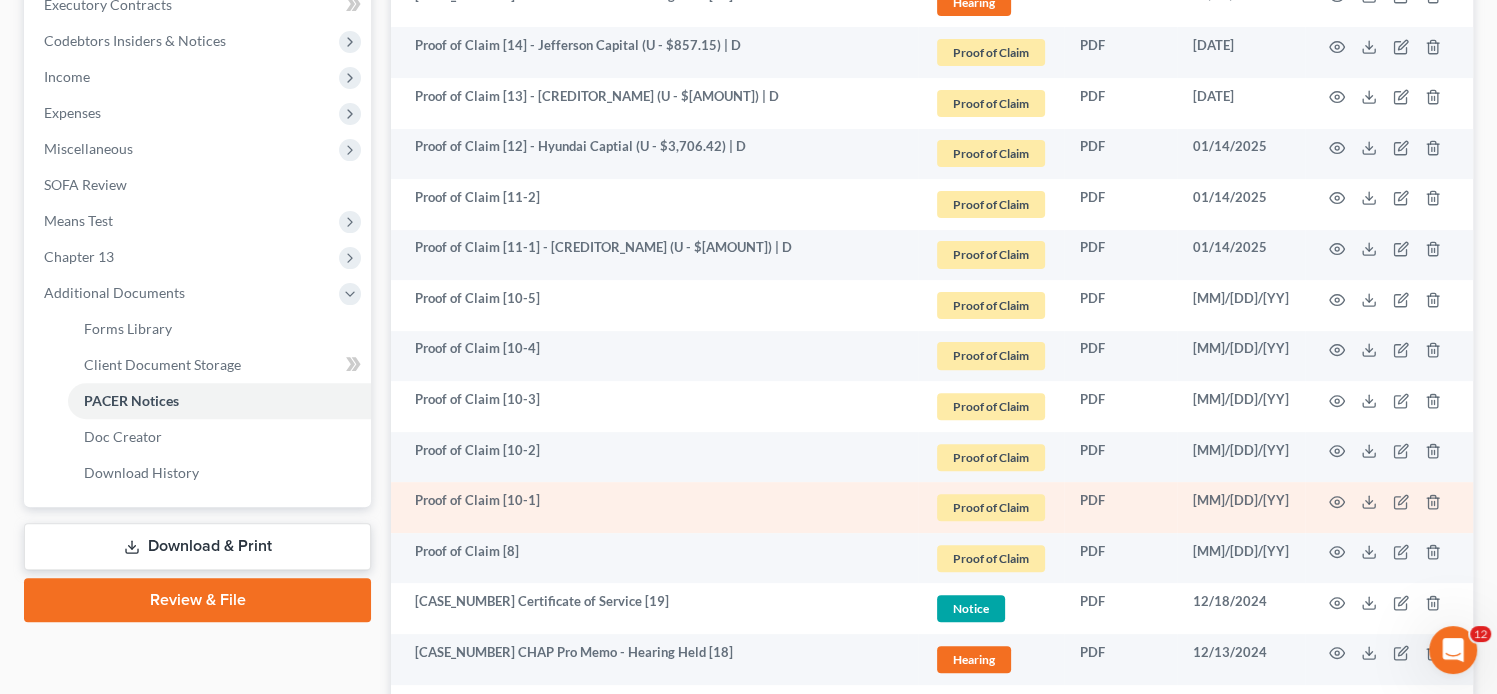 click at bounding box center [1389, 507] 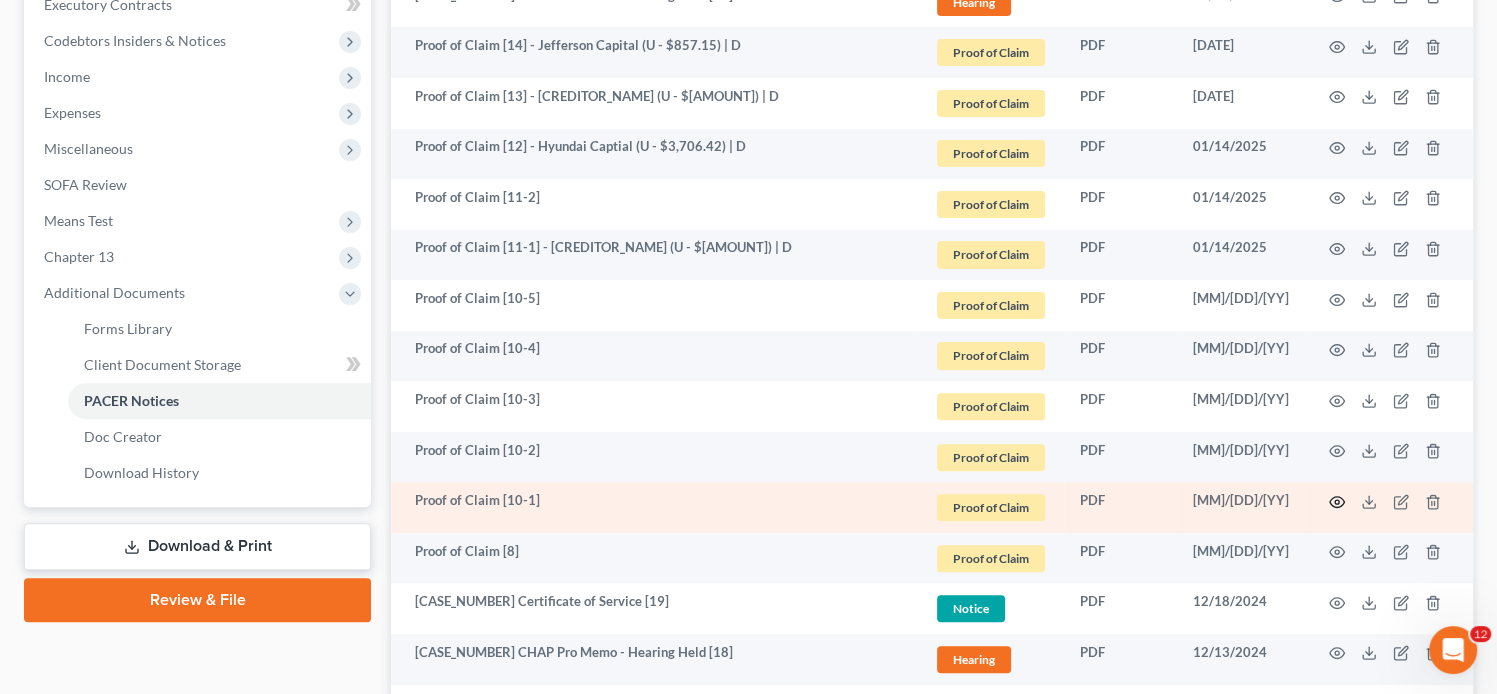 click 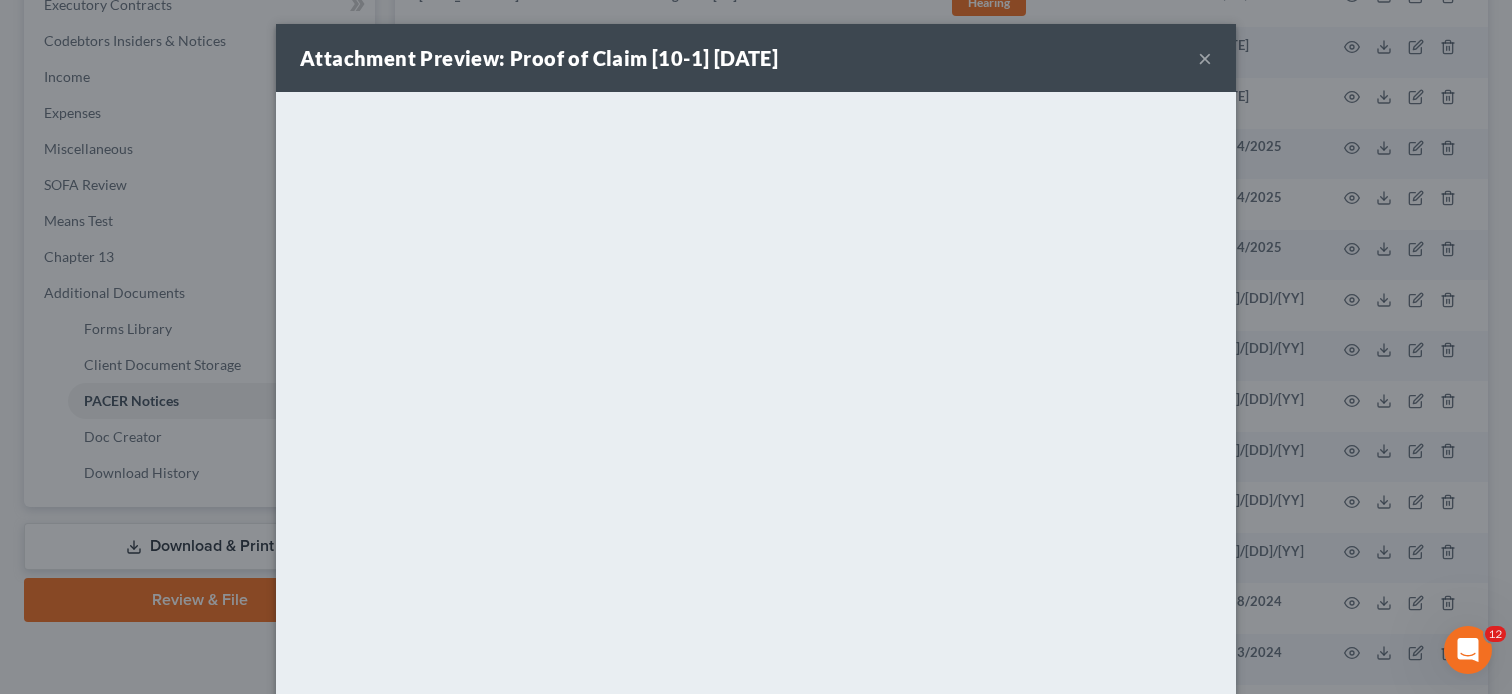 click on "×" at bounding box center (1205, 58) 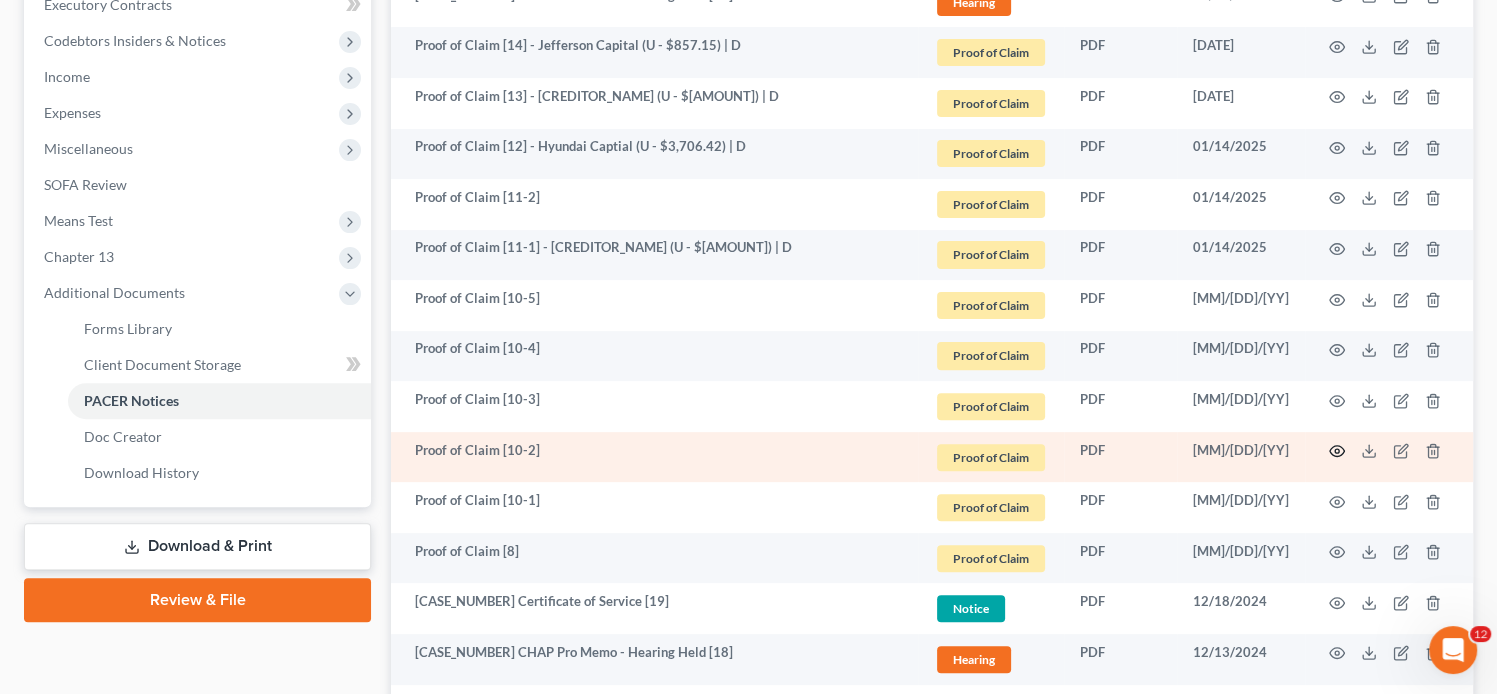 click 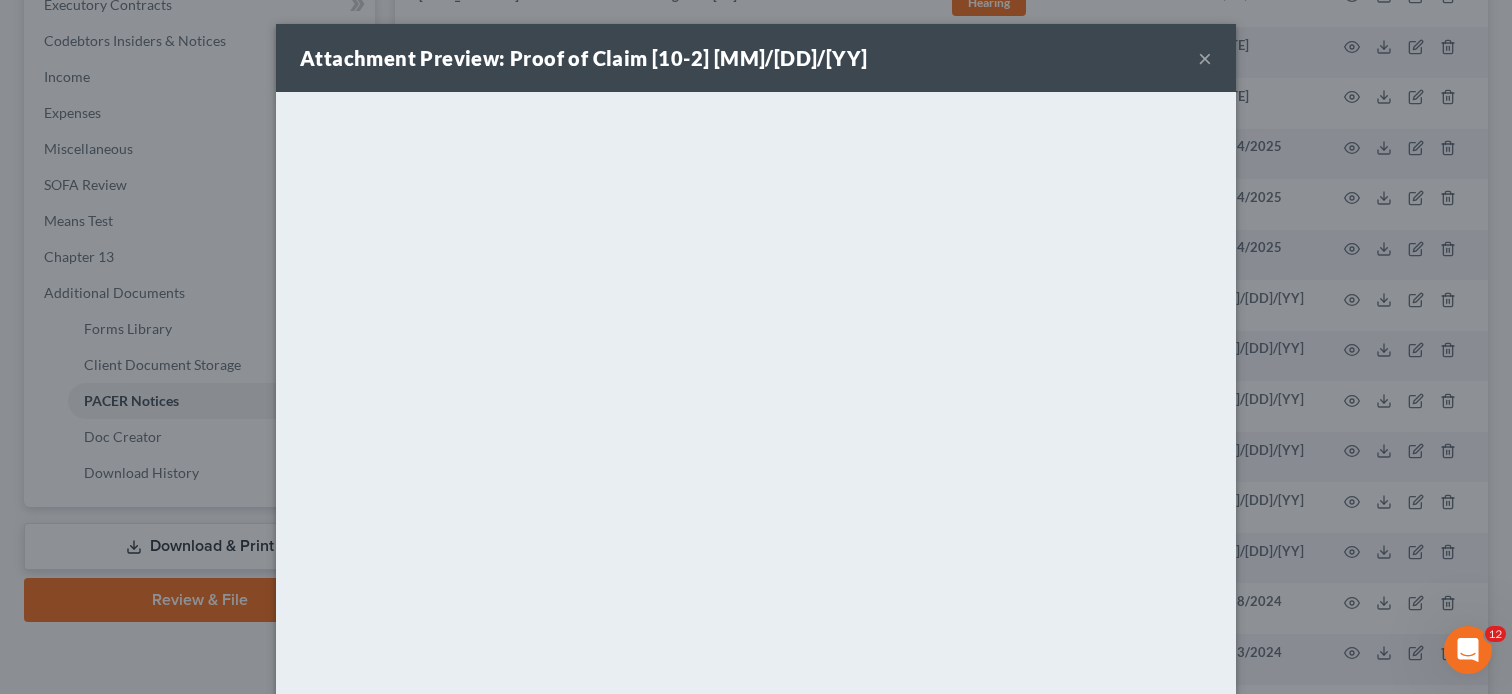 click on "×" at bounding box center (1205, 58) 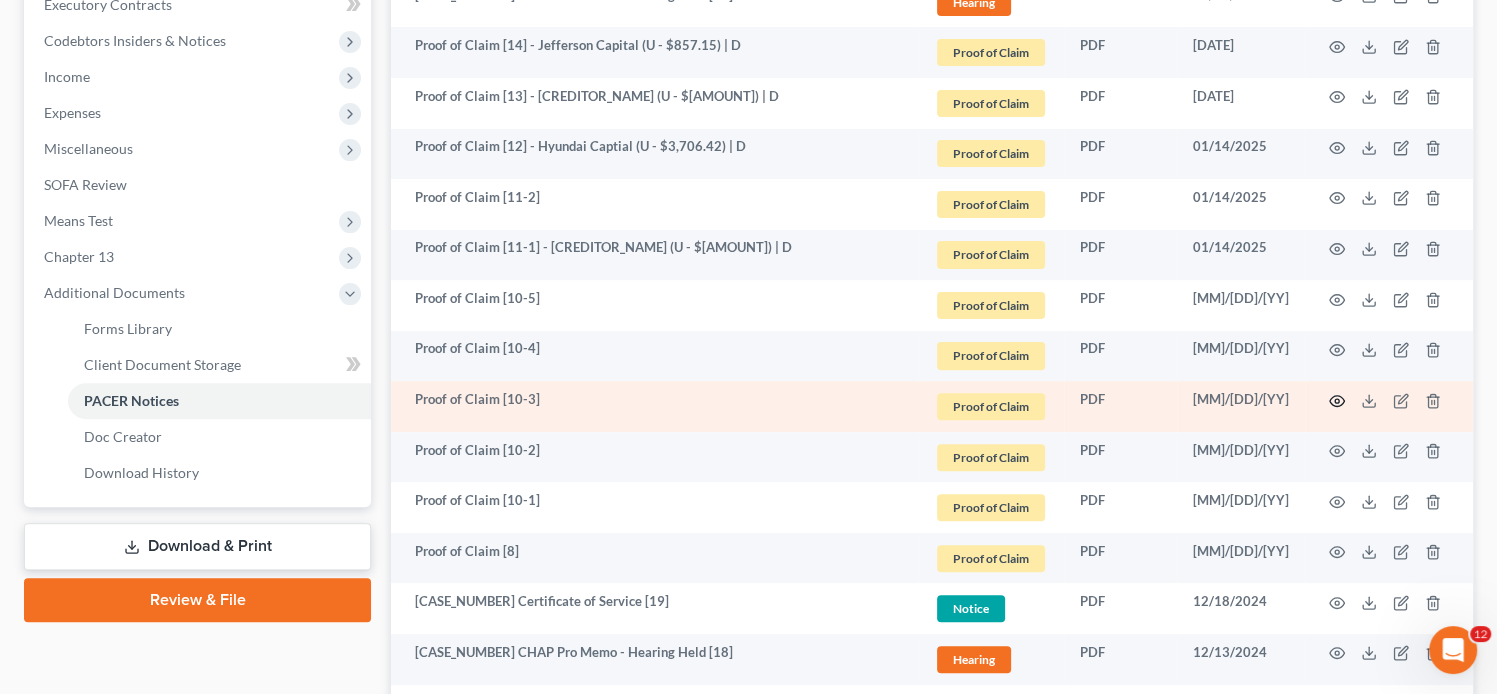 click 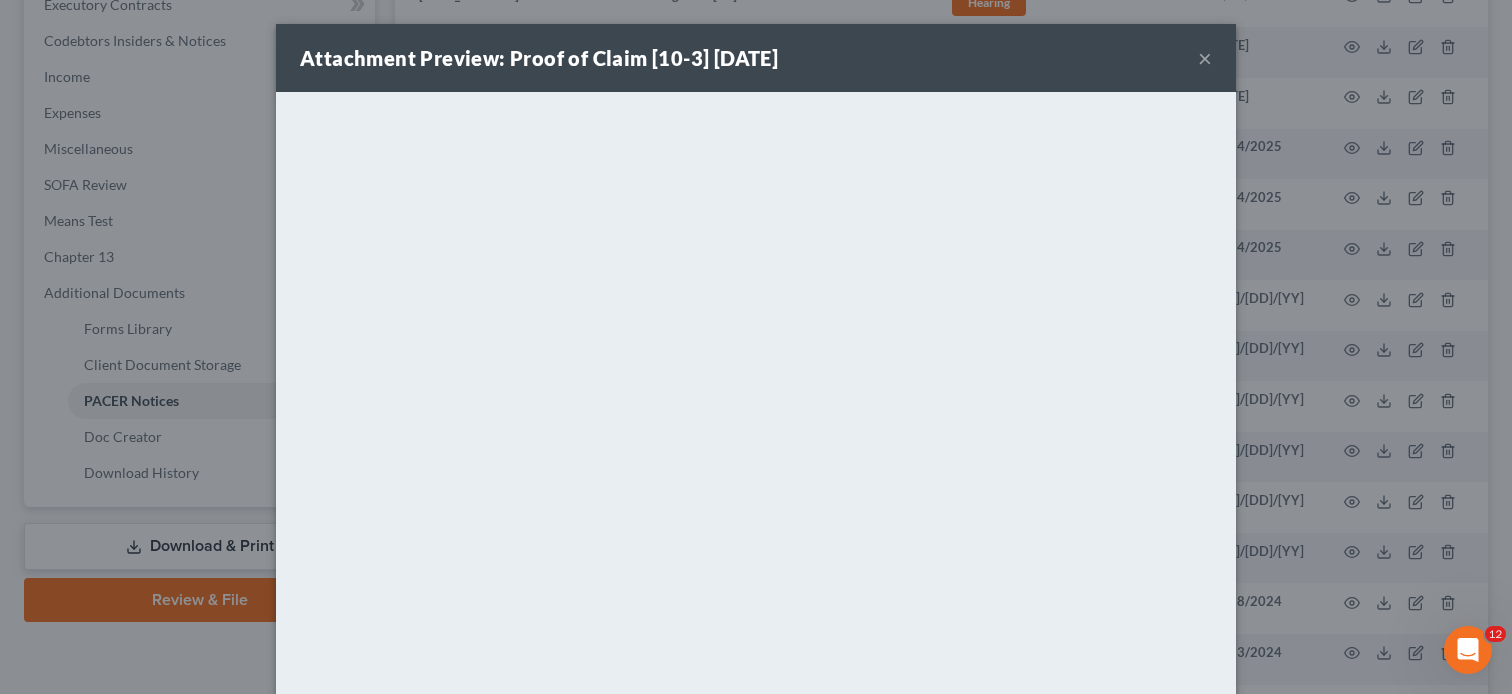 click on "×" at bounding box center (1205, 58) 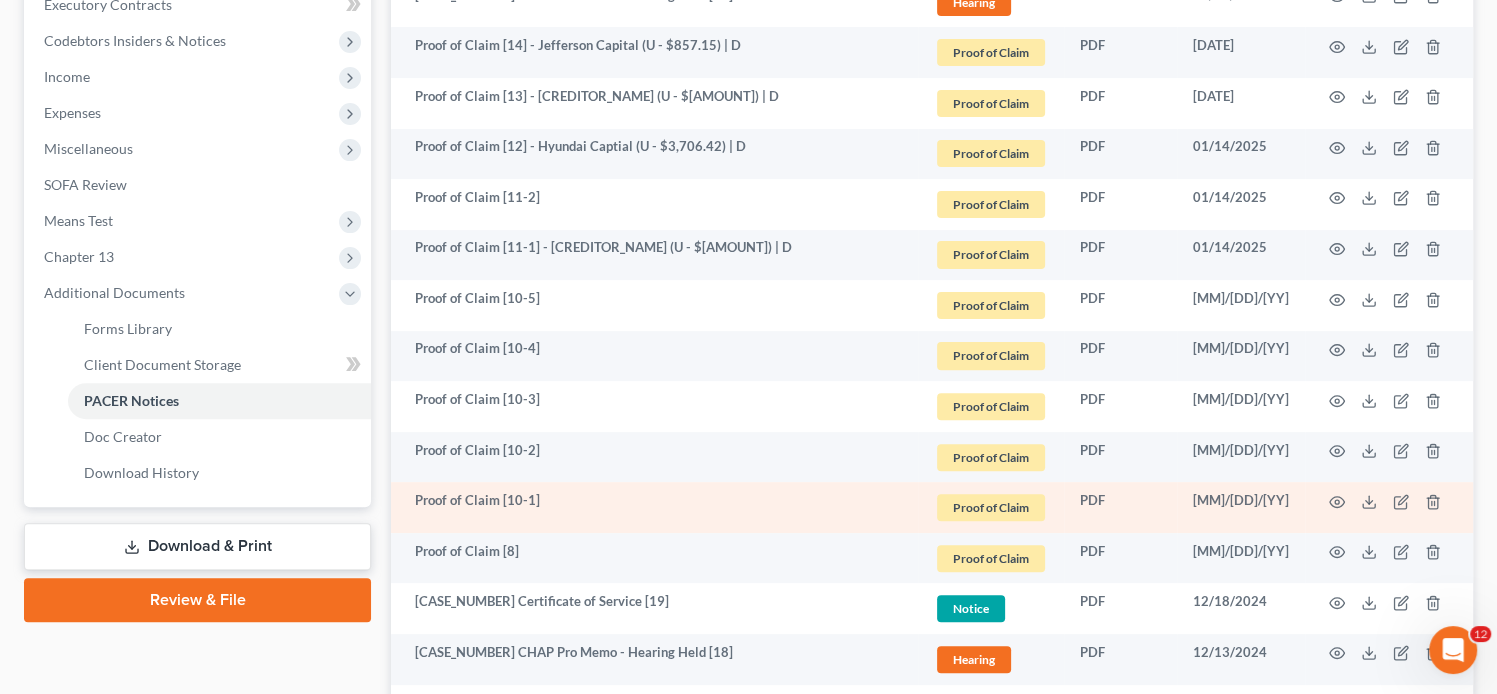 click at bounding box center (1389, 507) 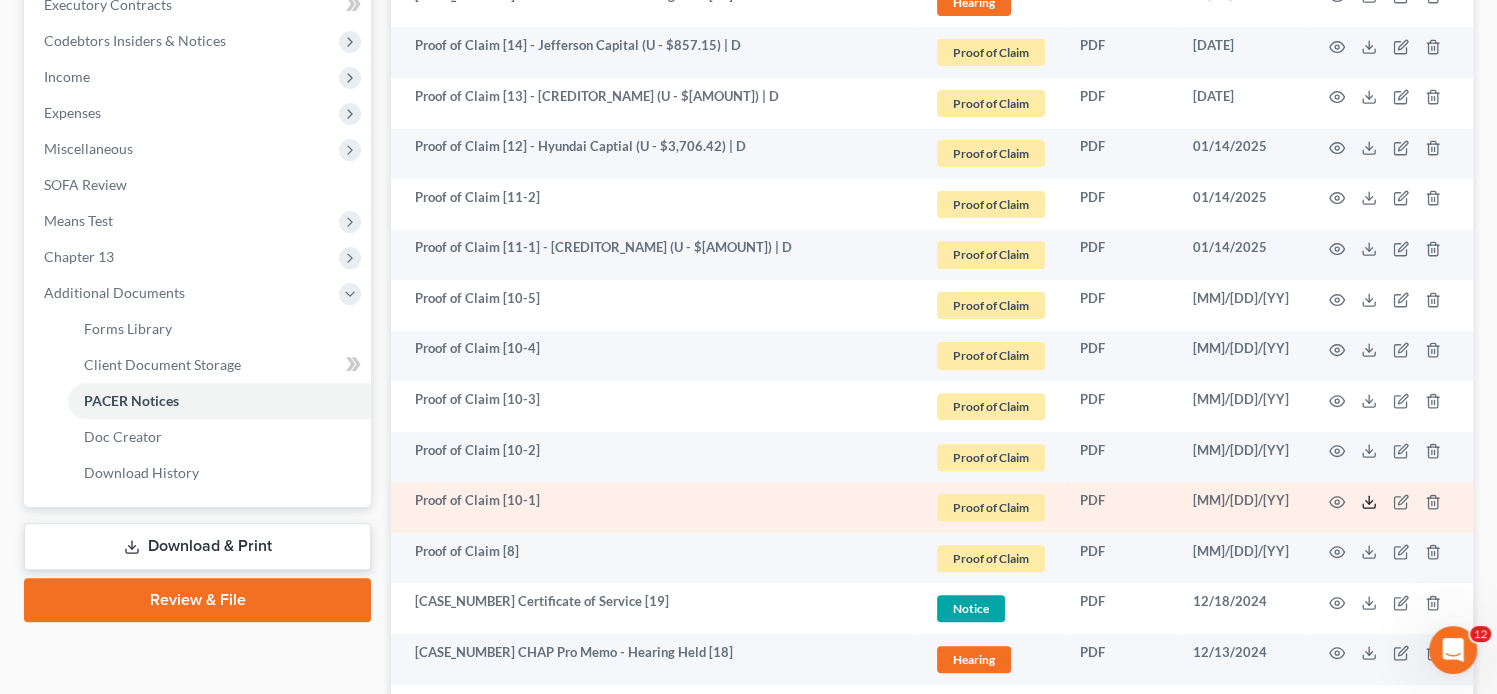 click 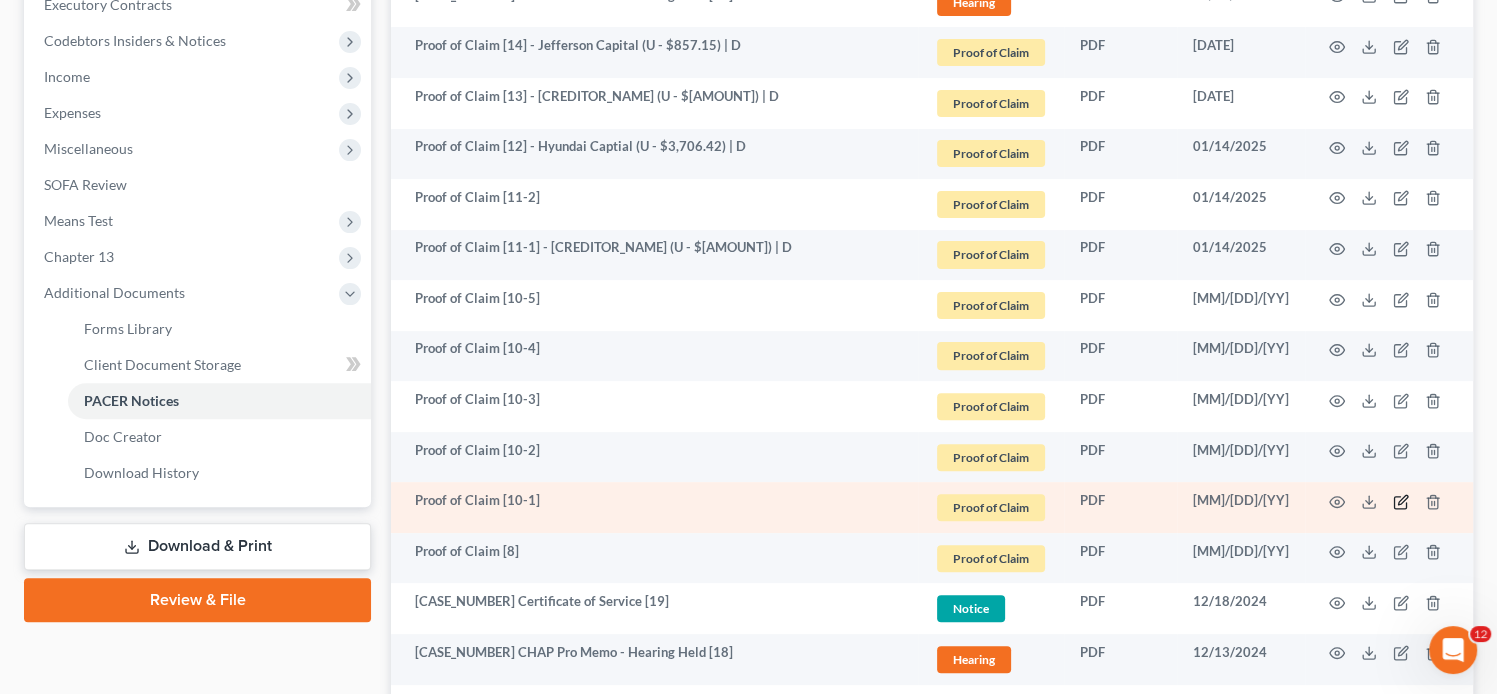 click 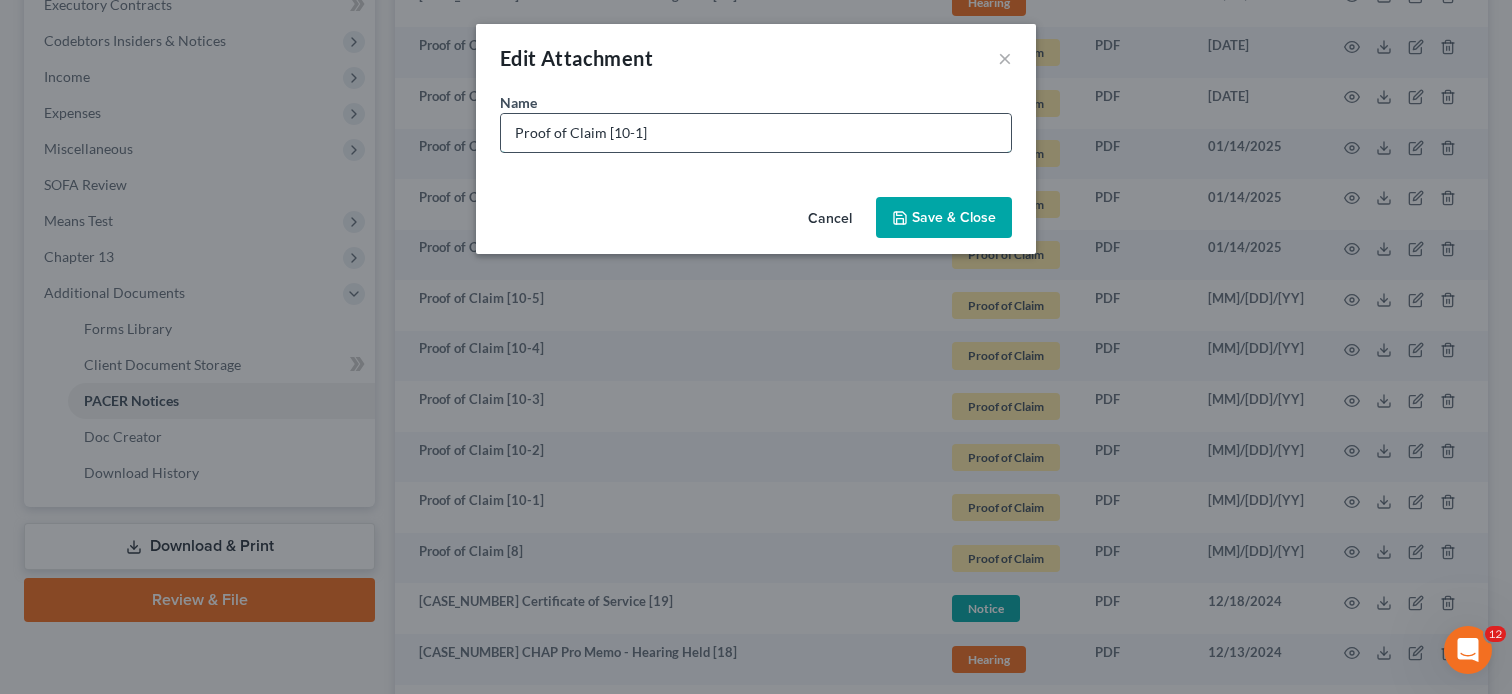 click on "Proof of Claim [10-1]" at bounding box center (756, 133) 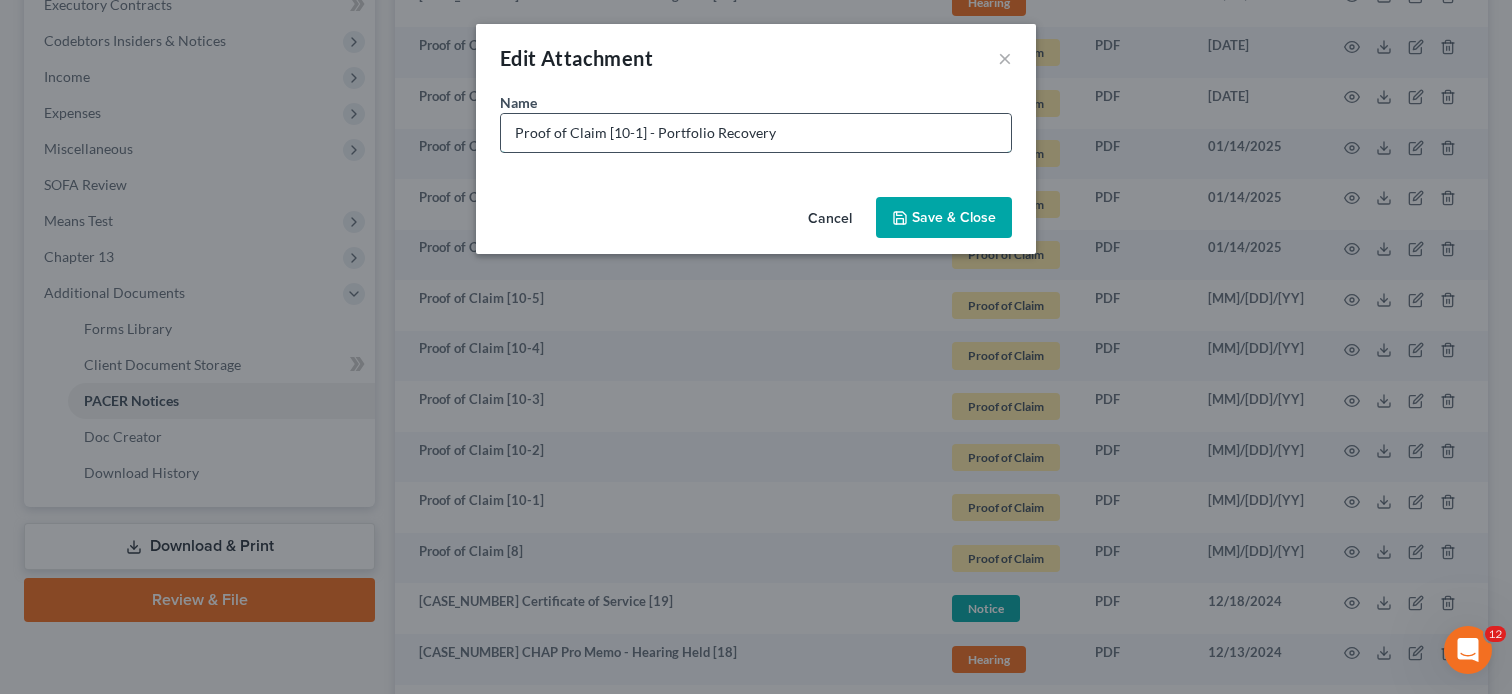 type on "Proof of Claim [10-1] - Portfolio Recovery (U - $3,185.97) | D" 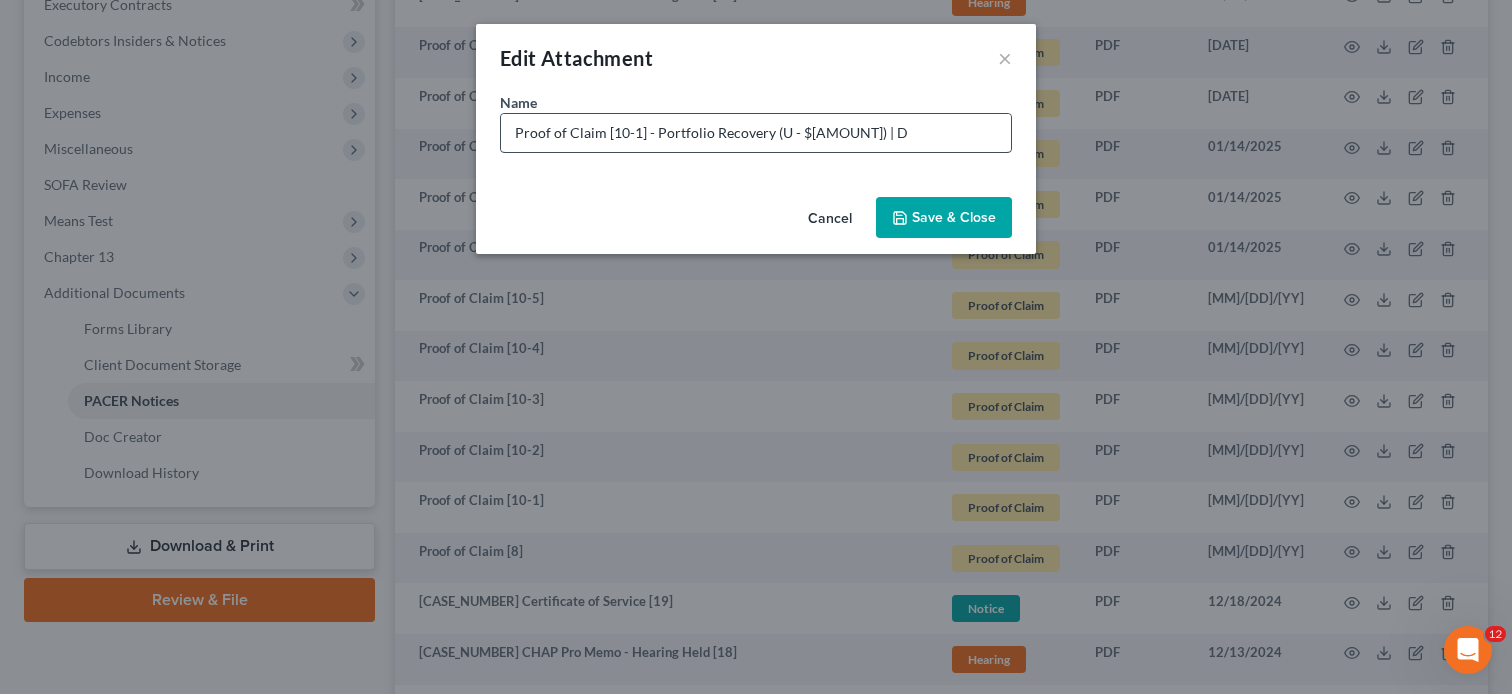 type 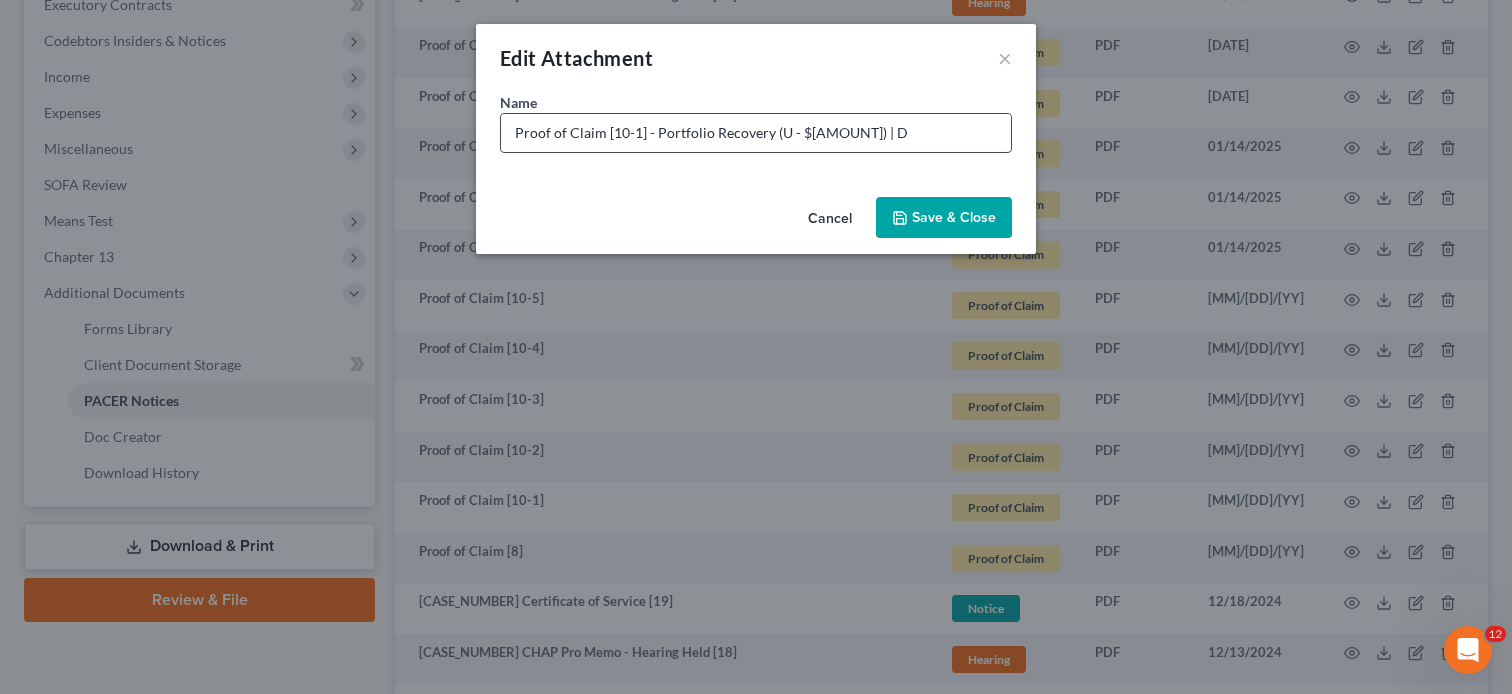 click on "Proof of Claim [10-1] - Portfolio Recovery (U - $3,185.97) | D" at bounding box center [756, 133] 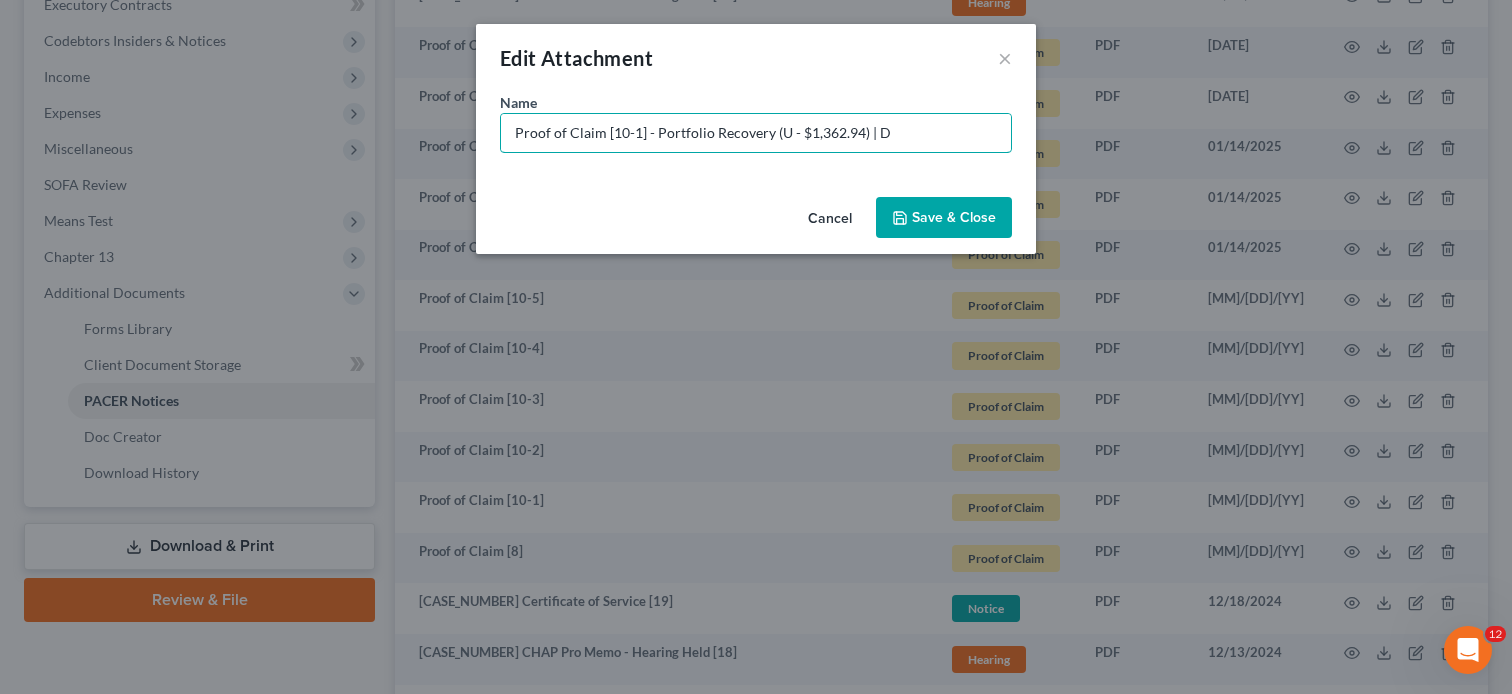 type on "Proof of Claim [10-1] - Portfolio Recovery (U - $1,362.94) | D" 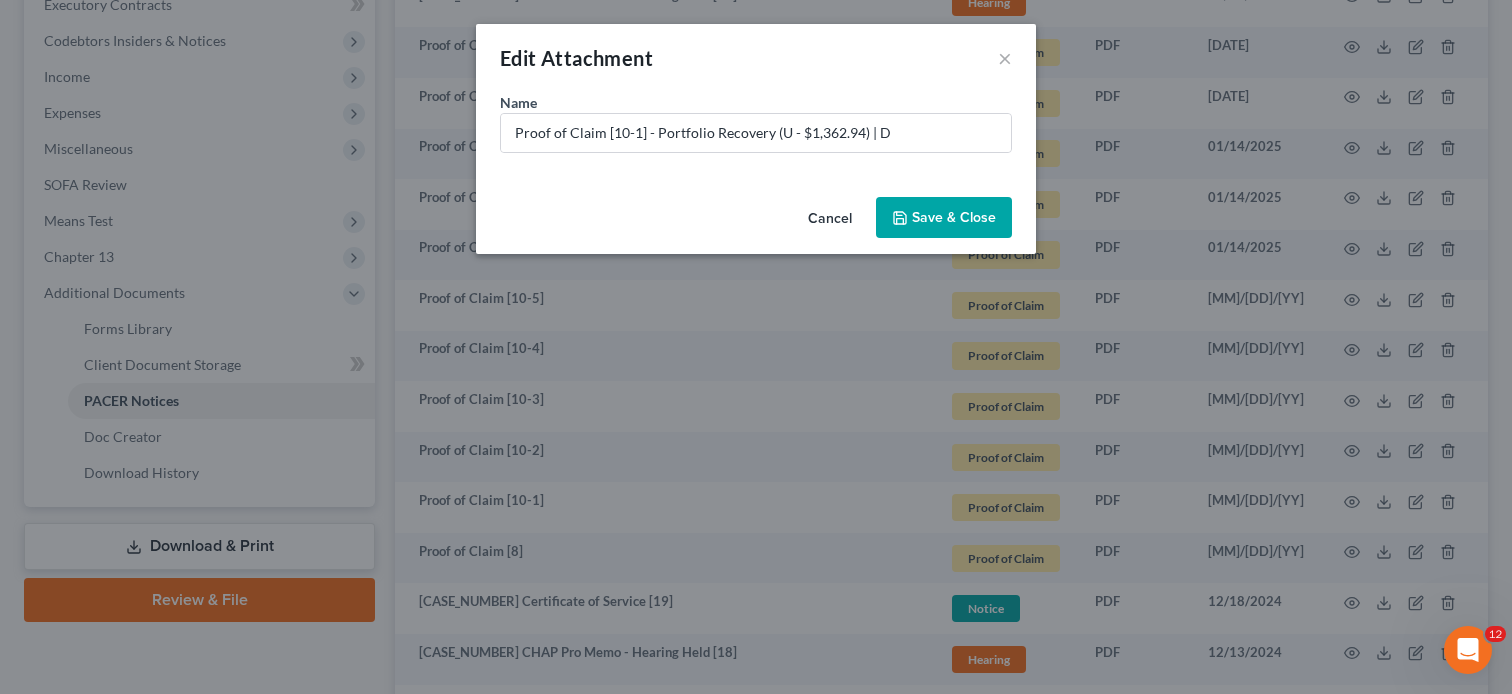 click on "Save & Close" at bounding box center [954, 217] 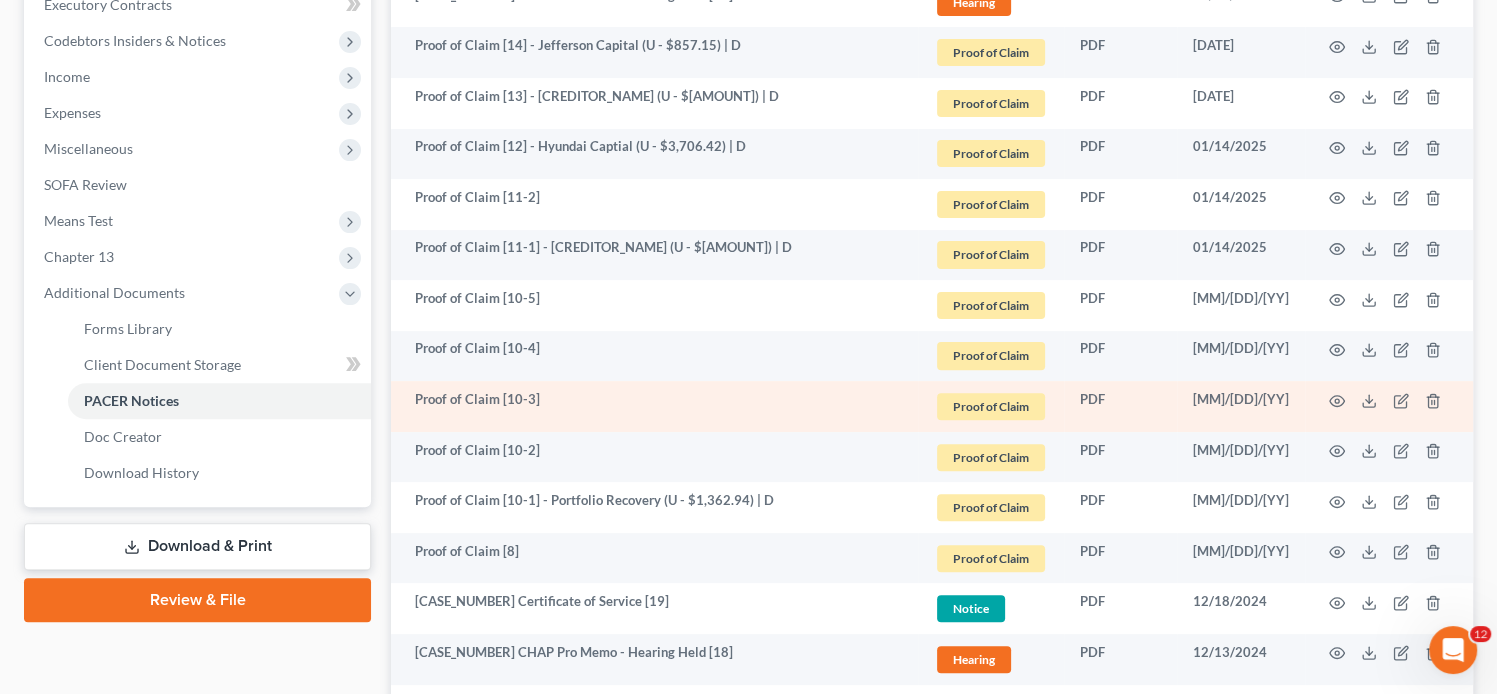 scroll, scrollTop: 914, scrollLeft: 0, axis: vertical 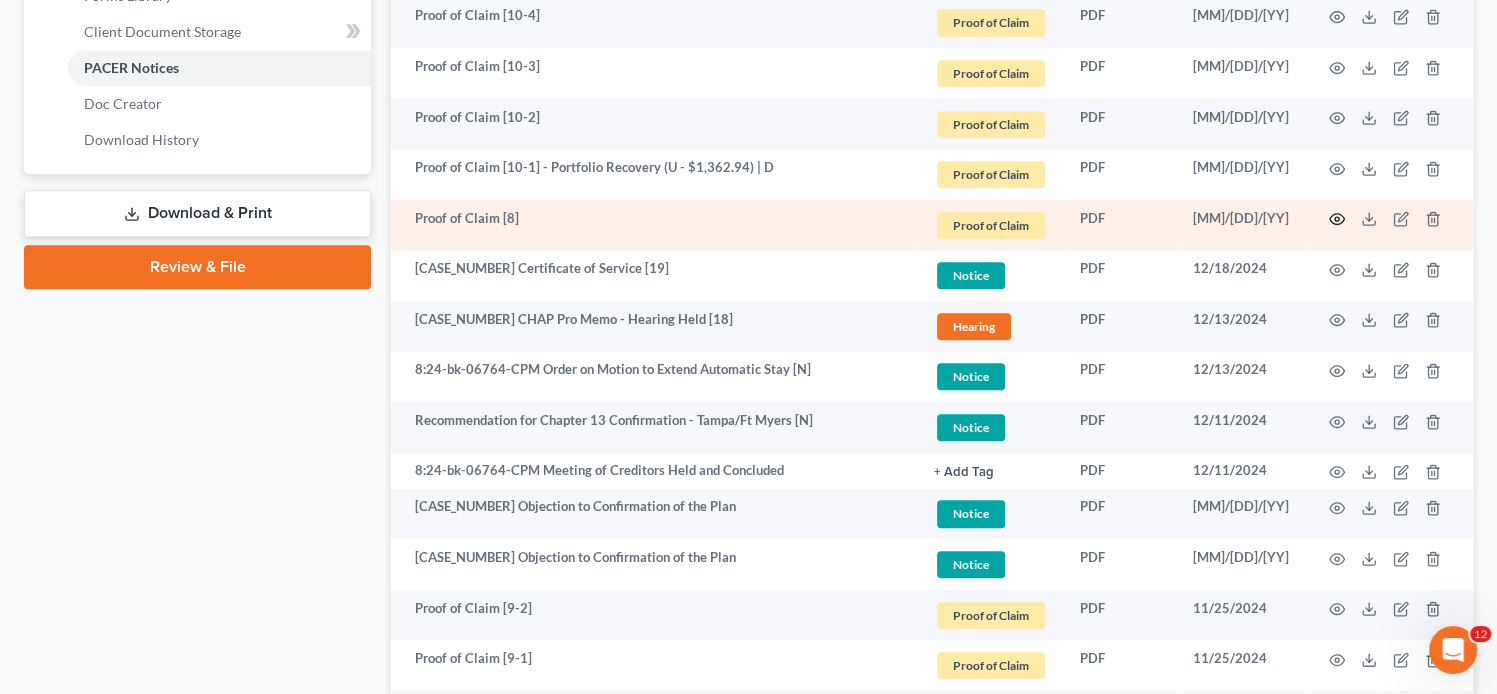 click 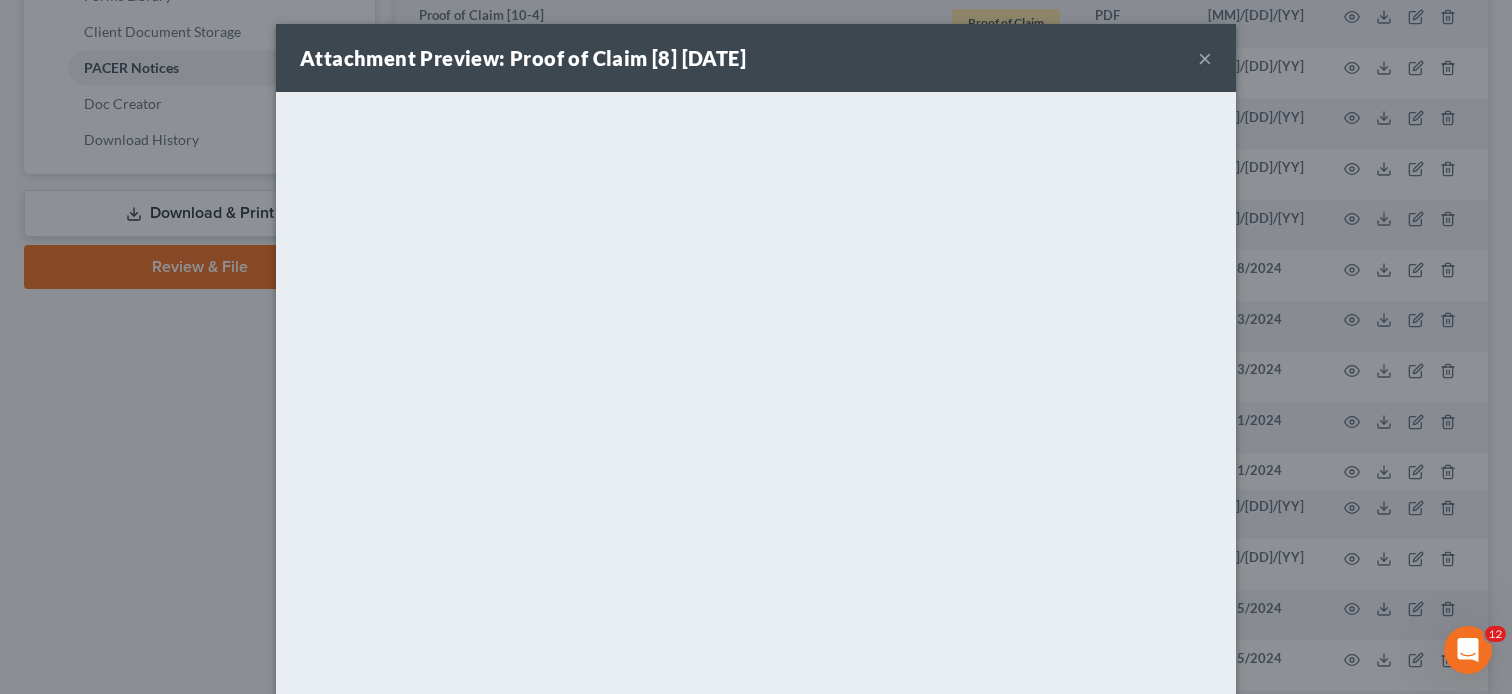 click on "×" at bounding box center (1205, 58) 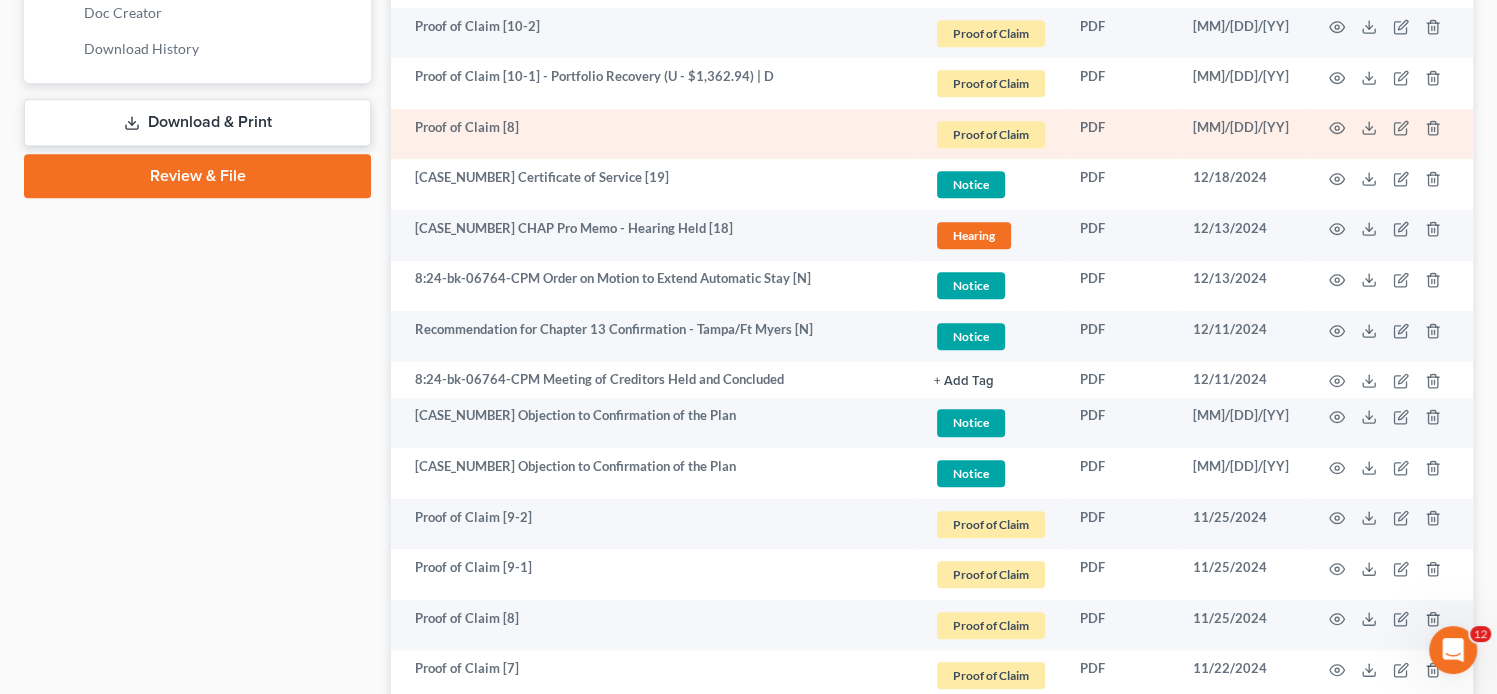 scroll, scrollTop: 914, scrollLeft: 0, axis: vertical 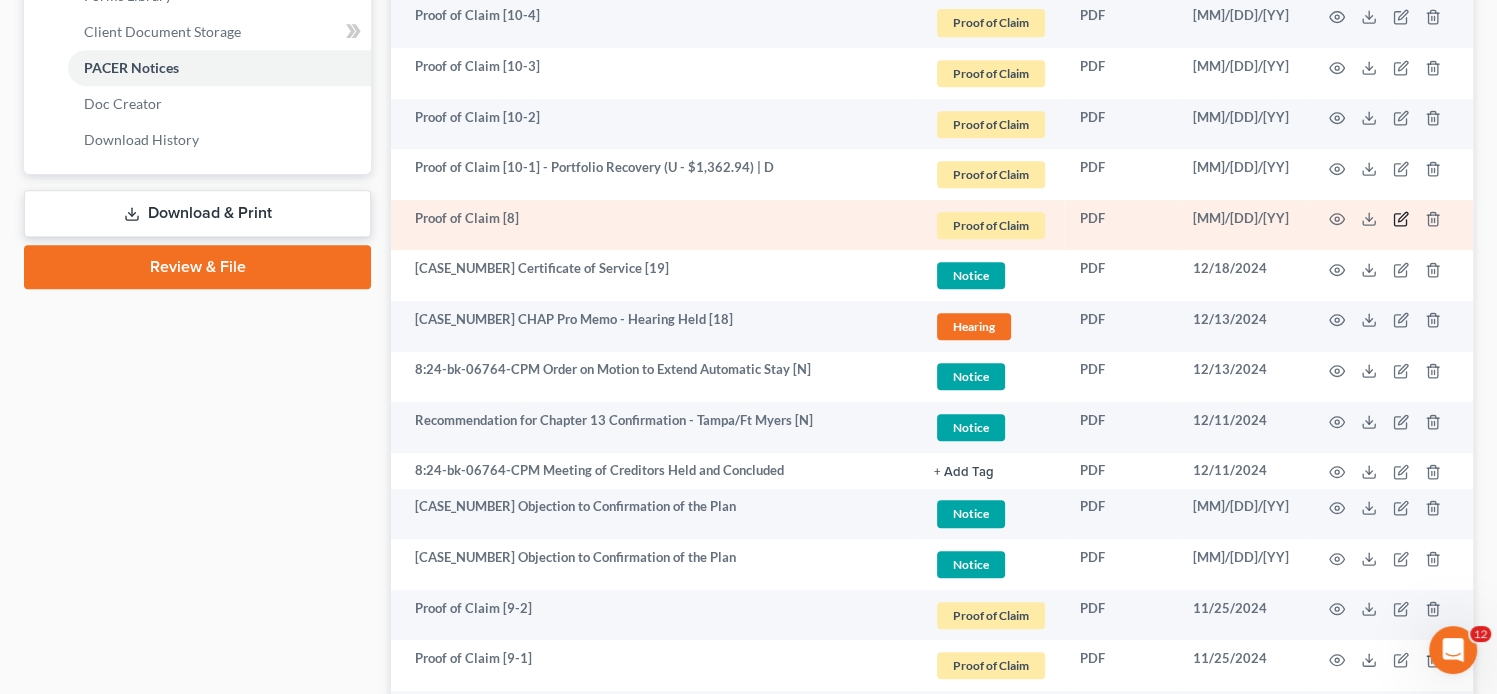click 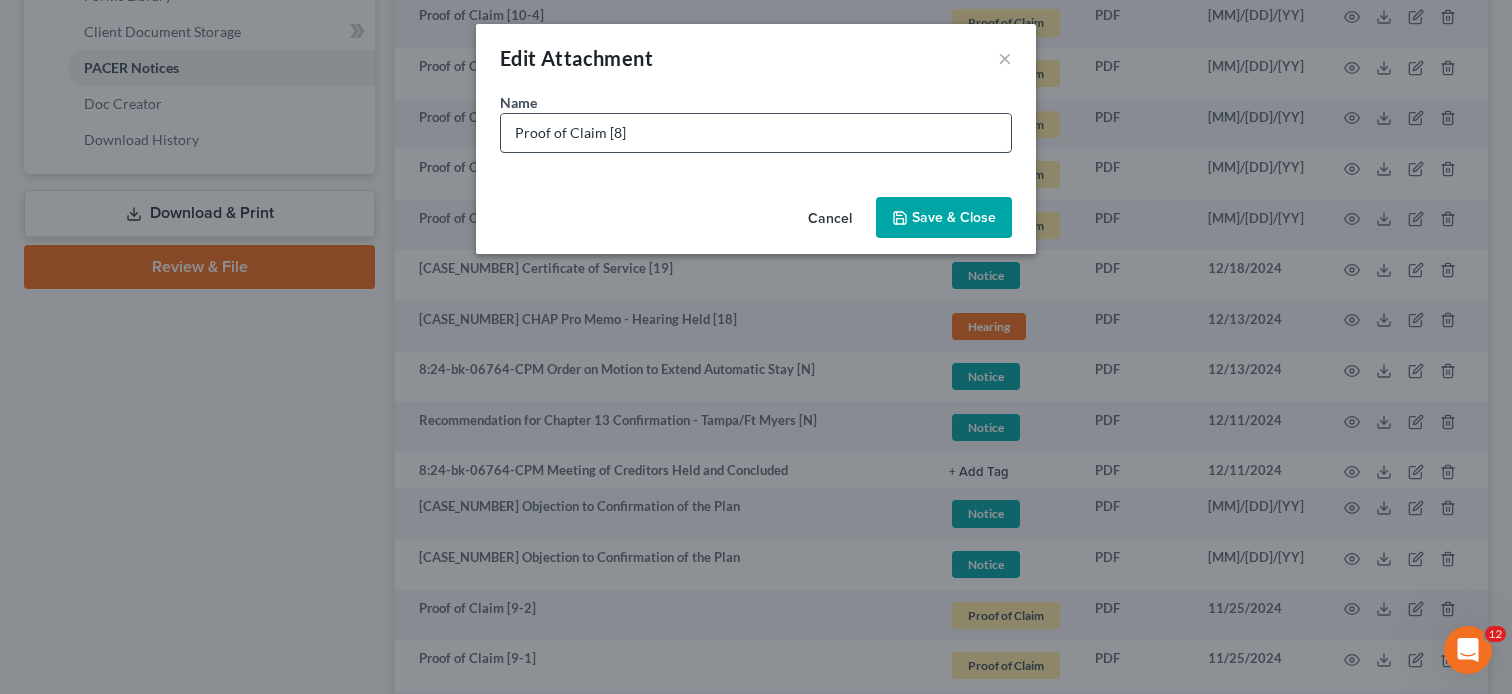 click on "Proof of Claim [8]" at bounding box center (756, 133) 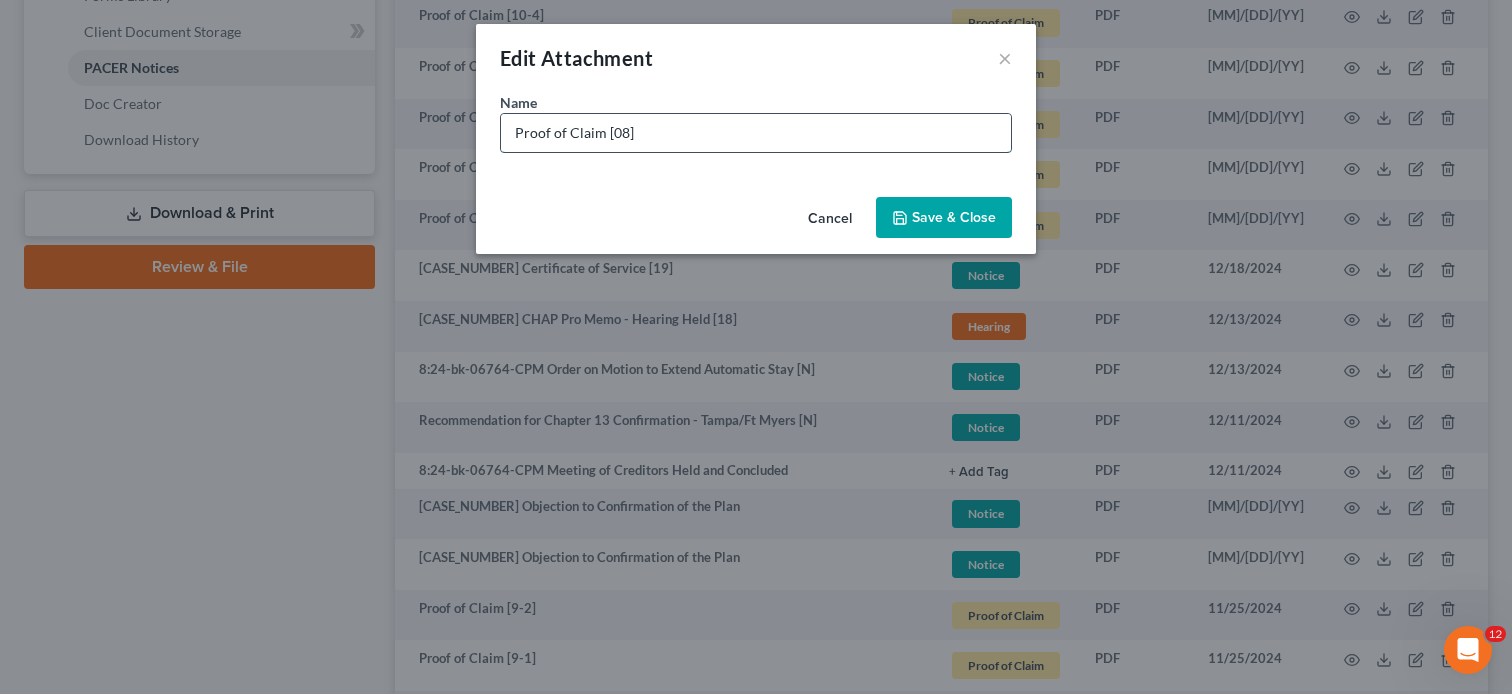 click on "Proof of Claim [08]" at bounding box center (756, 133) 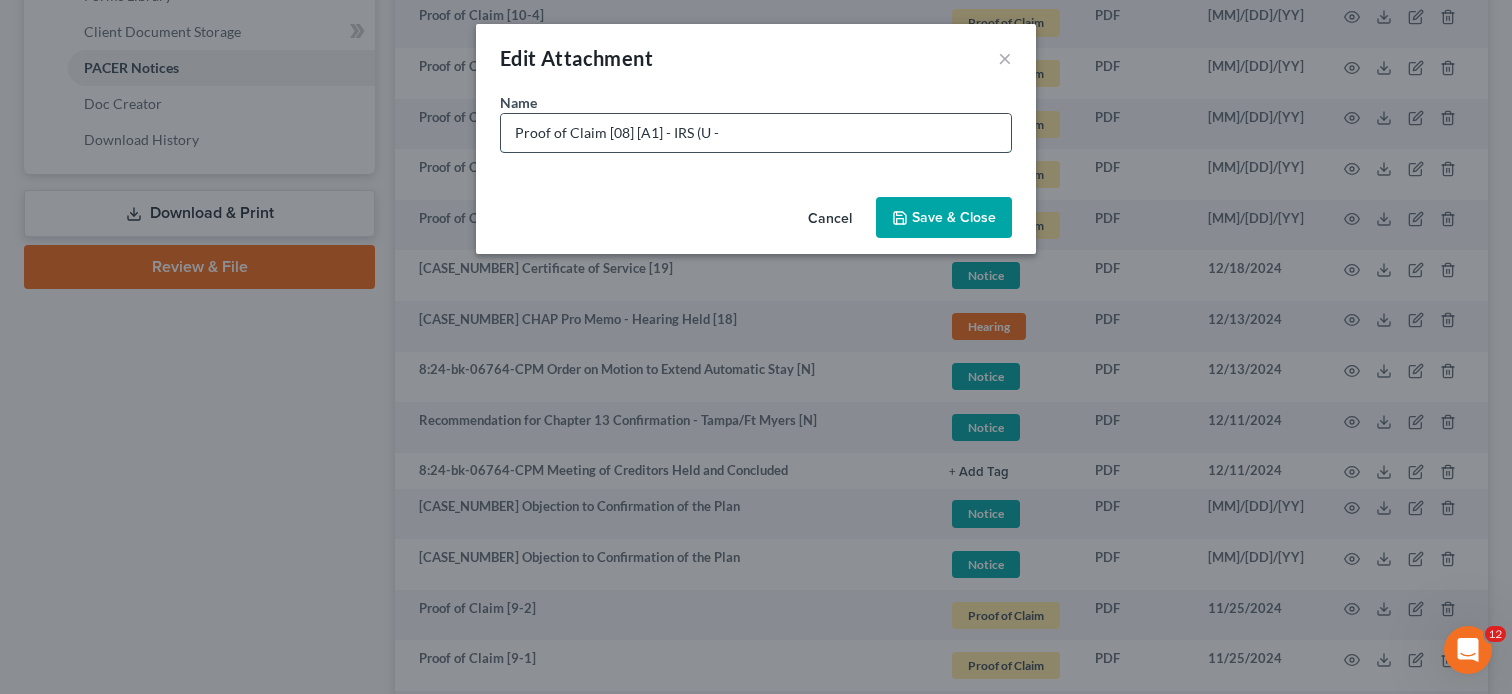 click on "Proof of Claim [08] [A1] - IRS (U -" at bounding box center [756, 133] 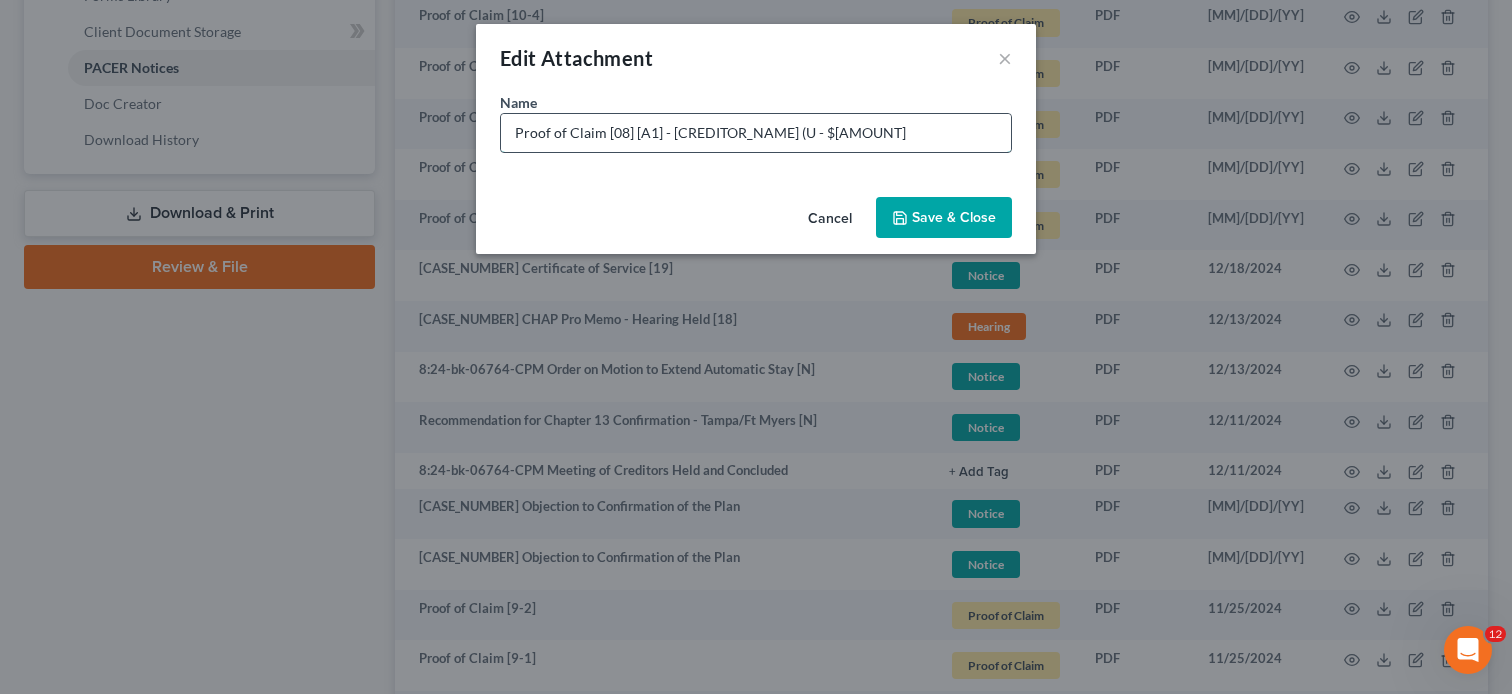 click on "Proof of Claim [08] [A1] - IRS (U - $1,362.94)" at bounding box center [756, 133] 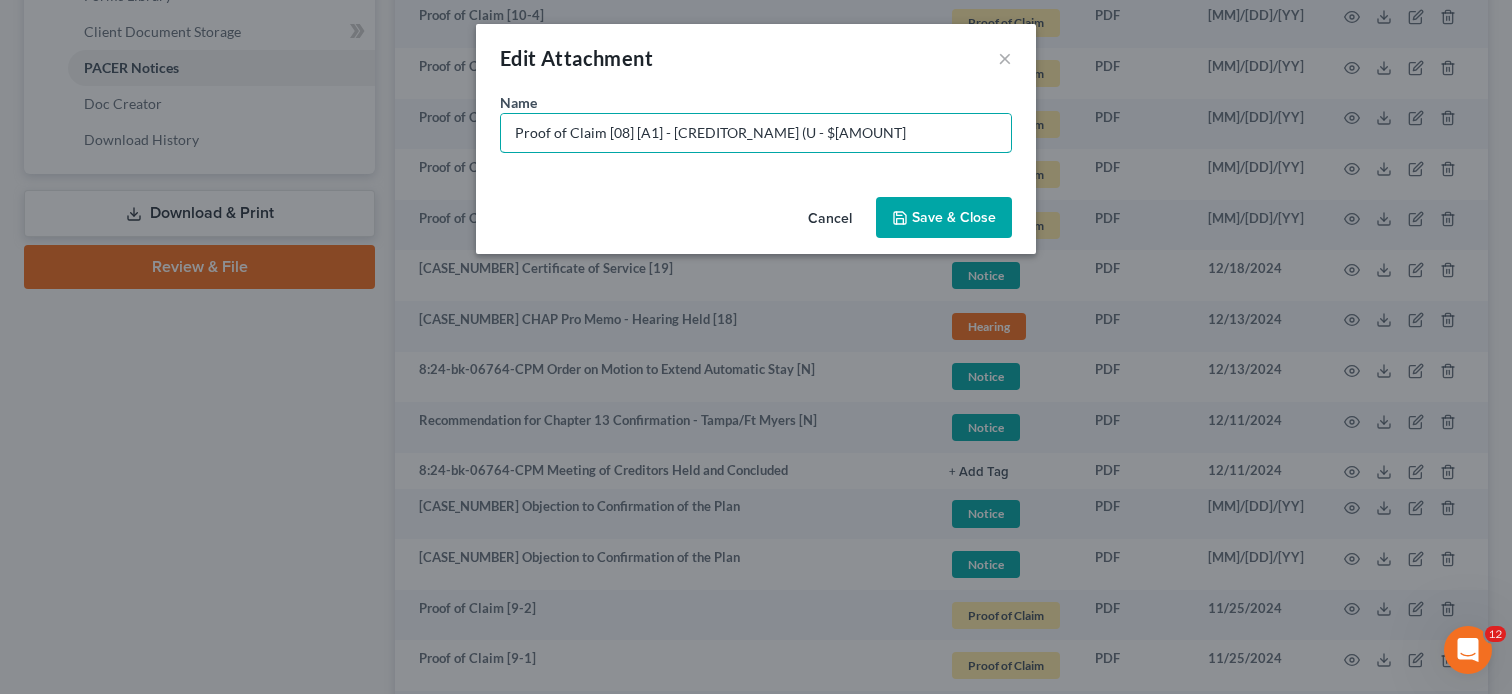 type on "Proof of Claim [08] [A1] - IRS (U - $1,362.94)" 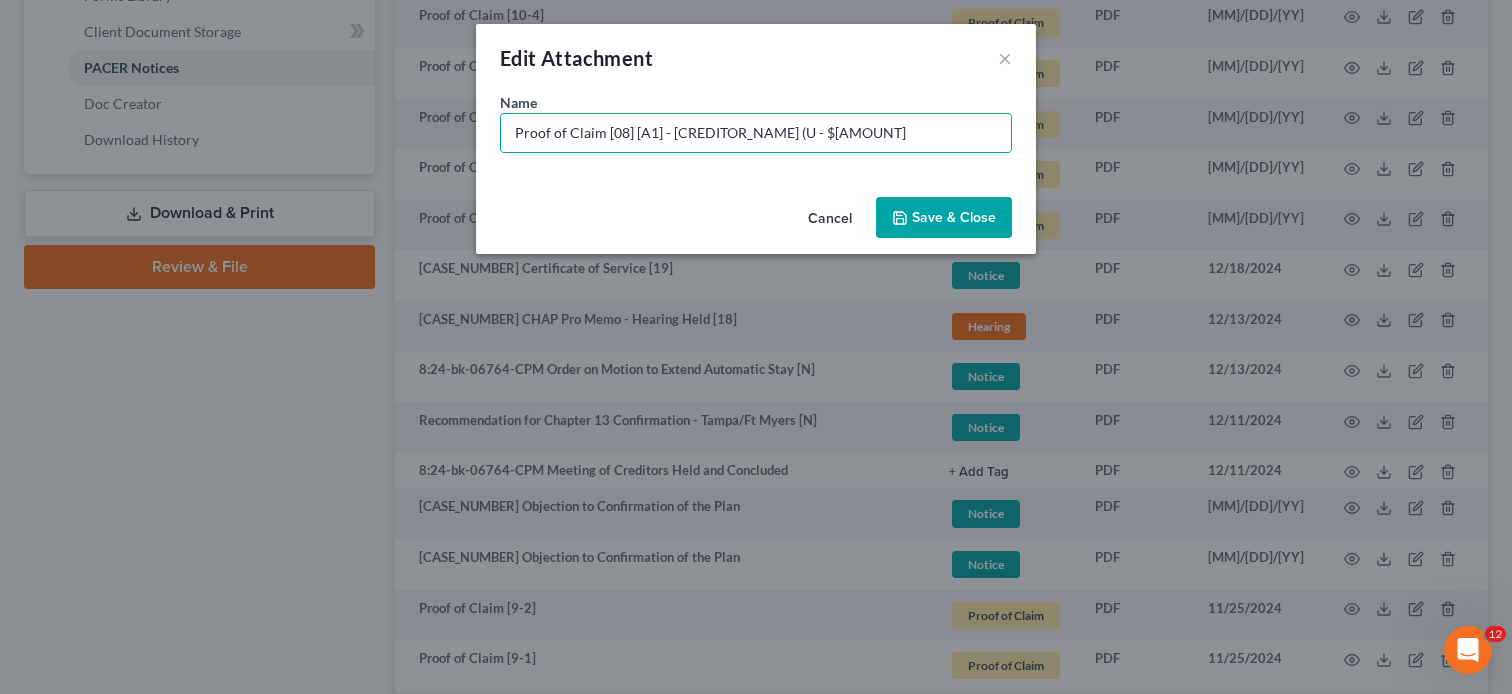 click on "Cancel" at bounding box center [830, 219] 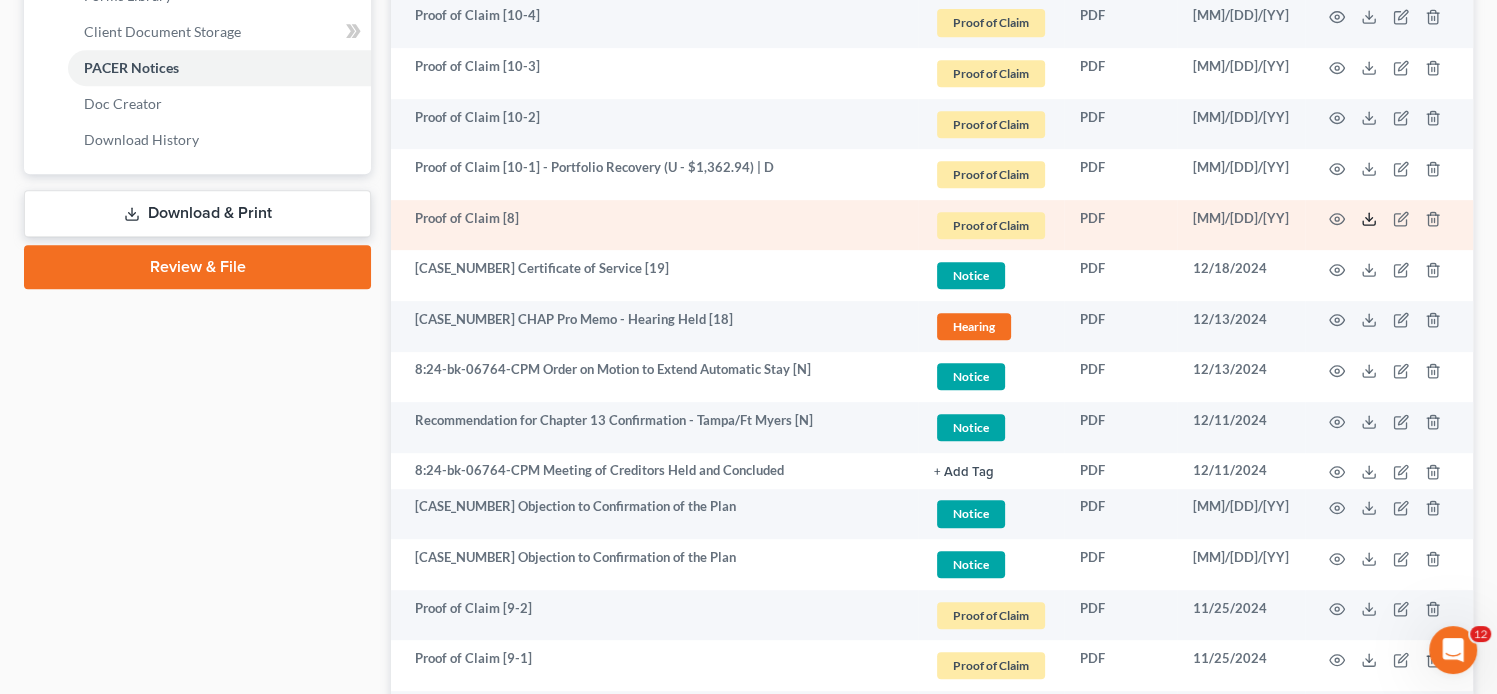 click 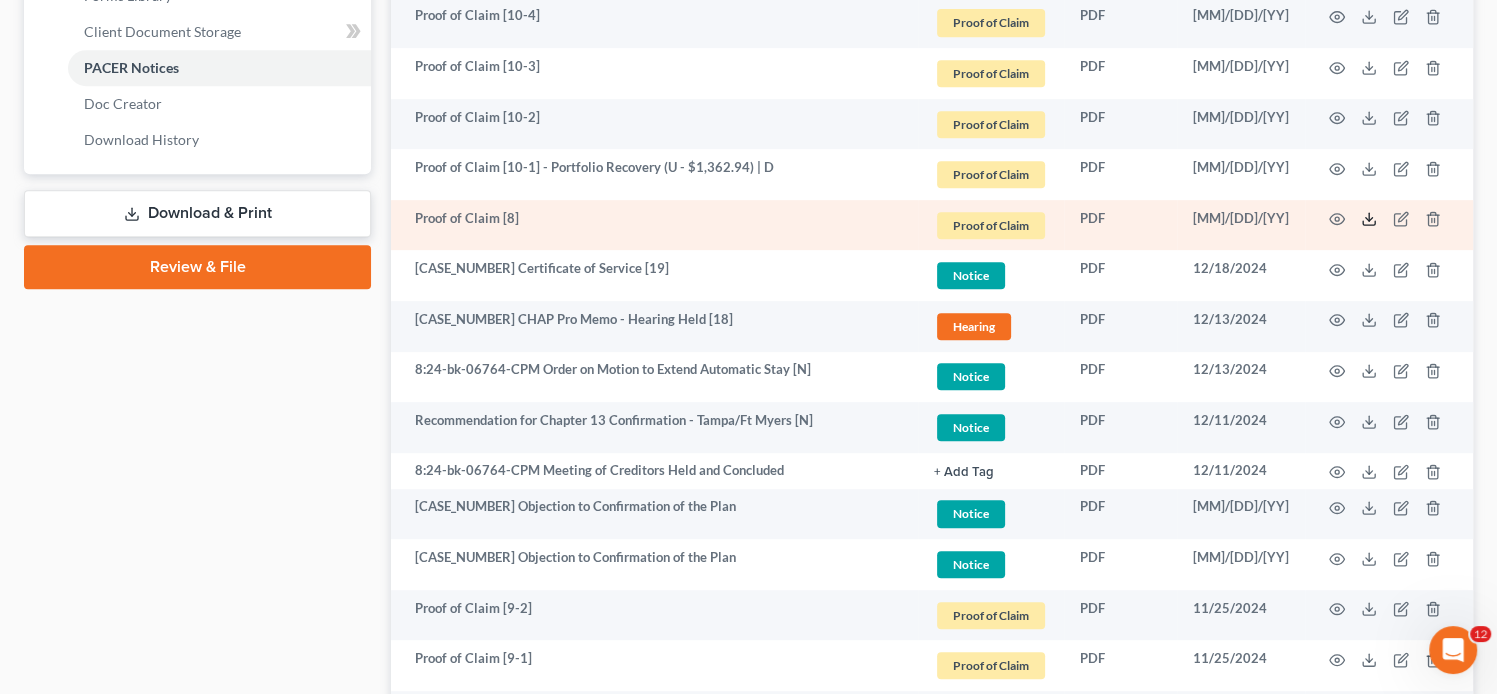 click 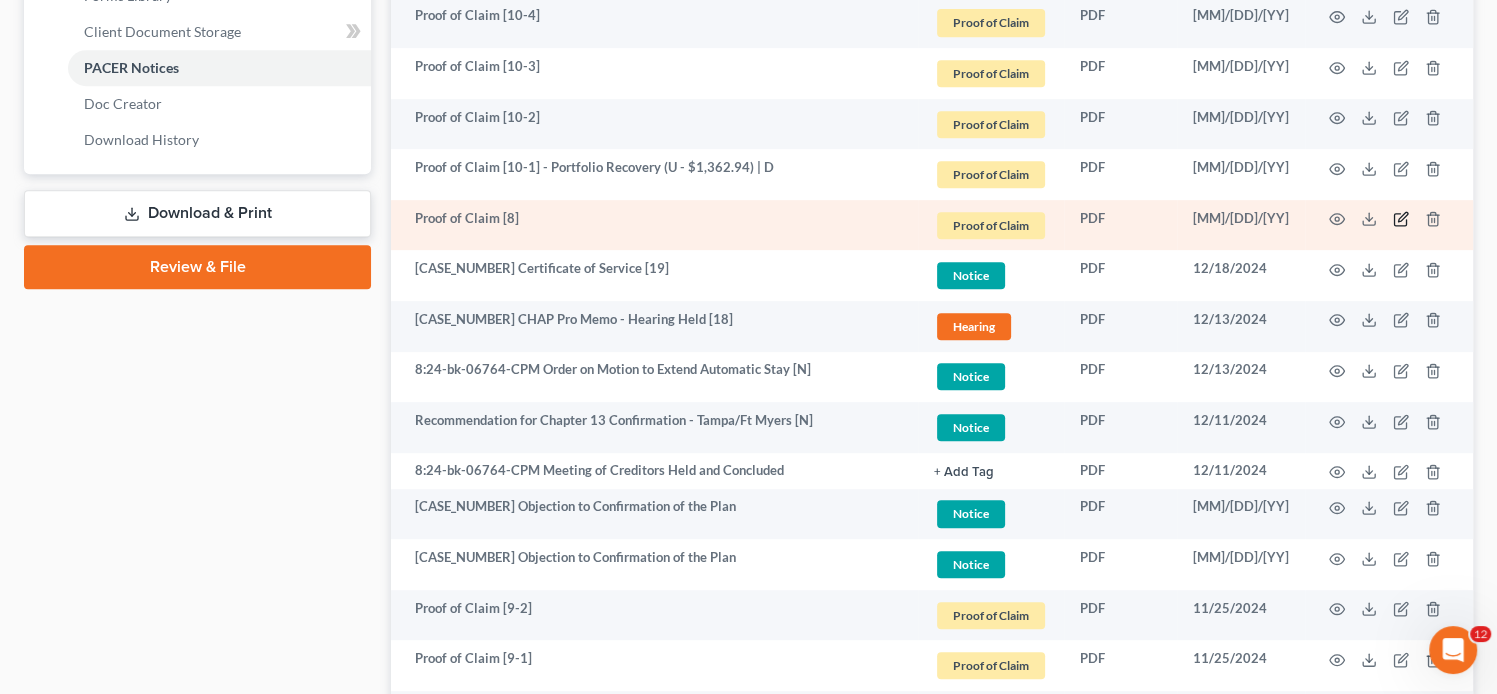 click 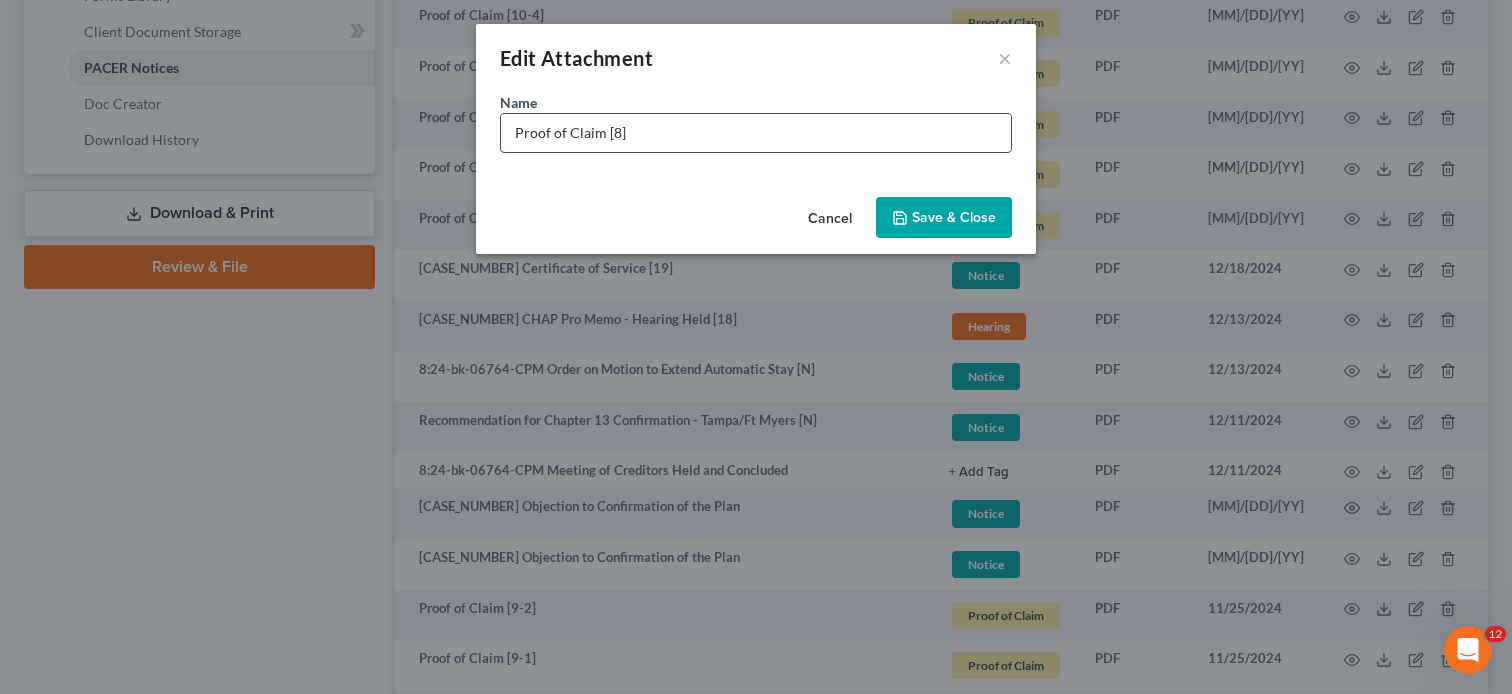 click on "Proof of Claim [8]" at bounding box center (756, 133) 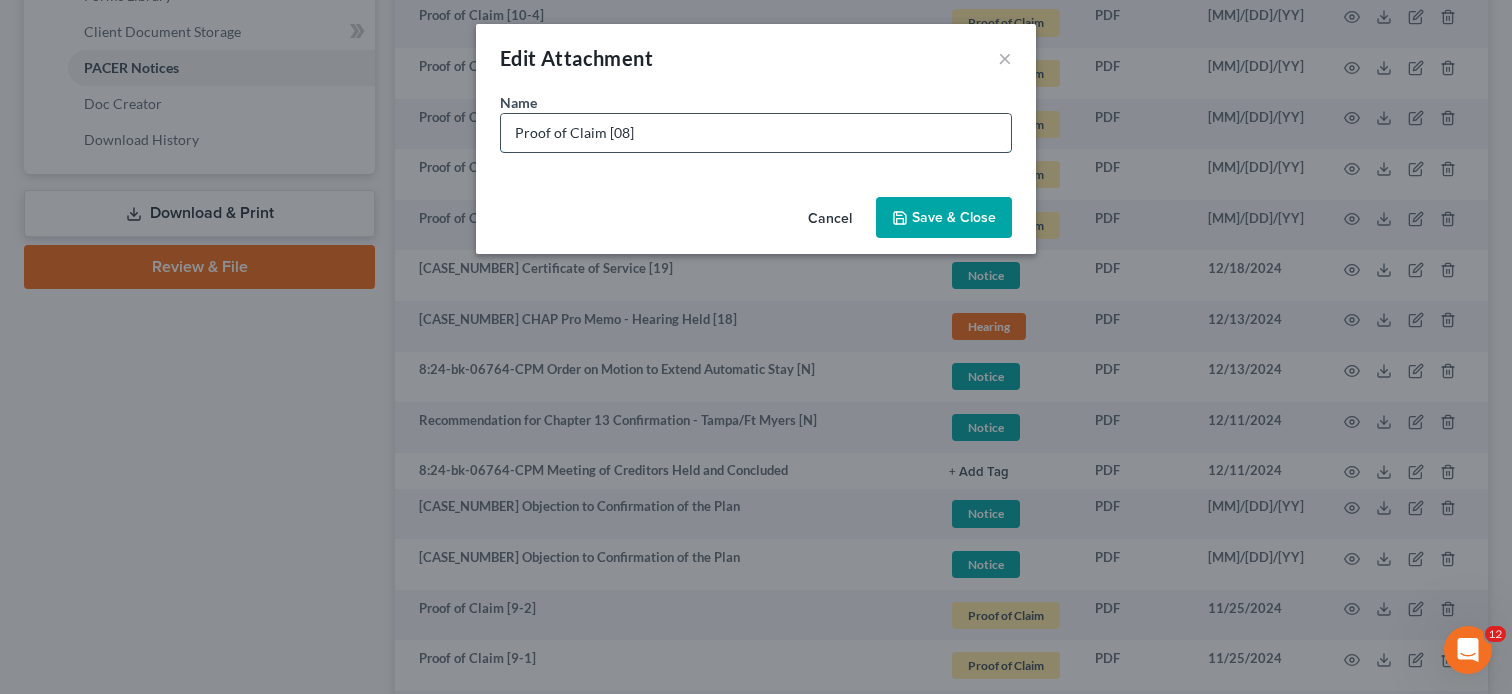 click on "Proof of Claim [08]" at bounding box center [756, 133] 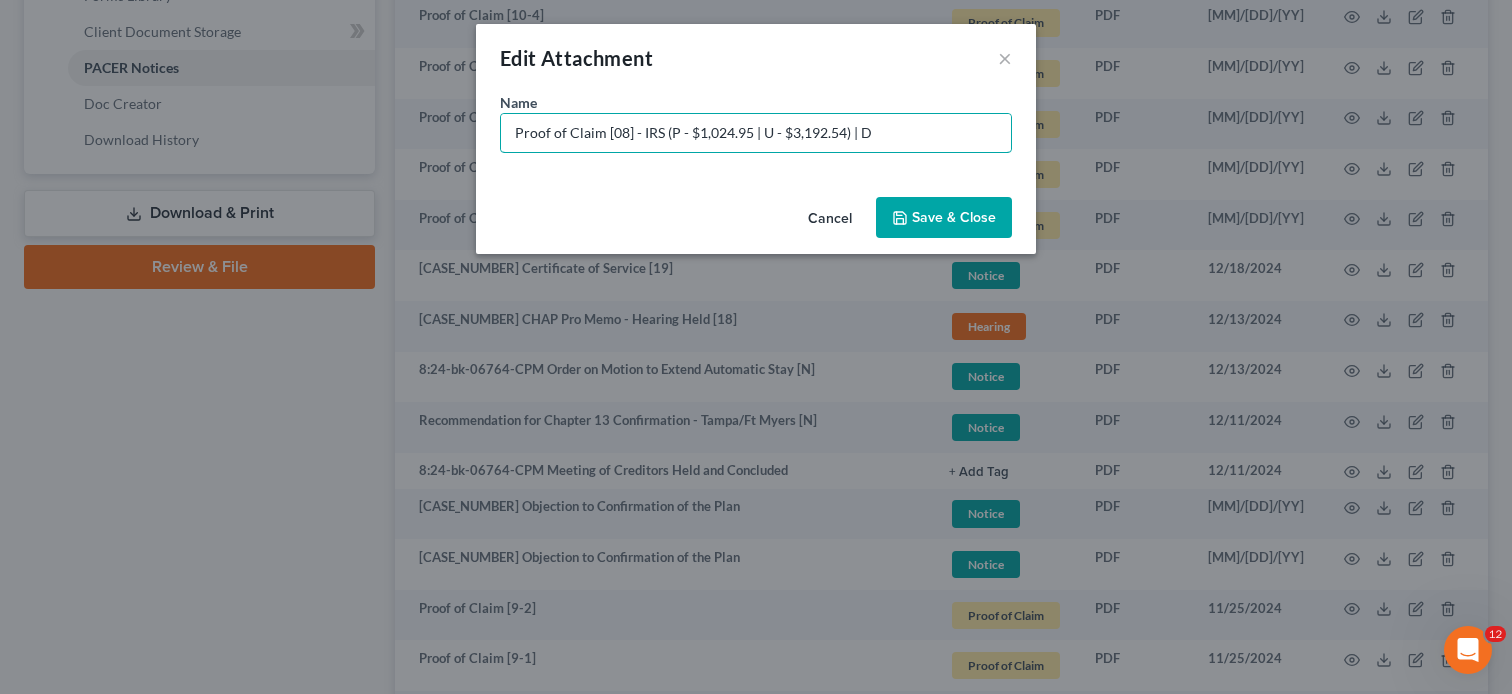 type on "Proof of Claim [08] - IRS (P - $1,024.95 | U - $3,192.54) | D" 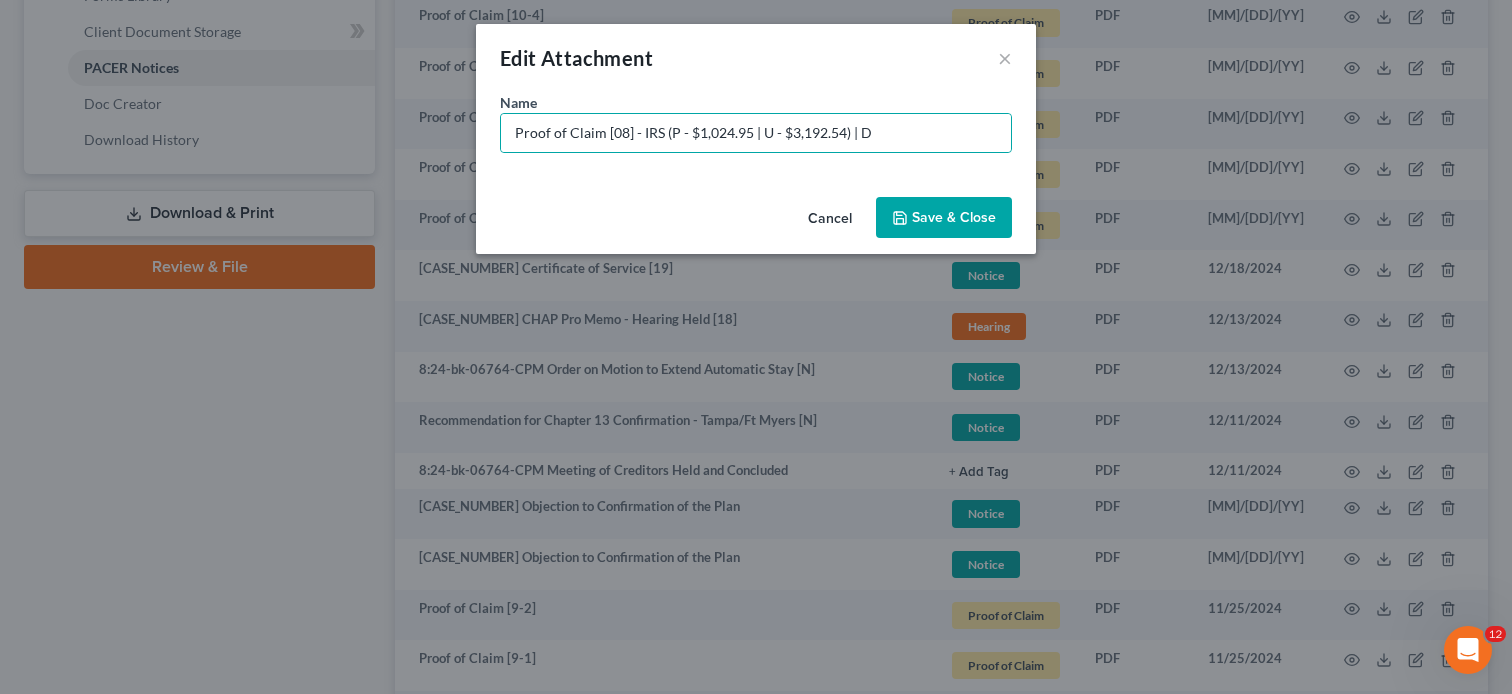 click on "Save & Close" at bounding box center [944, 218] 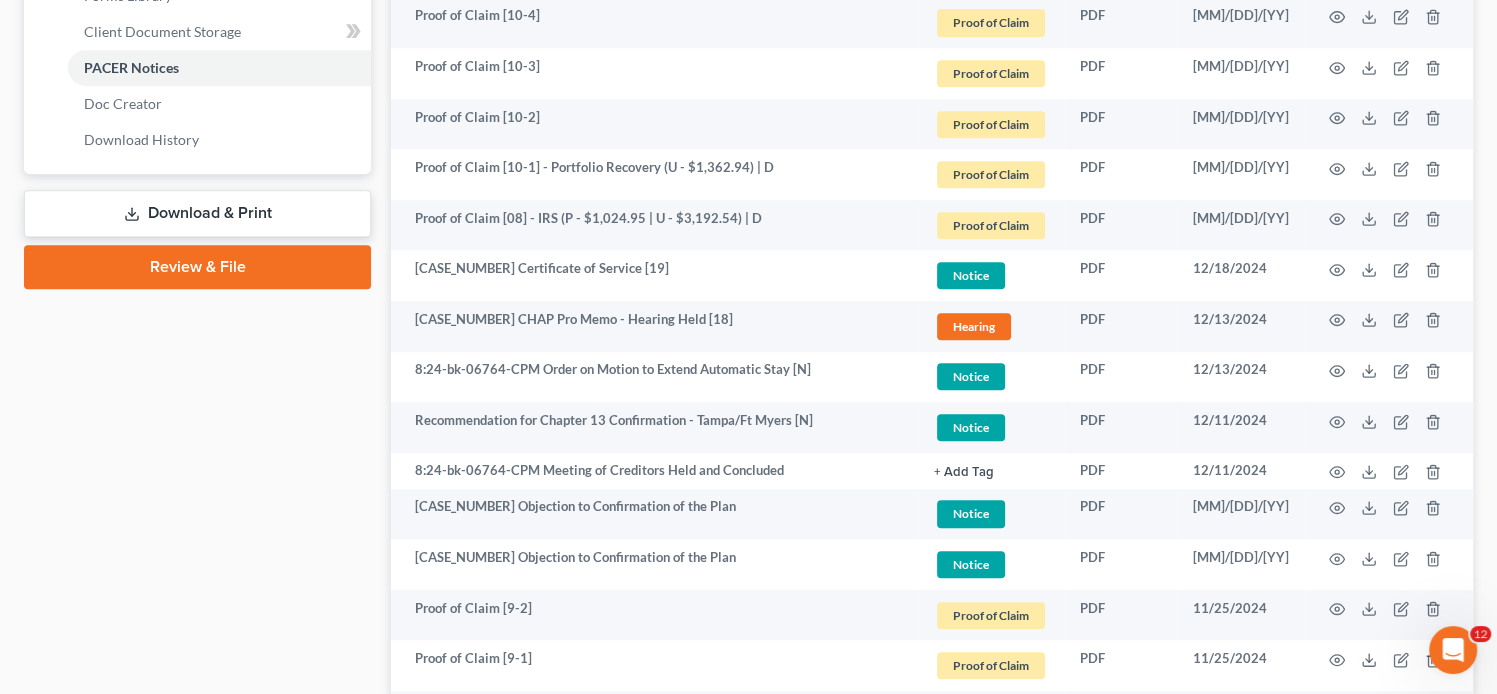 scroll, scrollTop: 0, scrollLeft: 0, axis: both 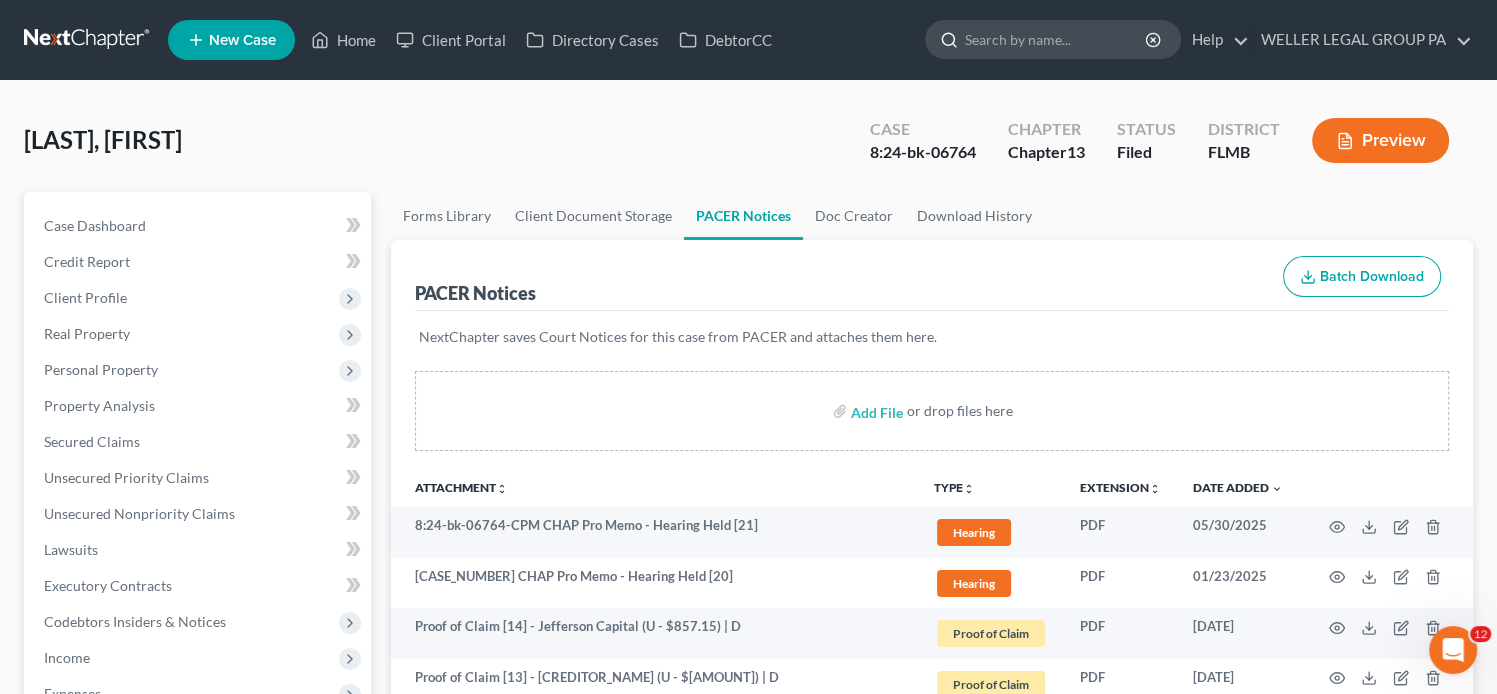click at bounding box center [1056, 39] 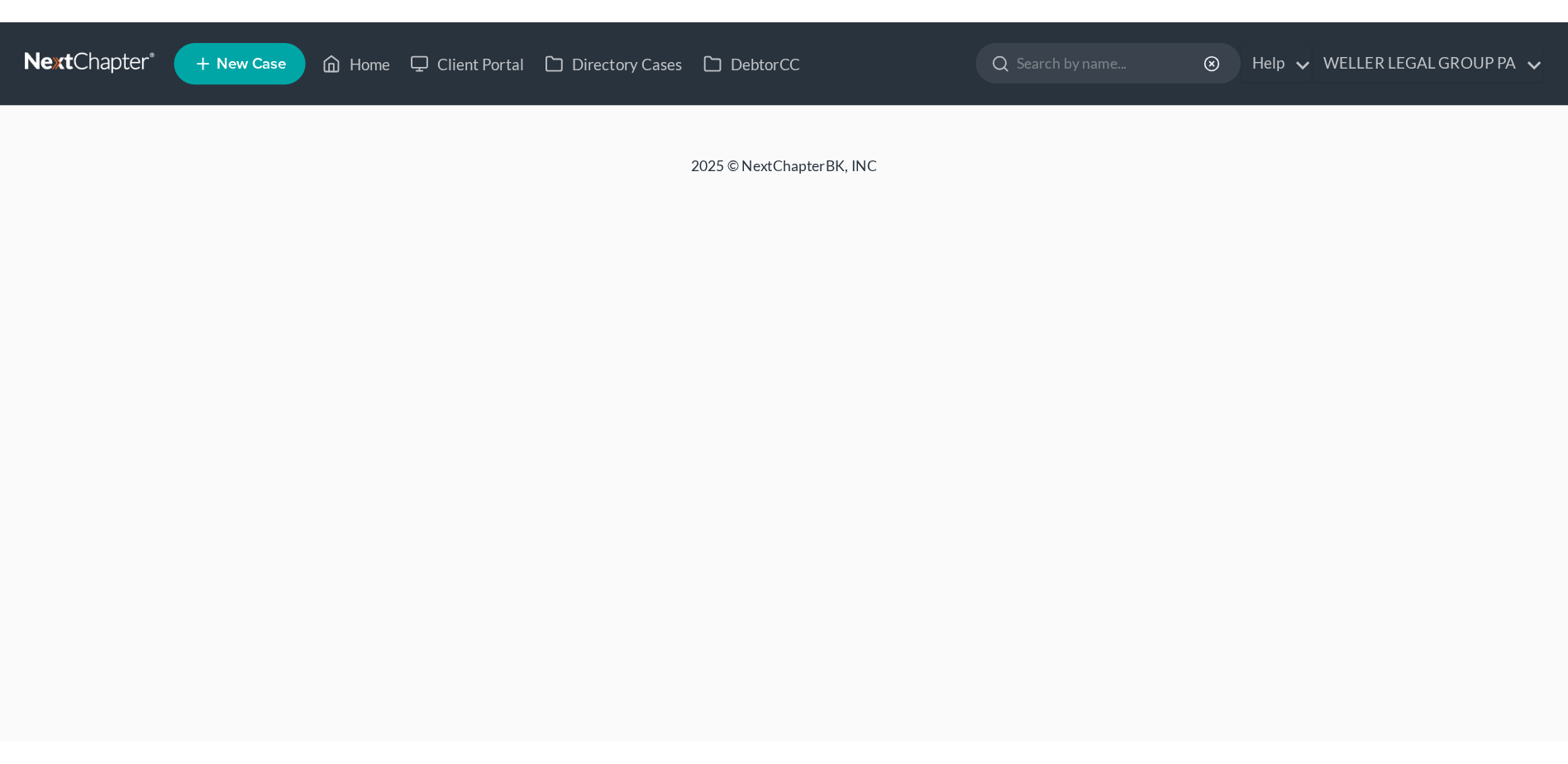 scroll, scrollTop: 0, scrollLeft: 0, axis: both 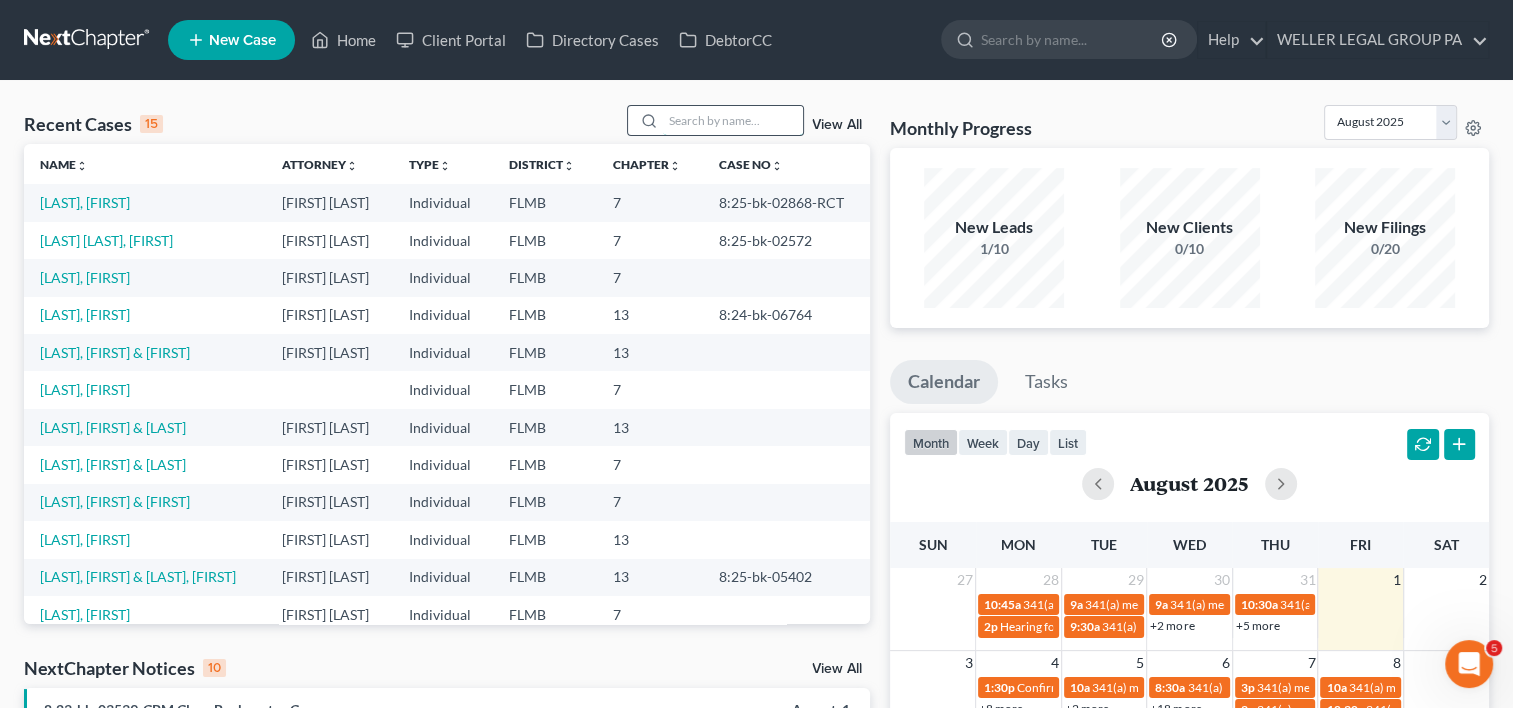 click at bounding box center (733, 120) 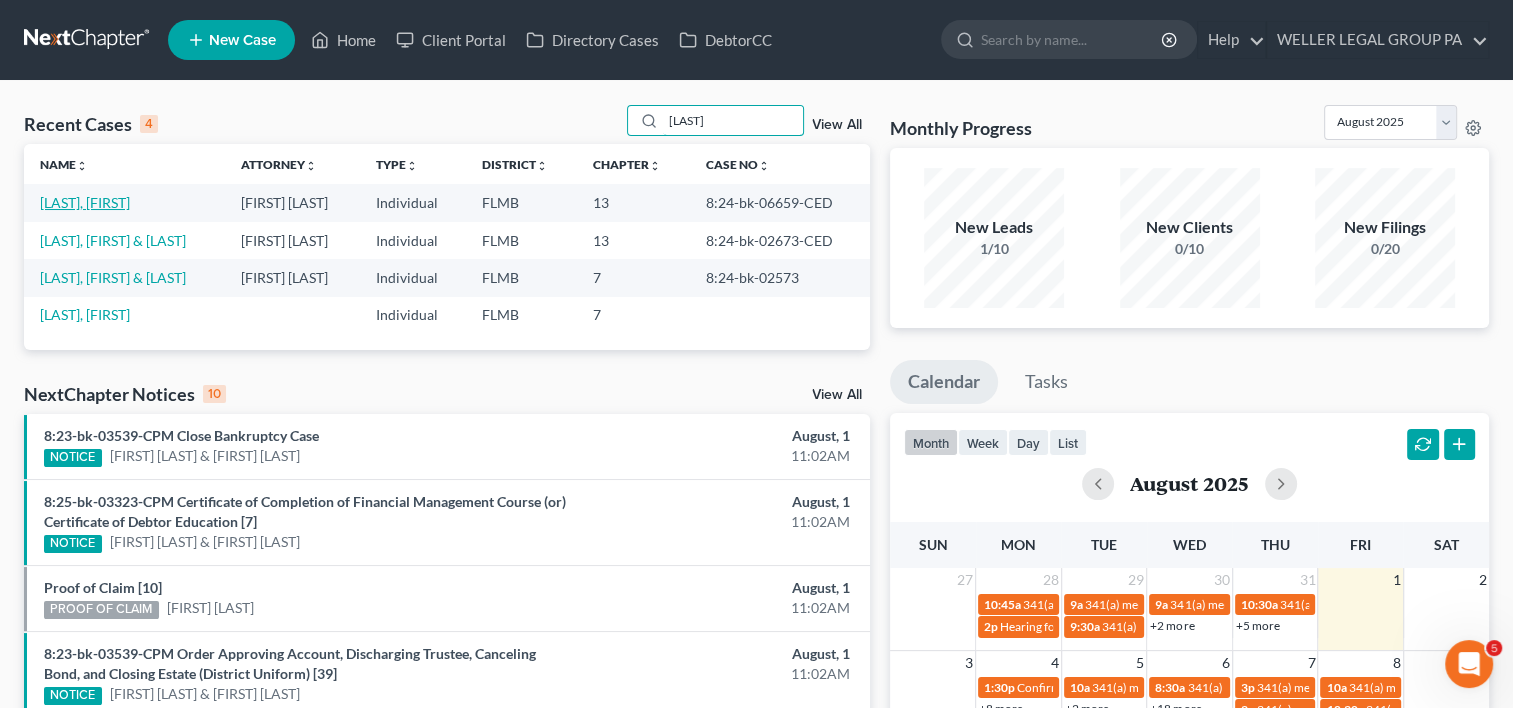 type on "[LAST]" 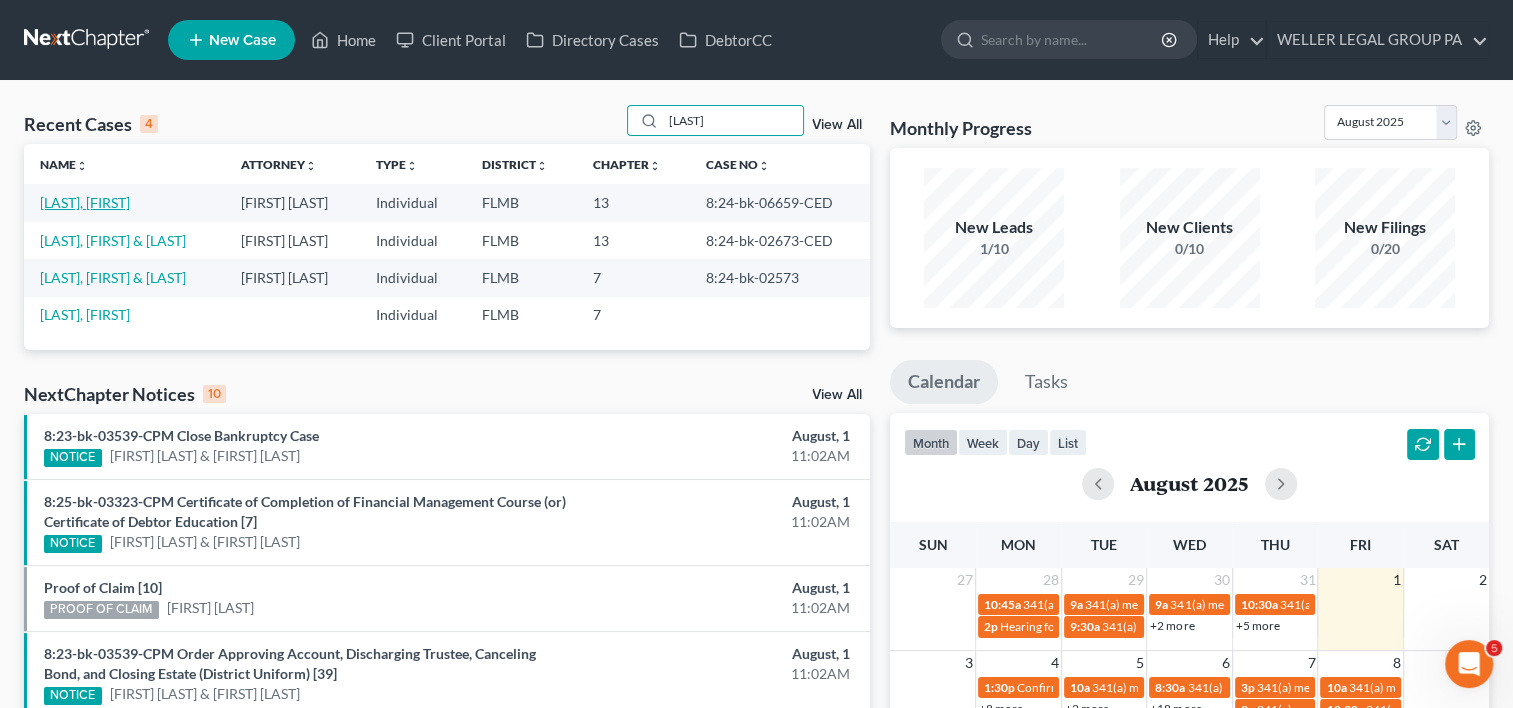 click on "[LAST], [FIRST]" at bounding box center (85, 202) 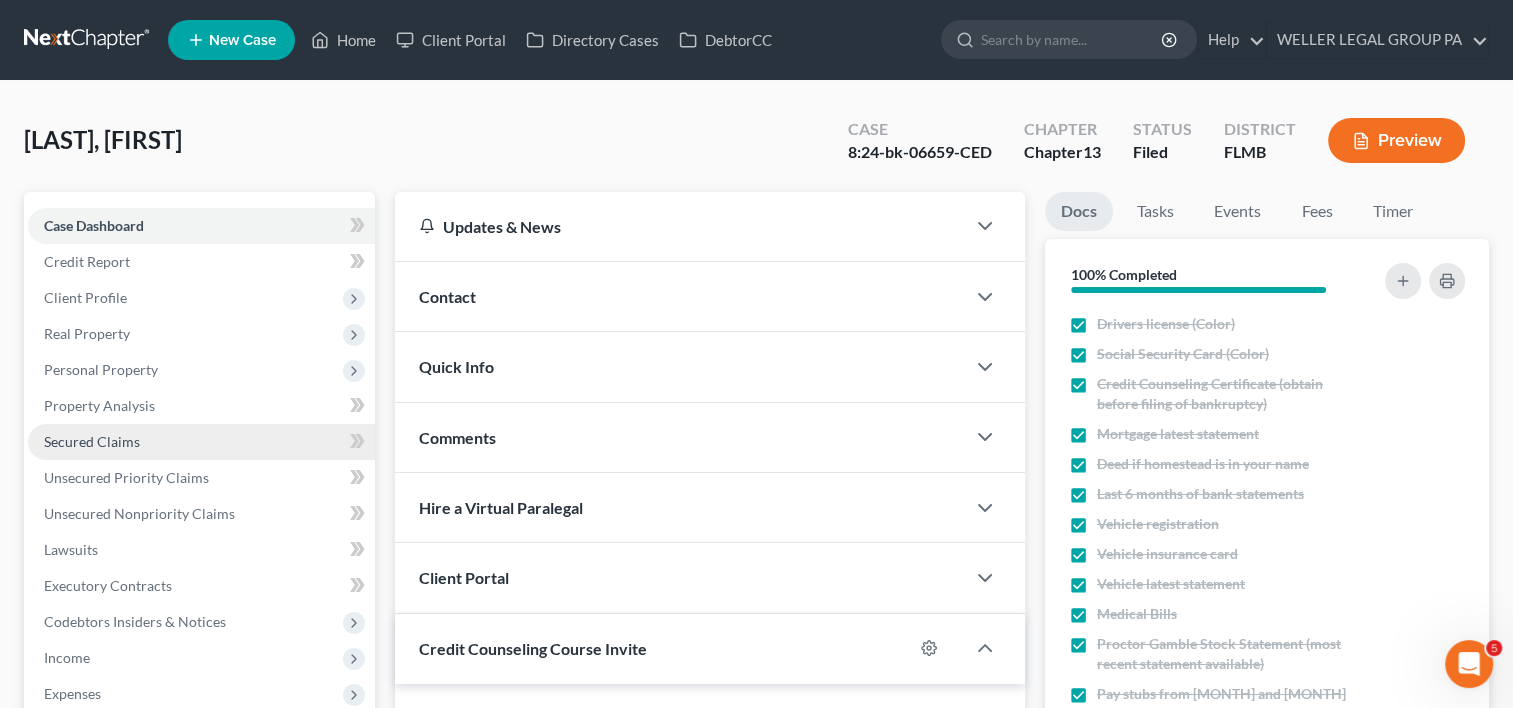 scroll, scrollTop: 436, scrollLeft: 0, axis: vertical 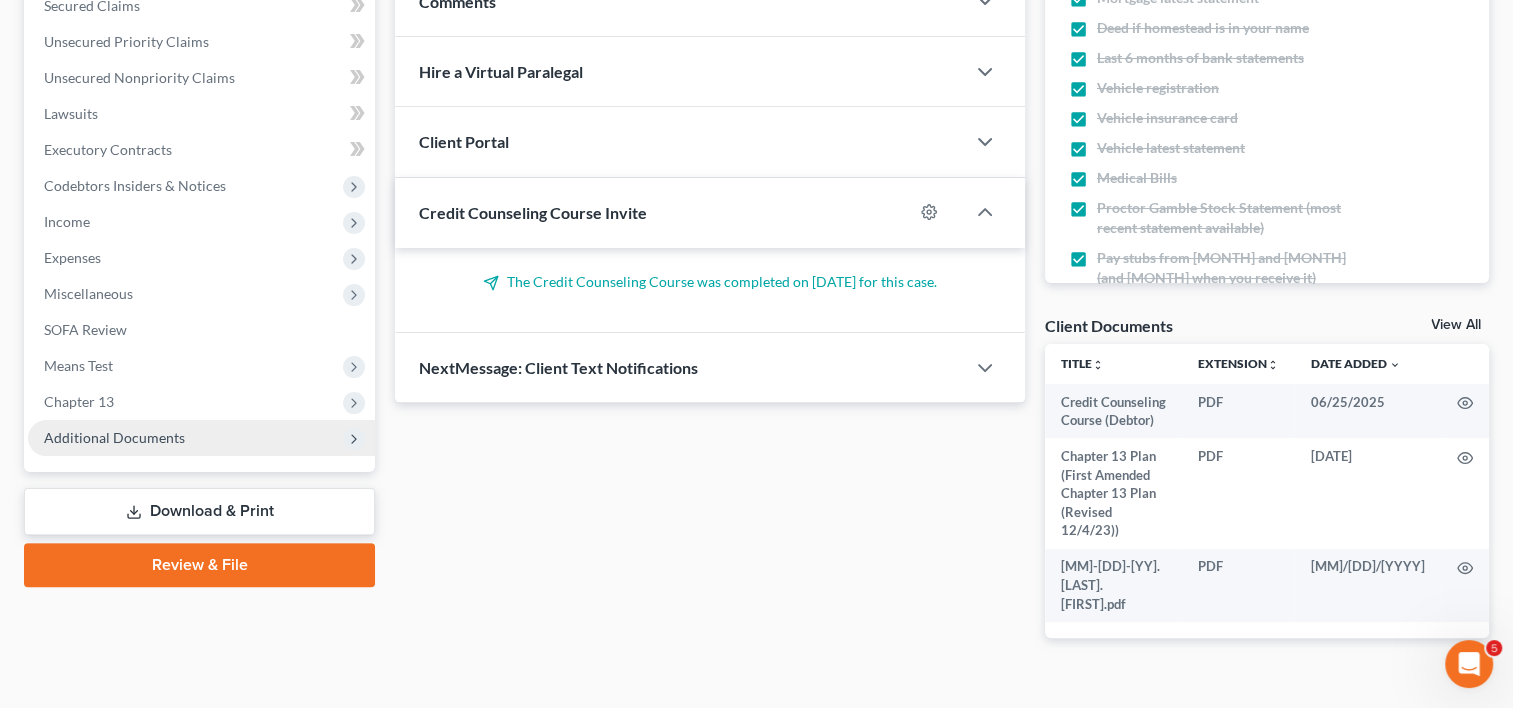 click on "Additional Documents" at bounding box center [201, 438] 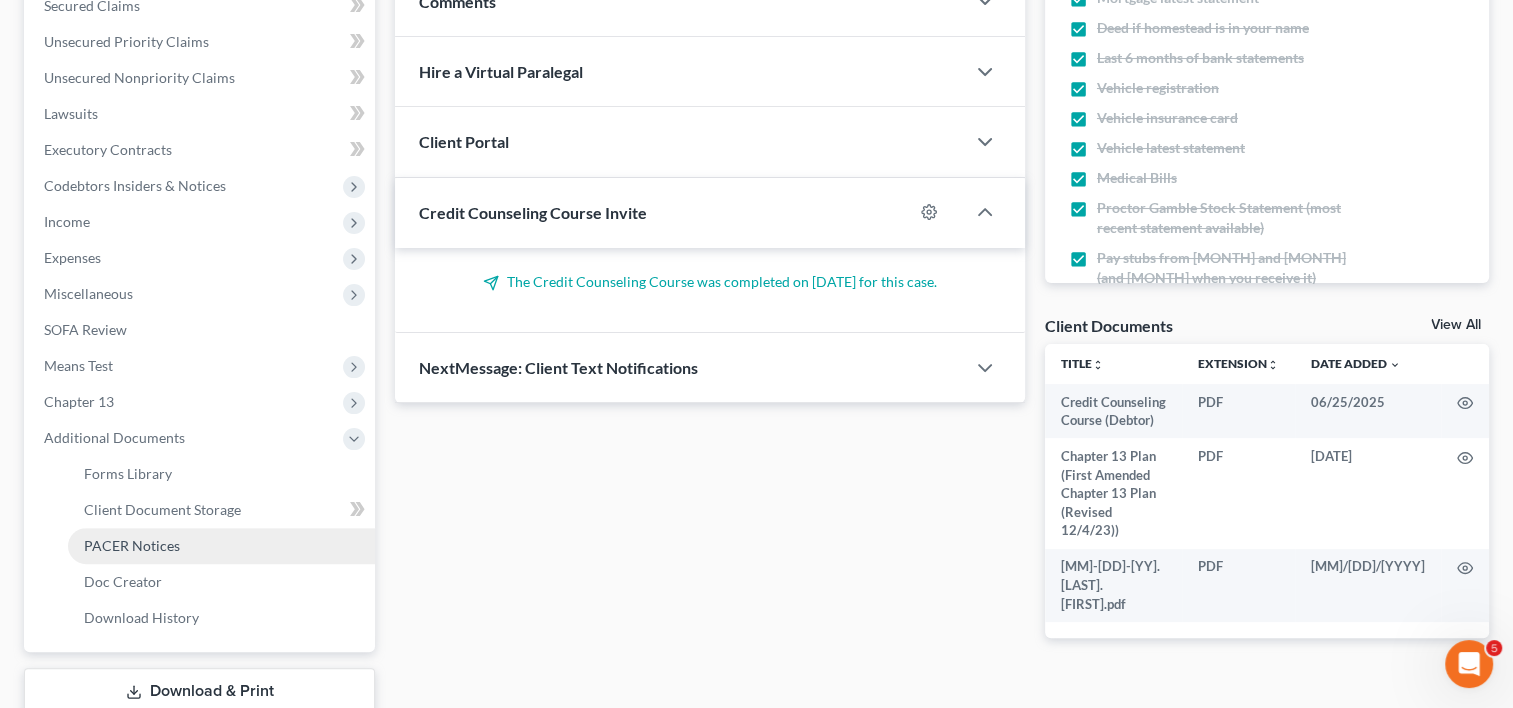 click on "PACER Notices" at bounding box center [221, 546] 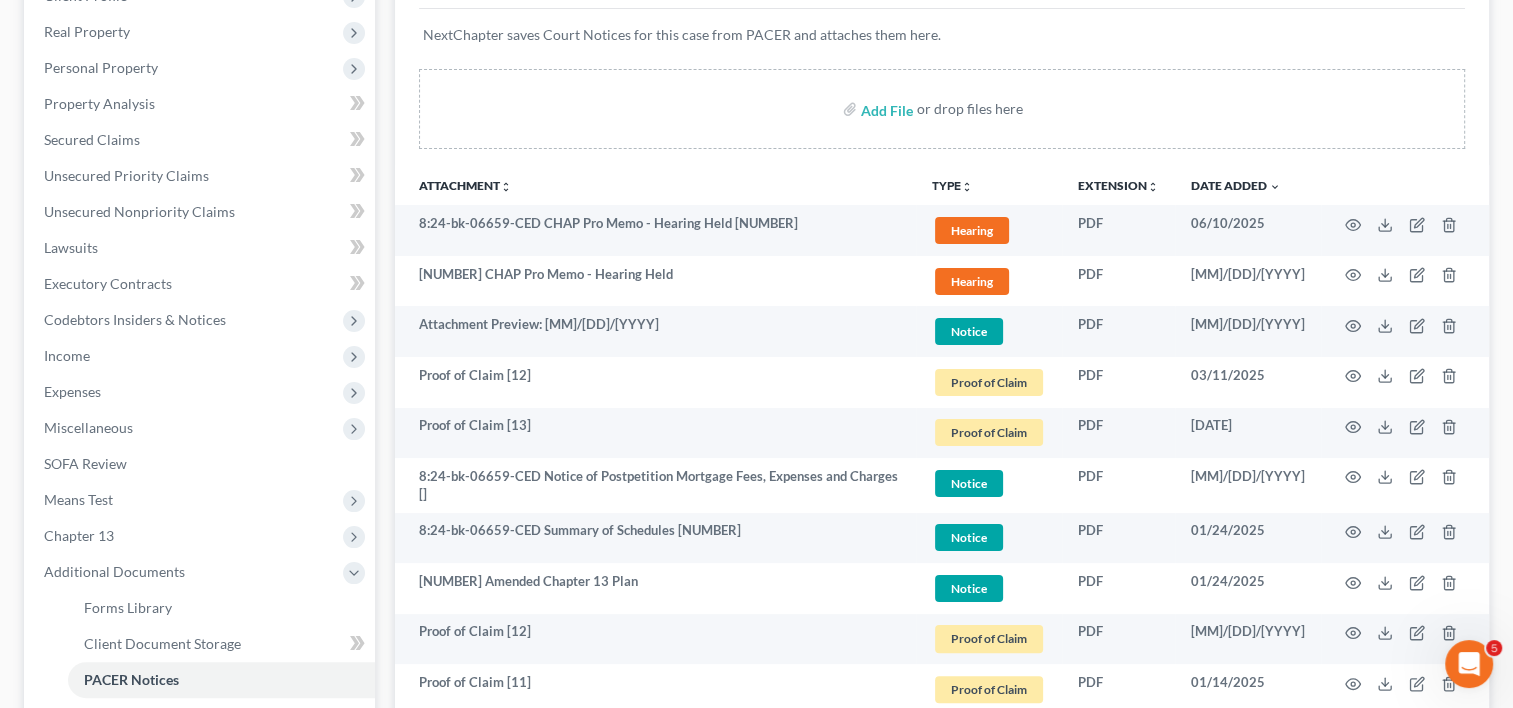 scroll, scrollTop: 333, scrollLeft: 0, axis: vertical 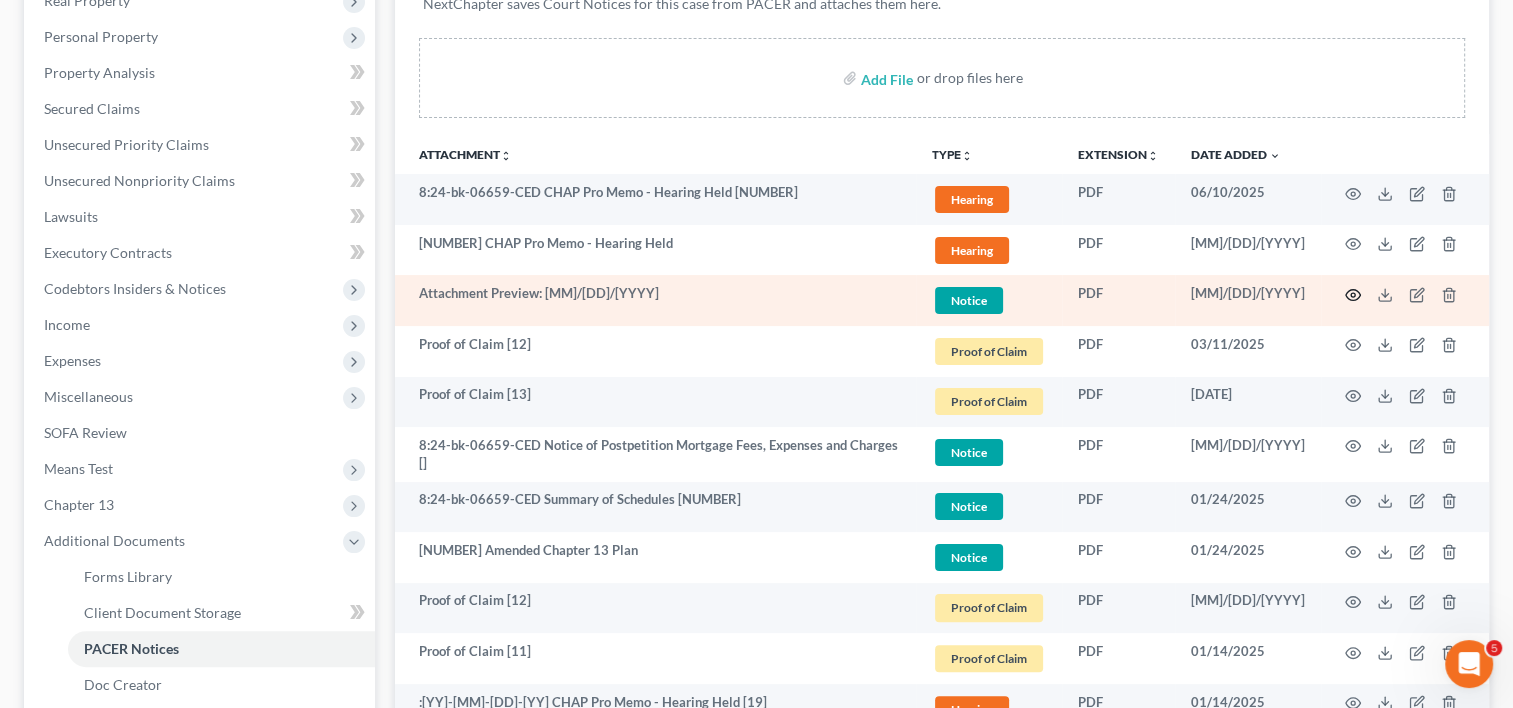 click 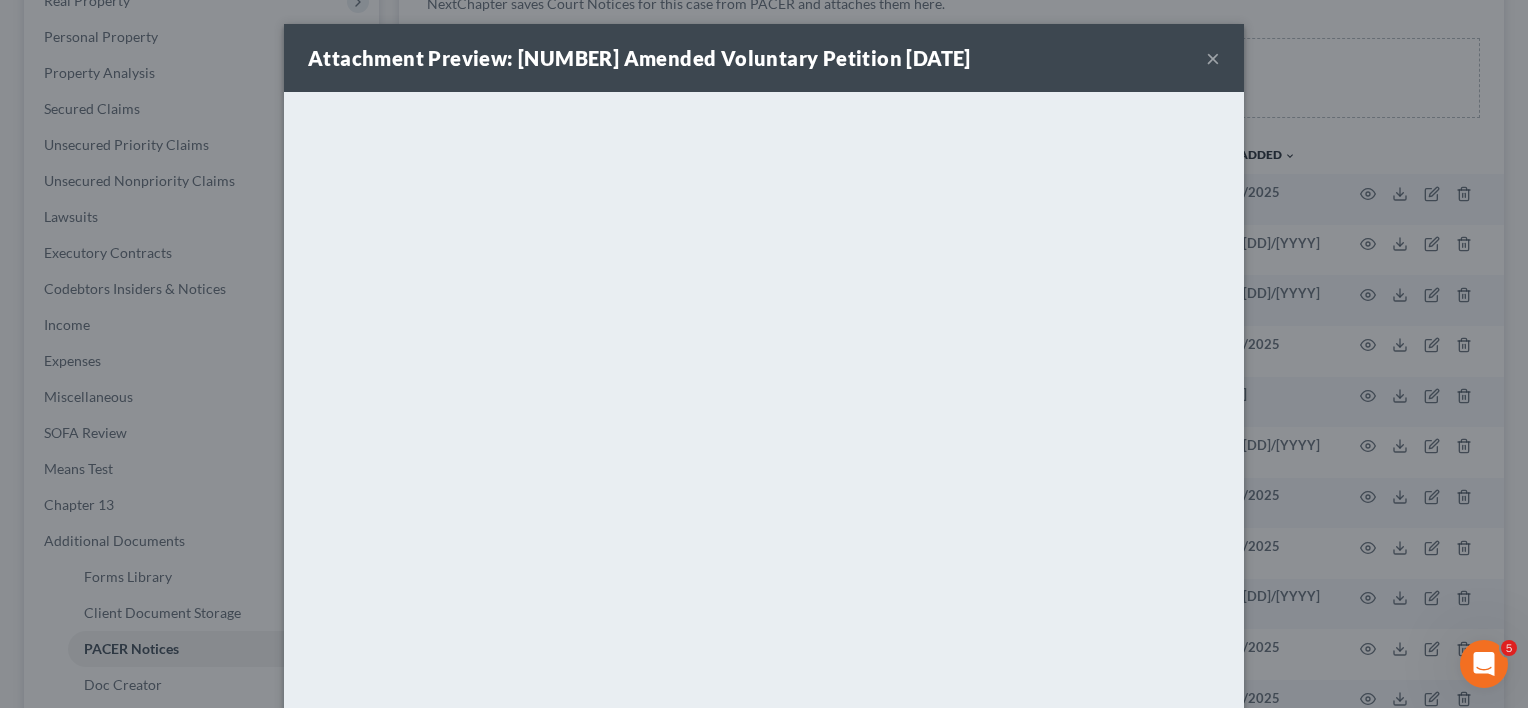 click on "Attachment Preview: [22] Amended Voluntary Petition [MM]/[DD]/[YYYY] ×" at bounding box center (764, 58) 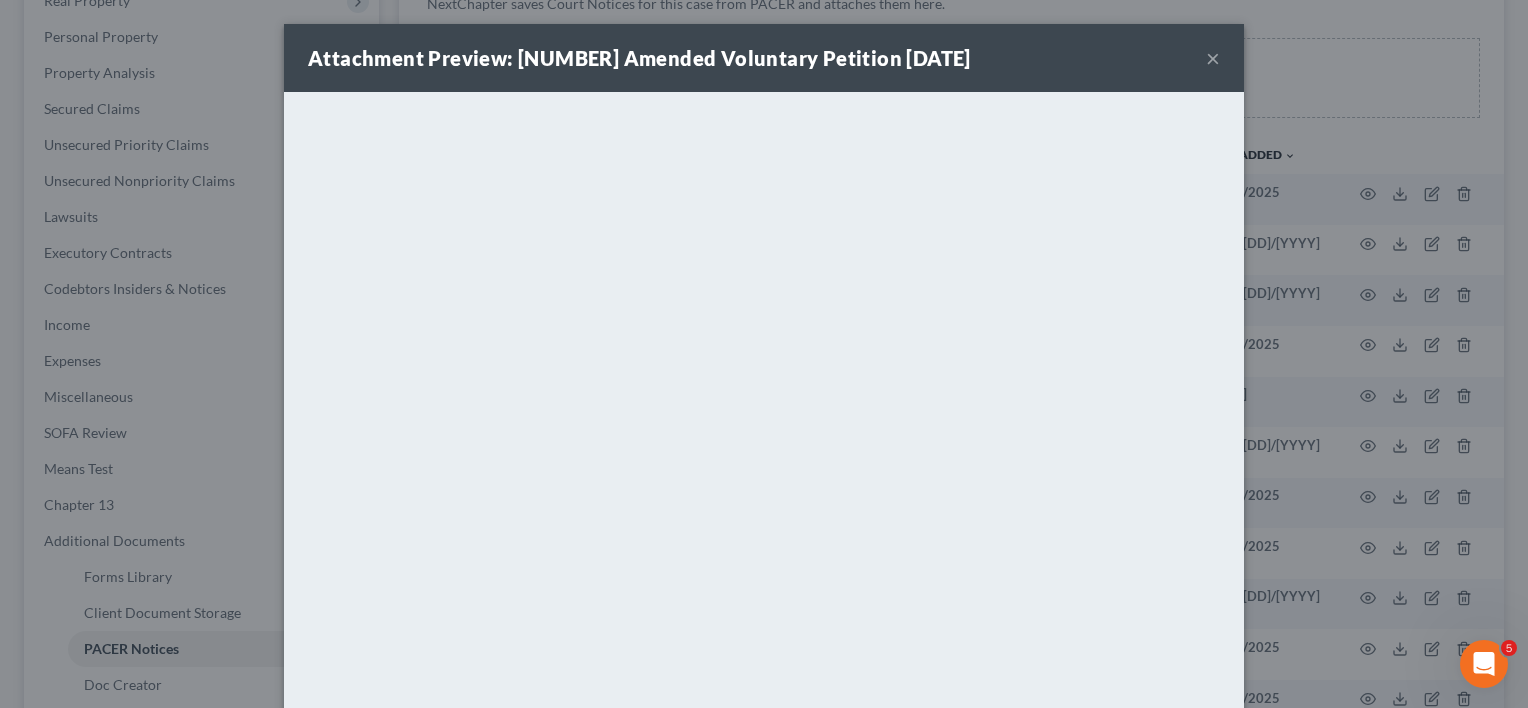 click on "×" at bounding box center (1213, 58) 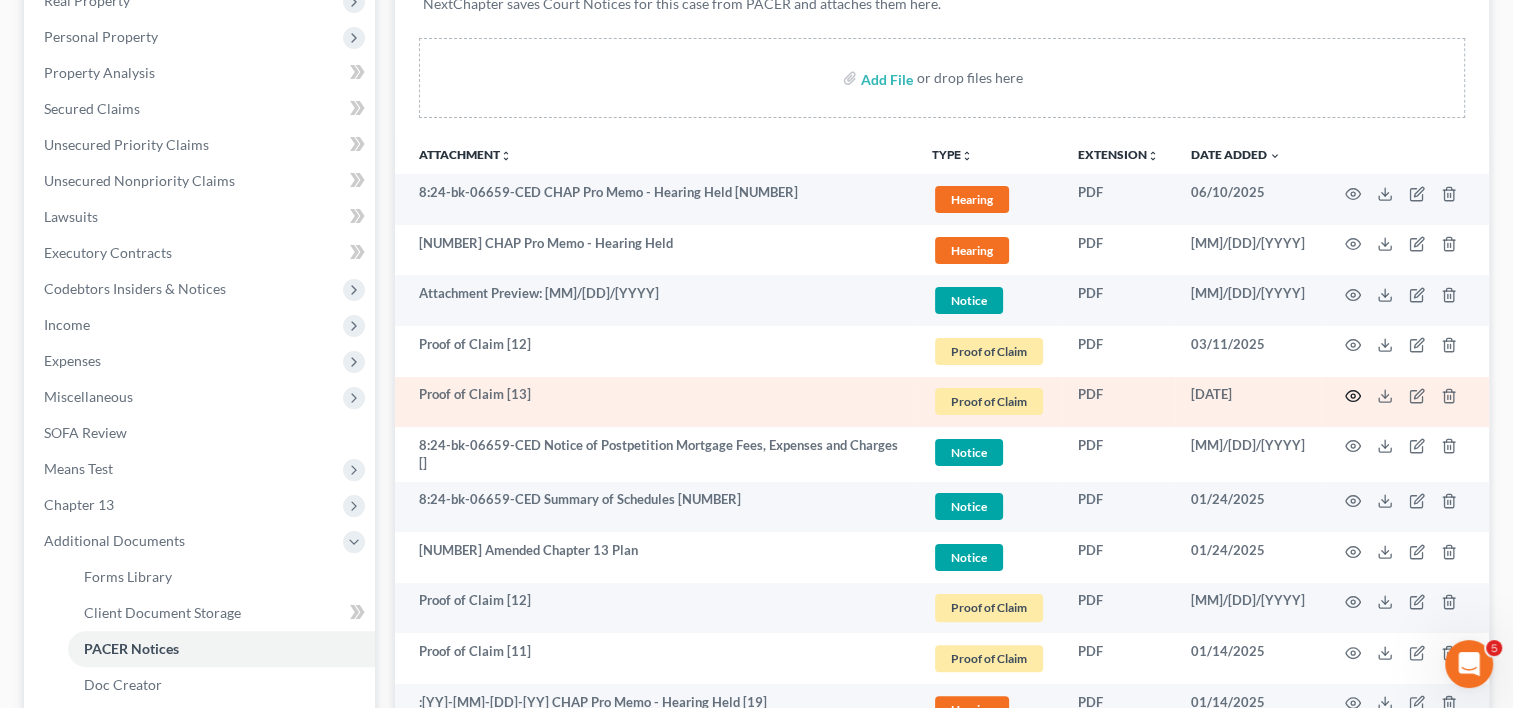 click 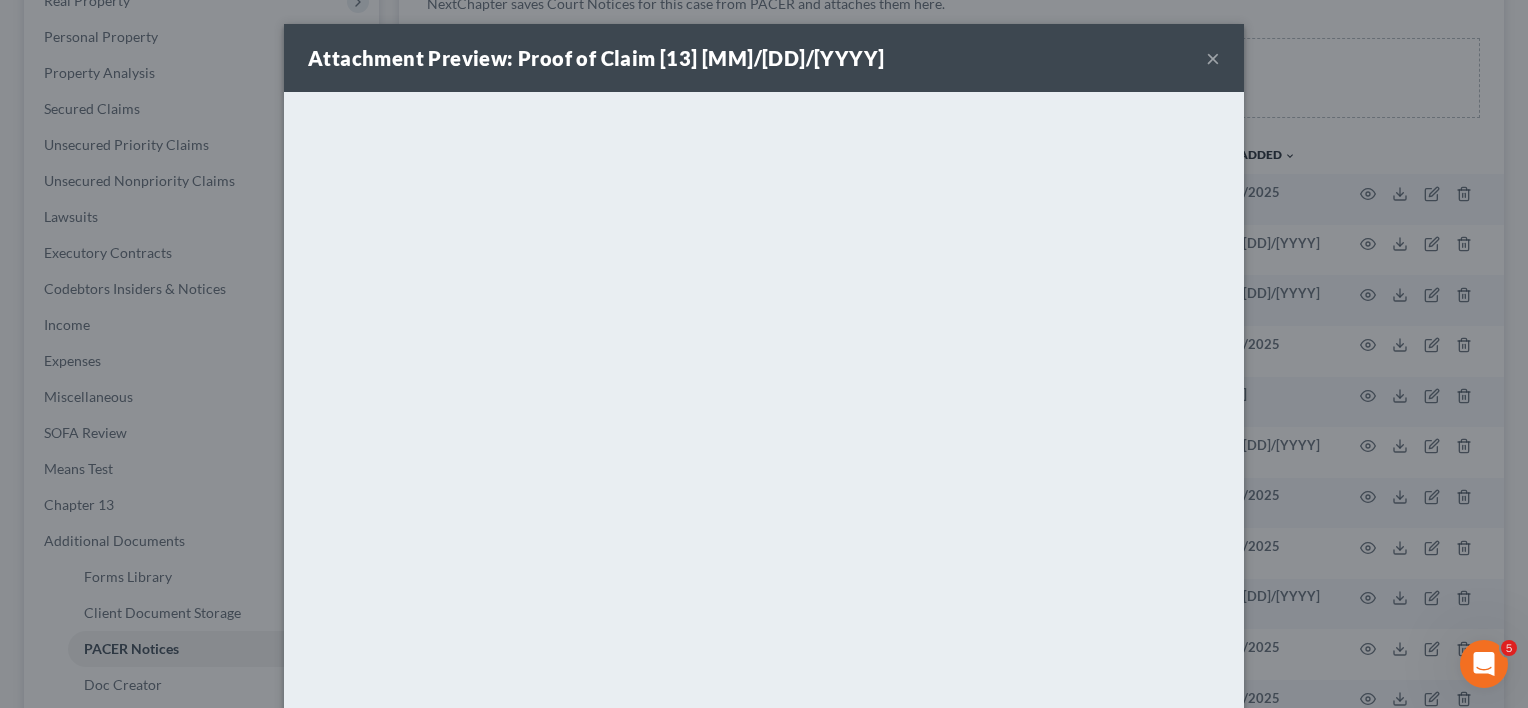 click on "×" at bounding box center (1213, 58) 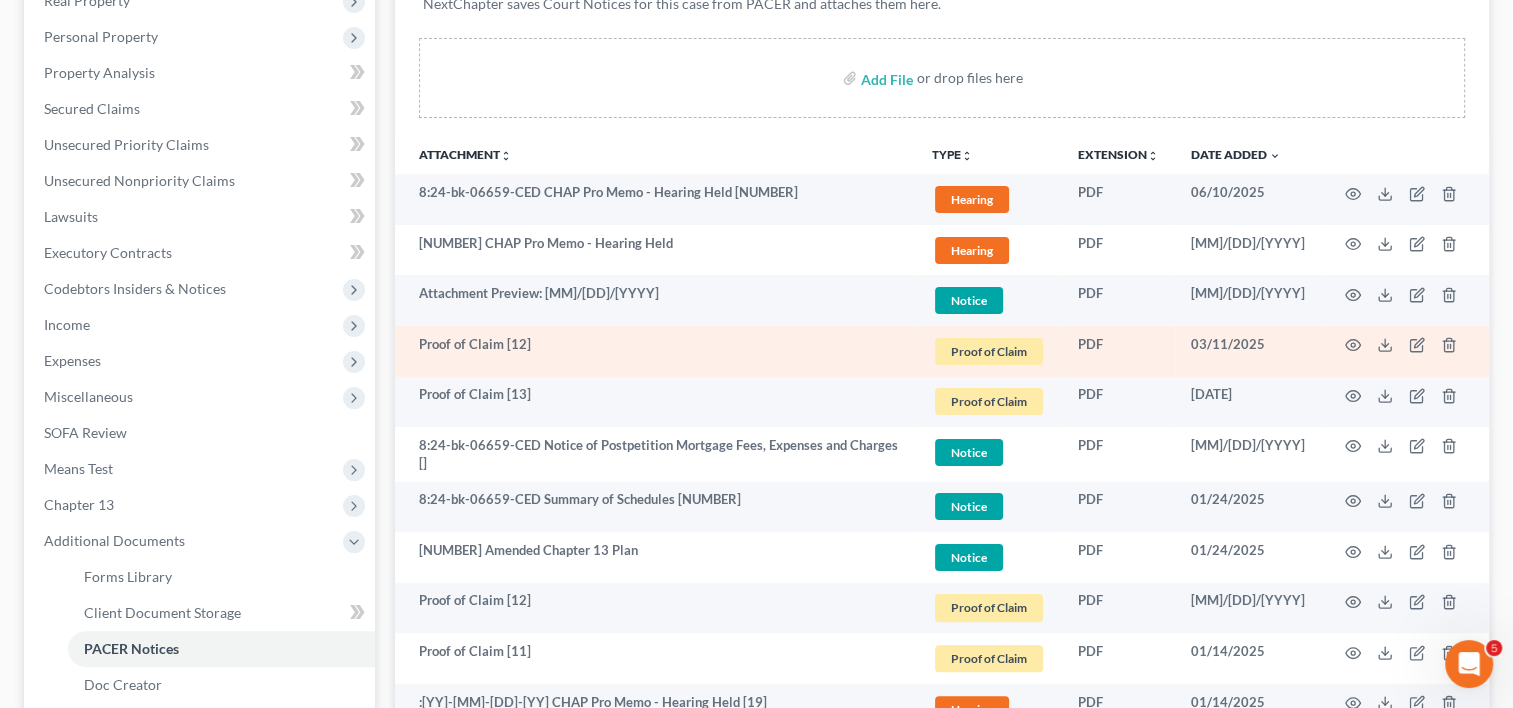 click at bounding box center (1405, 351) 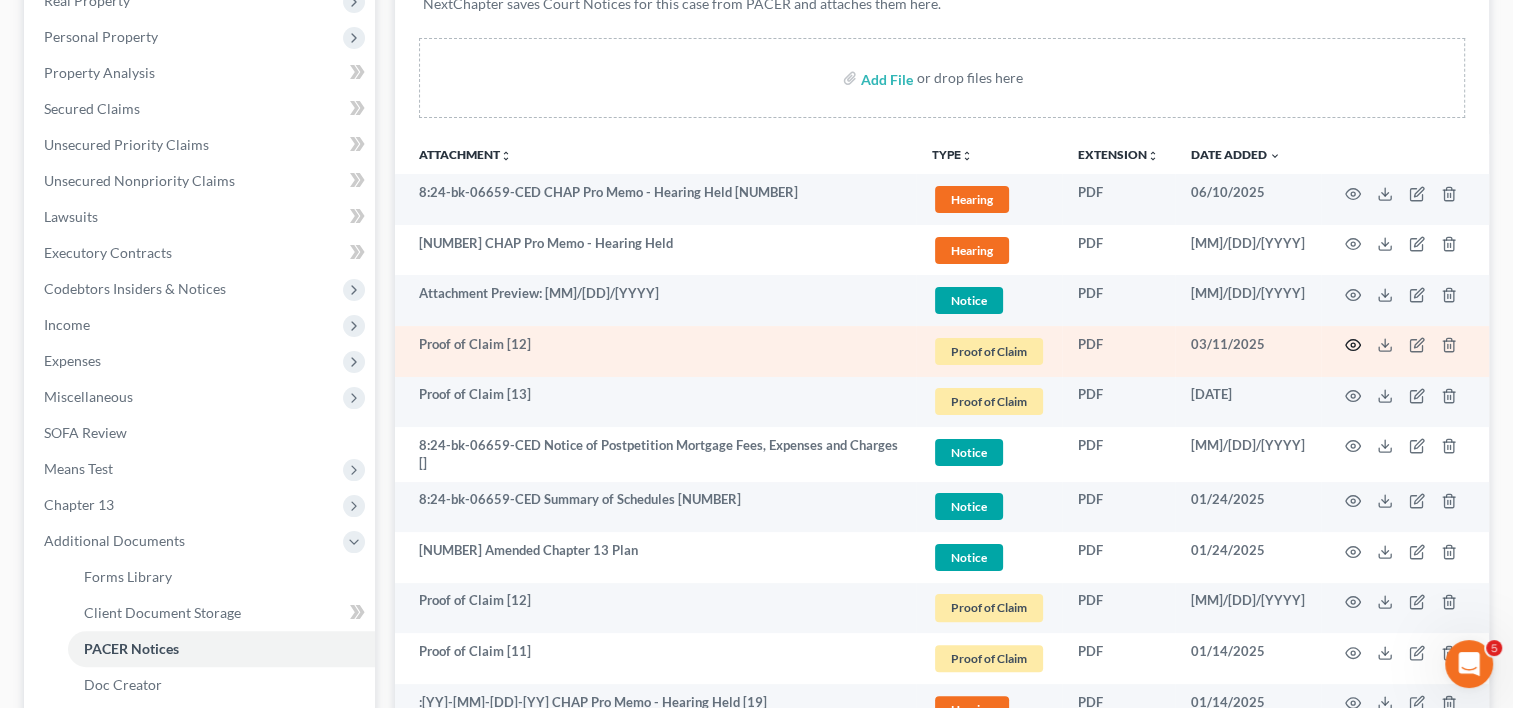 click 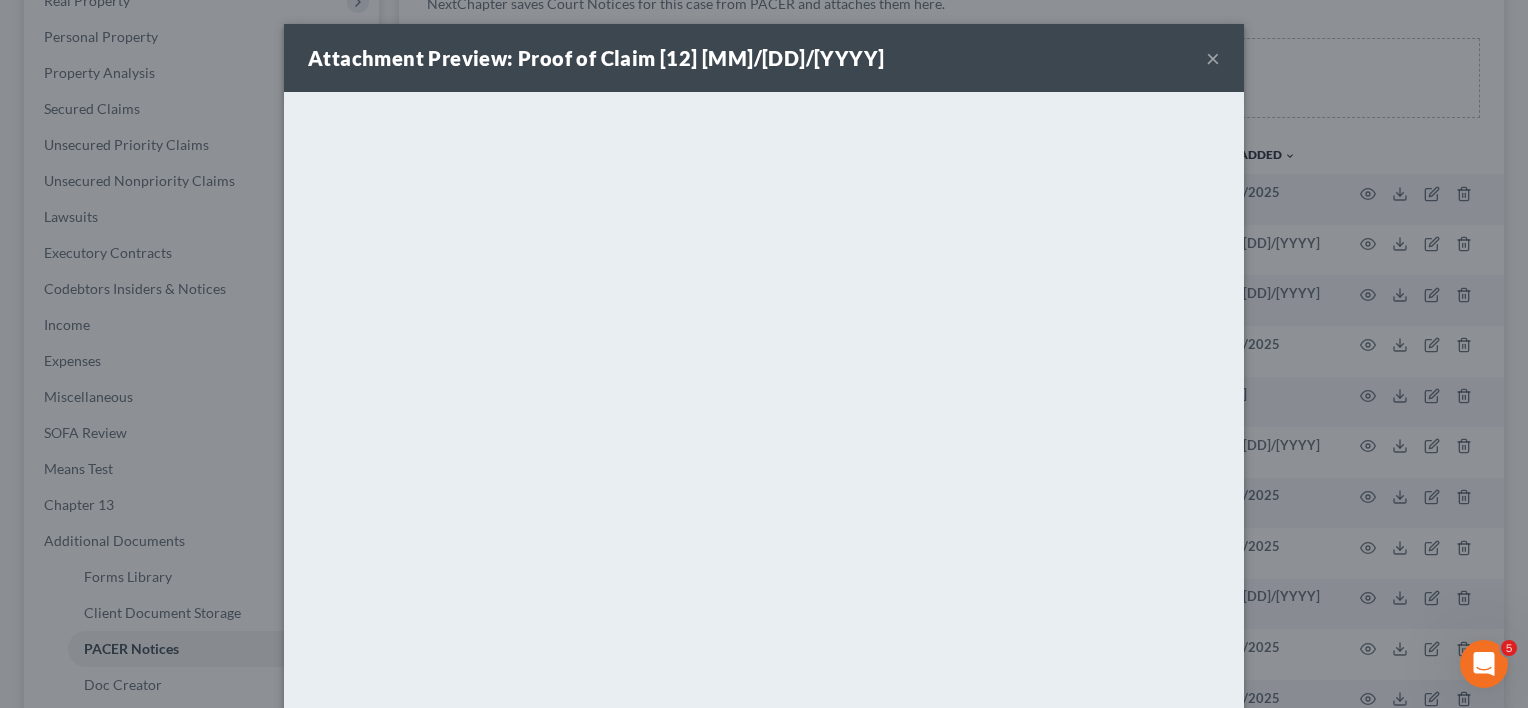 click on "×" at bounding box center (1213, 58) 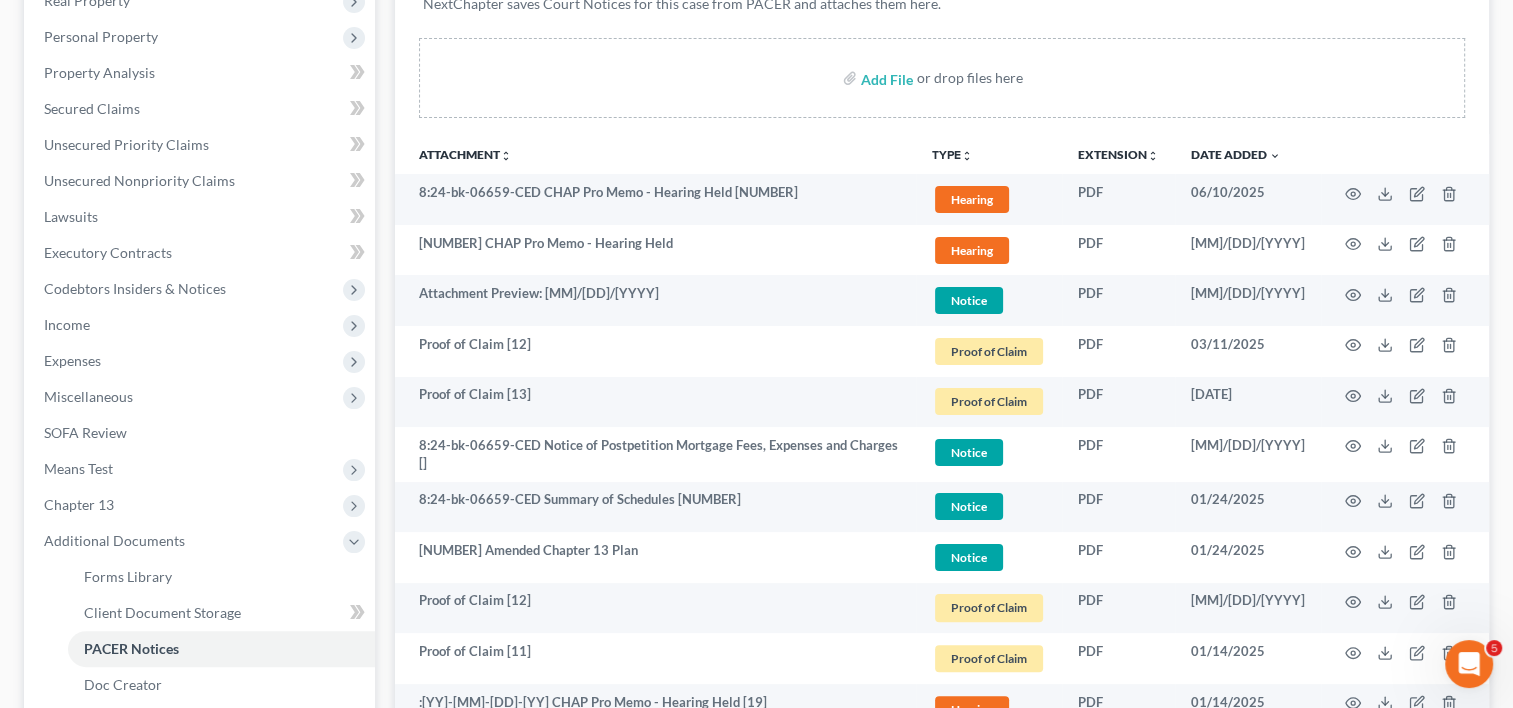 scroll, scrollTop: 833, scrollLeft: 0, axis: vertical 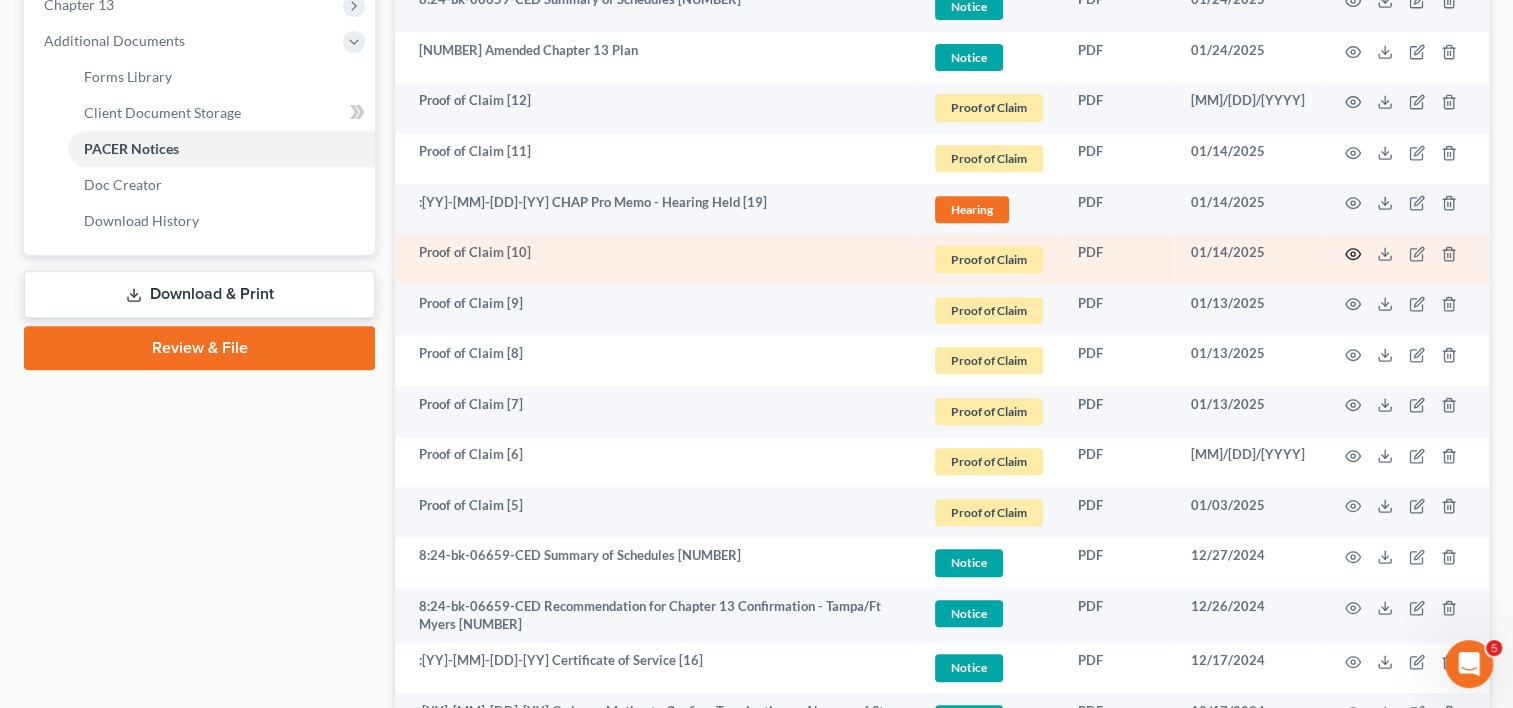 click 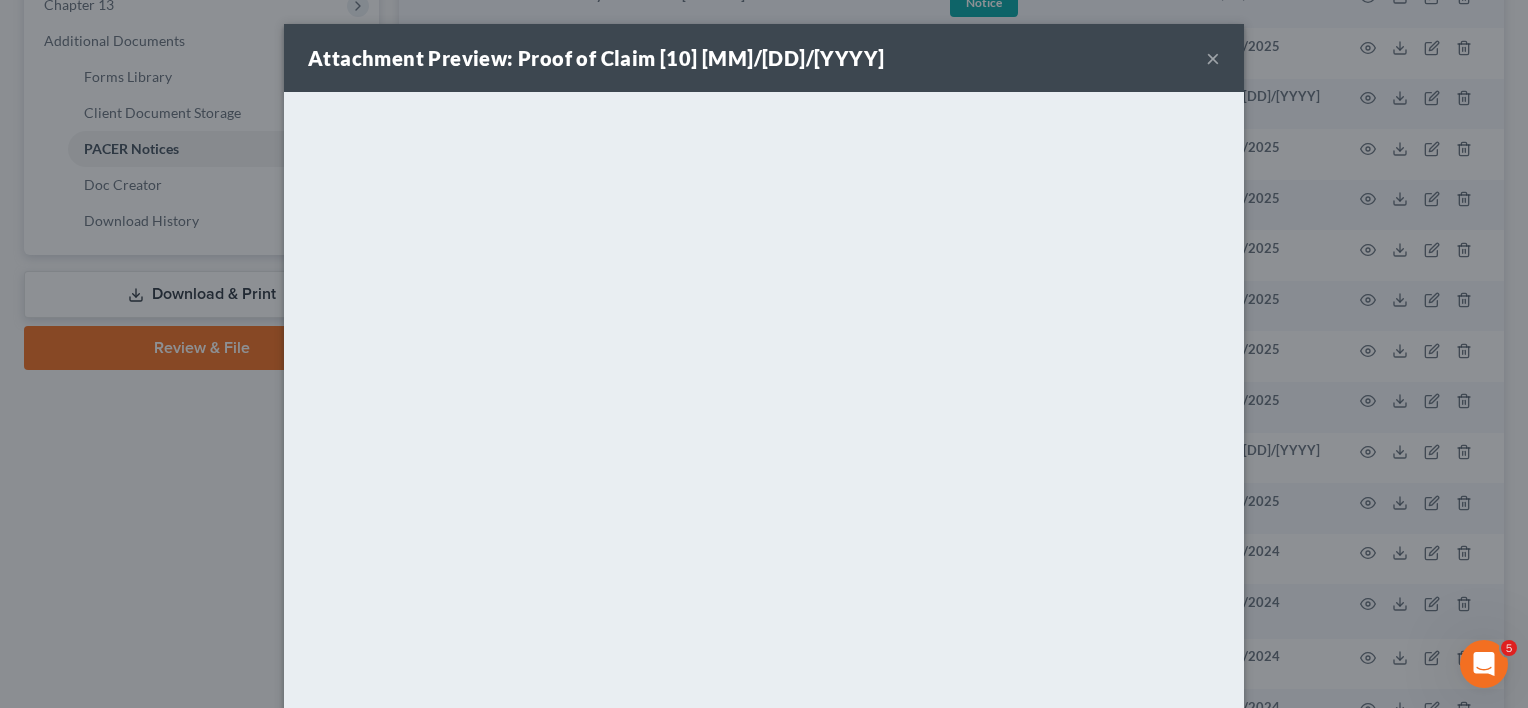 click on "×" at bounding box center [1213, 58] 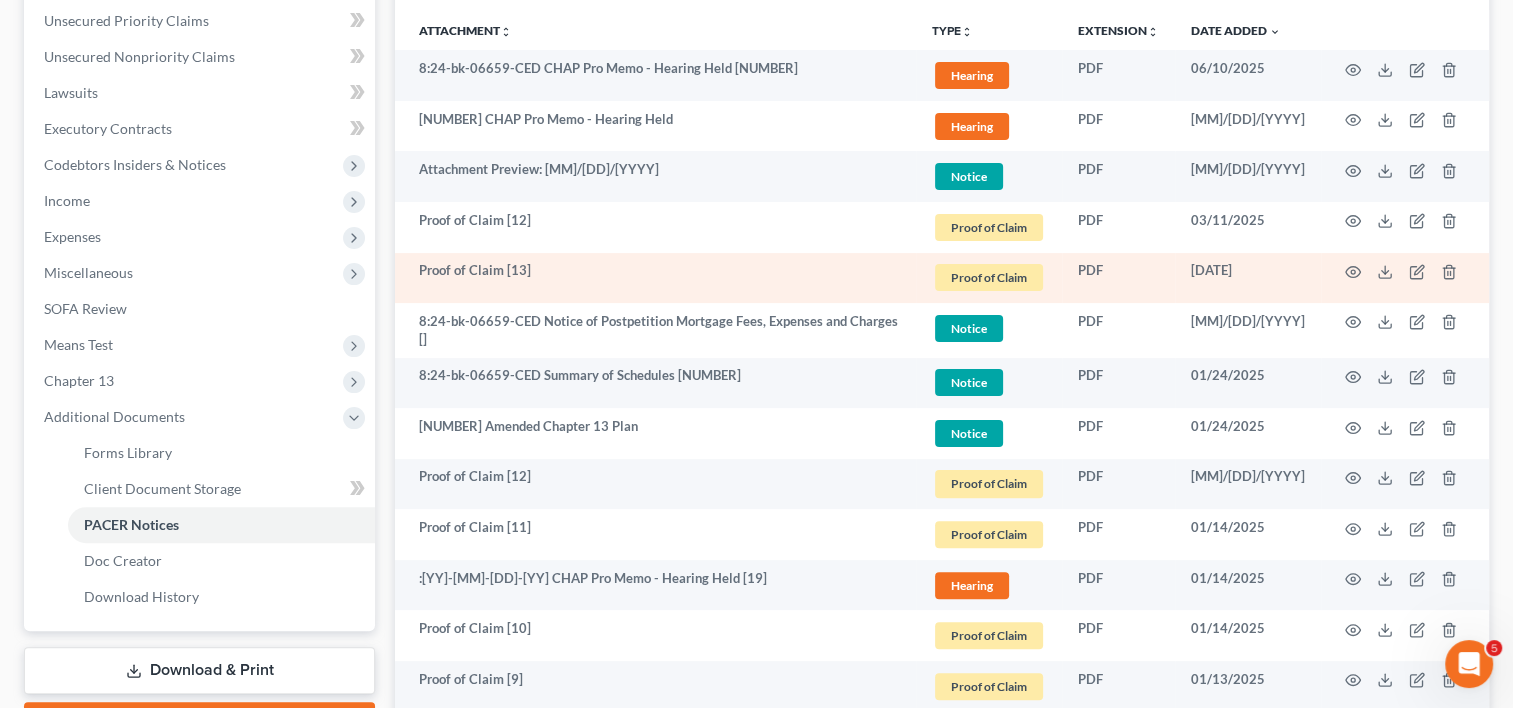scroll, scrollTop: 403, scrollLeft: 0, axis: vertical 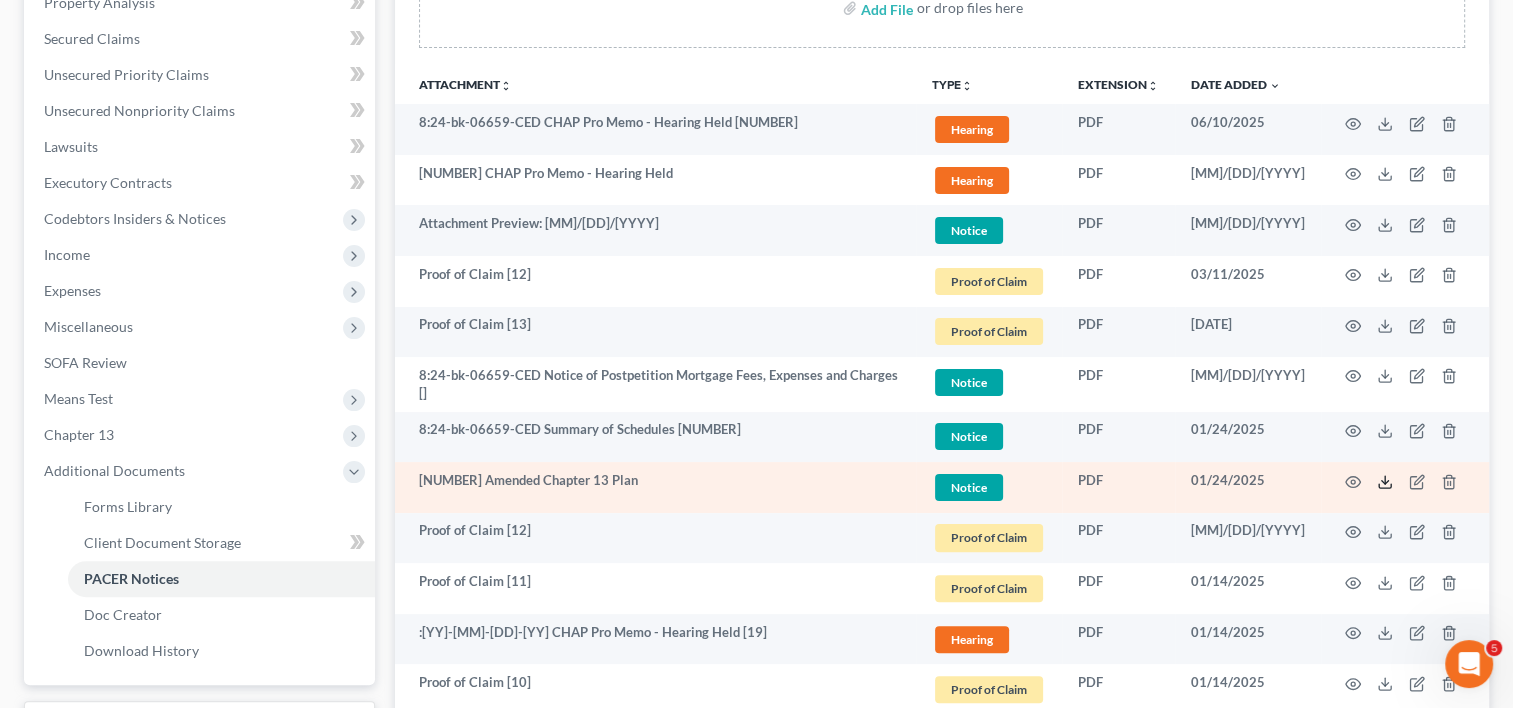 click 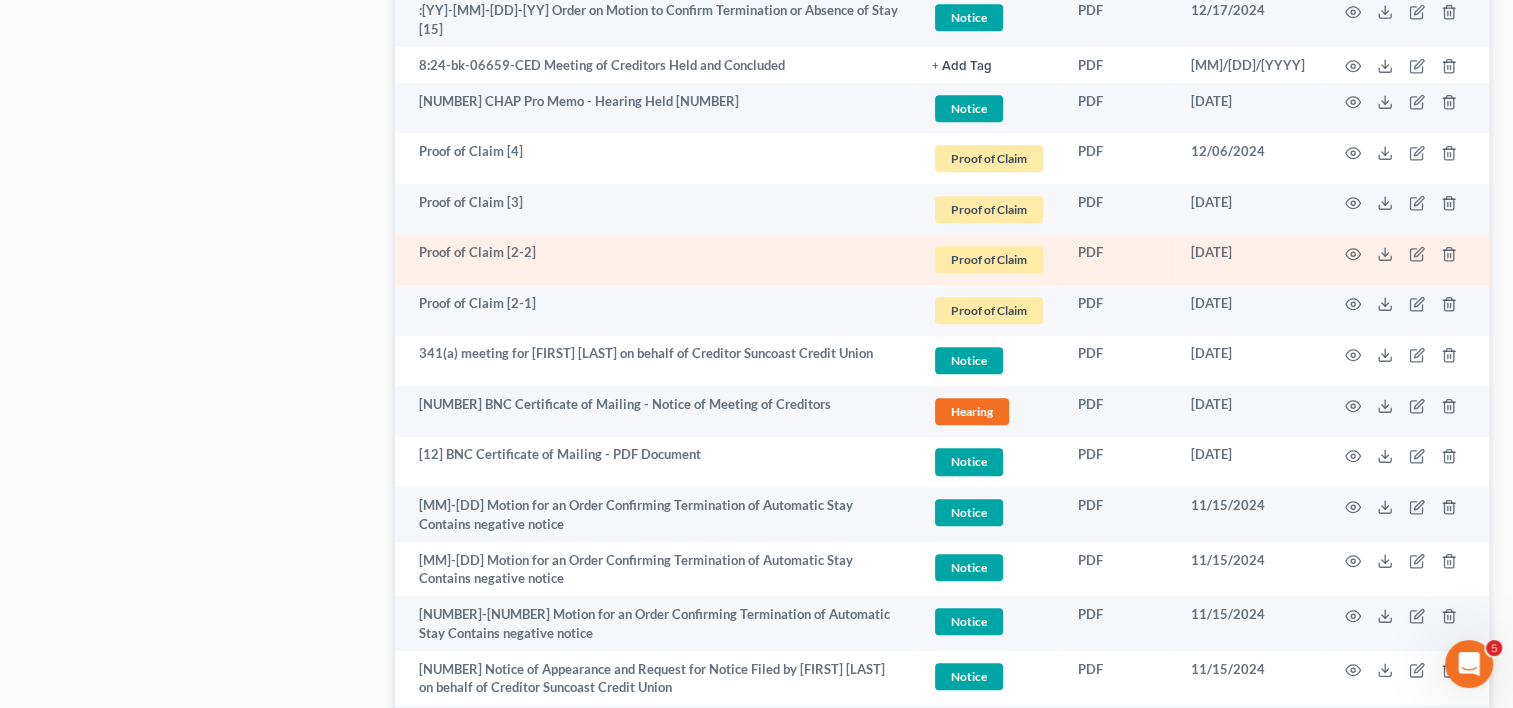 scroll, scrollTop: 903, scrollLeft: 0, axis: vertical 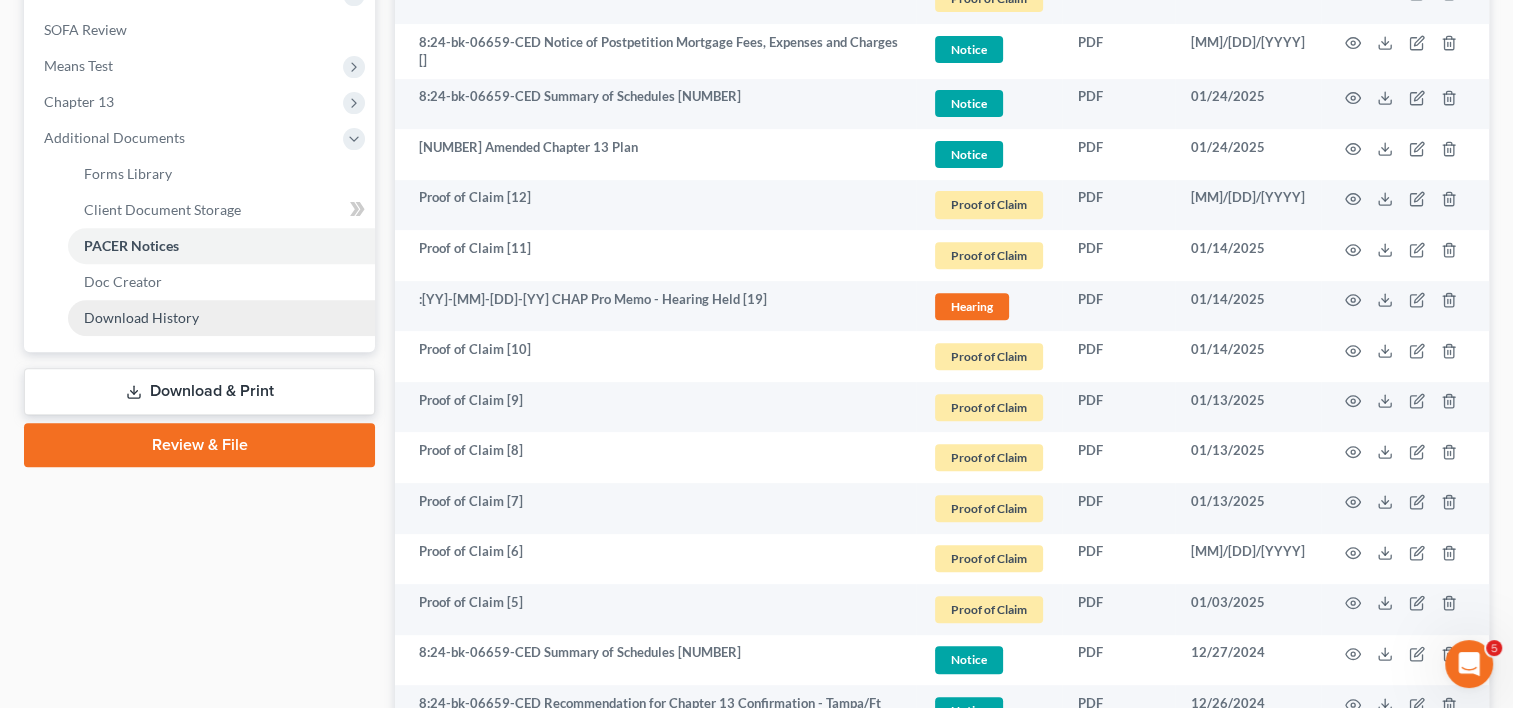 click on "Download History" at bounding box center [141, 317] 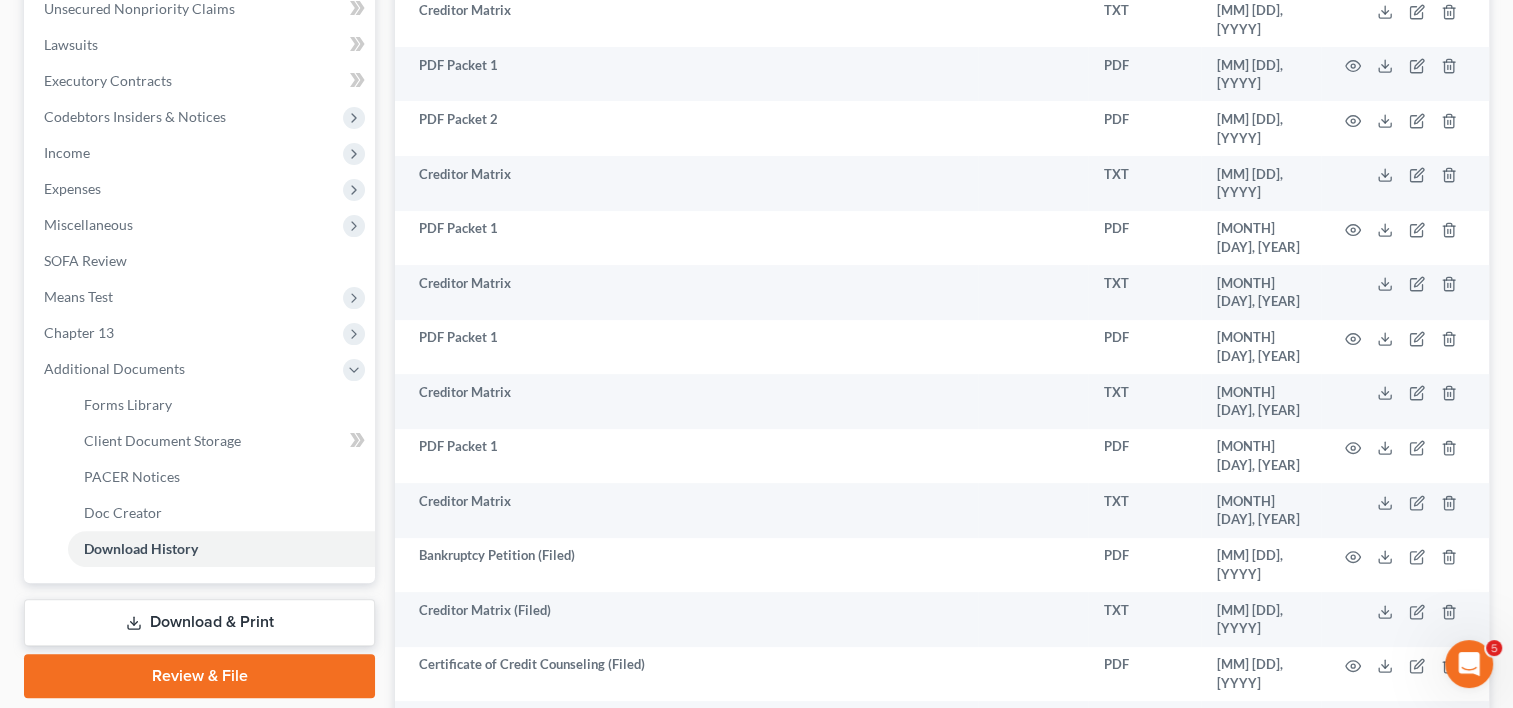 scroll, scrollTop: 666, scrollLeft: 0, axis: vertical 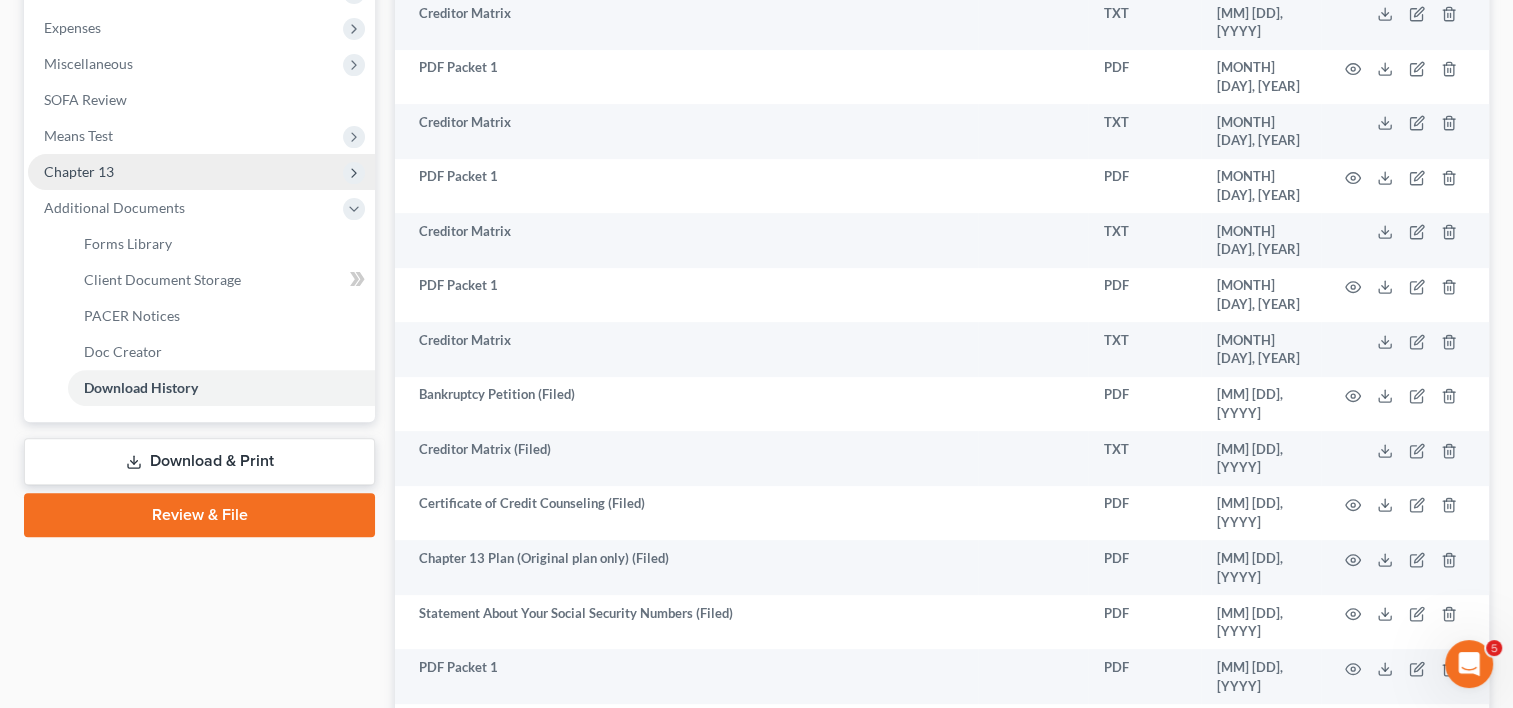 click on "Chapter 13" at bounding box center [201, 172] 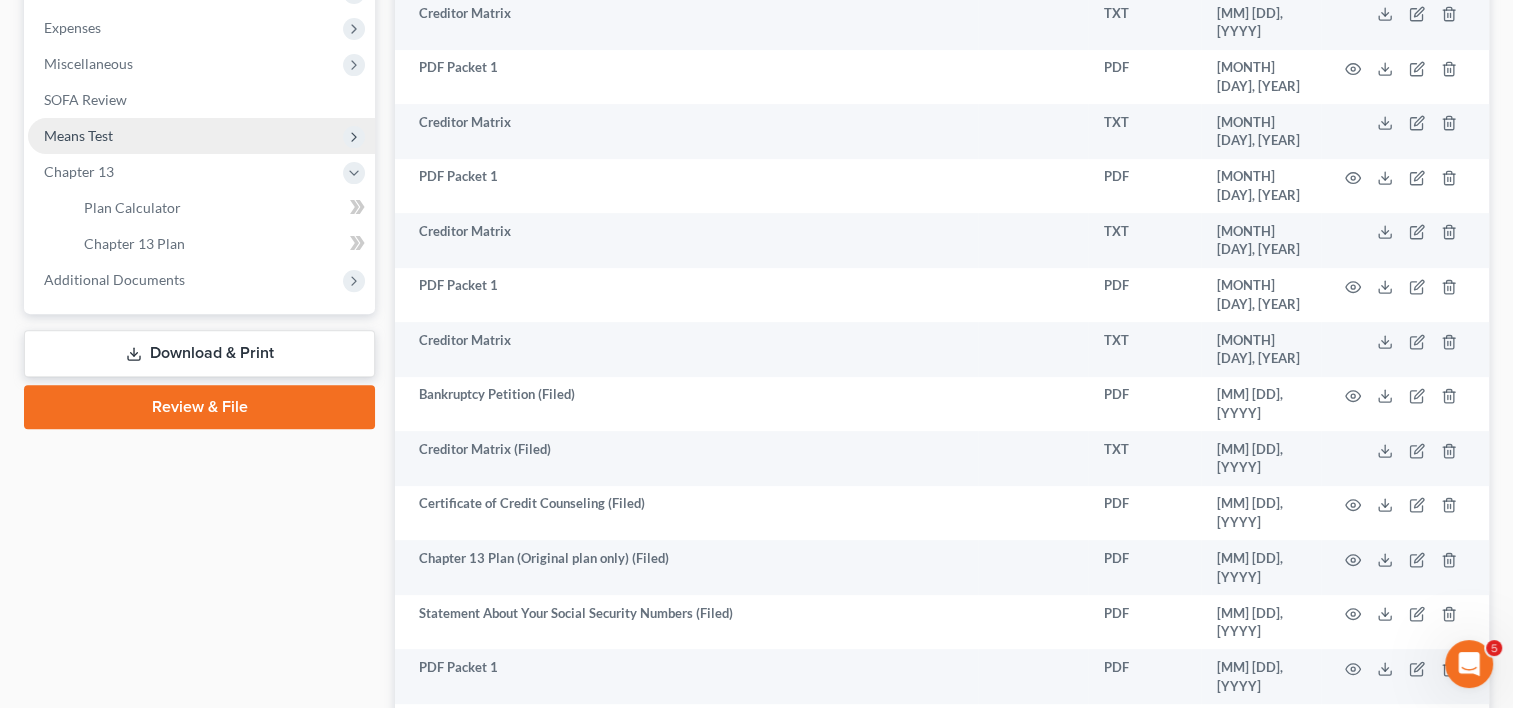 click on "Means Test" at bounding box center (201, 136) 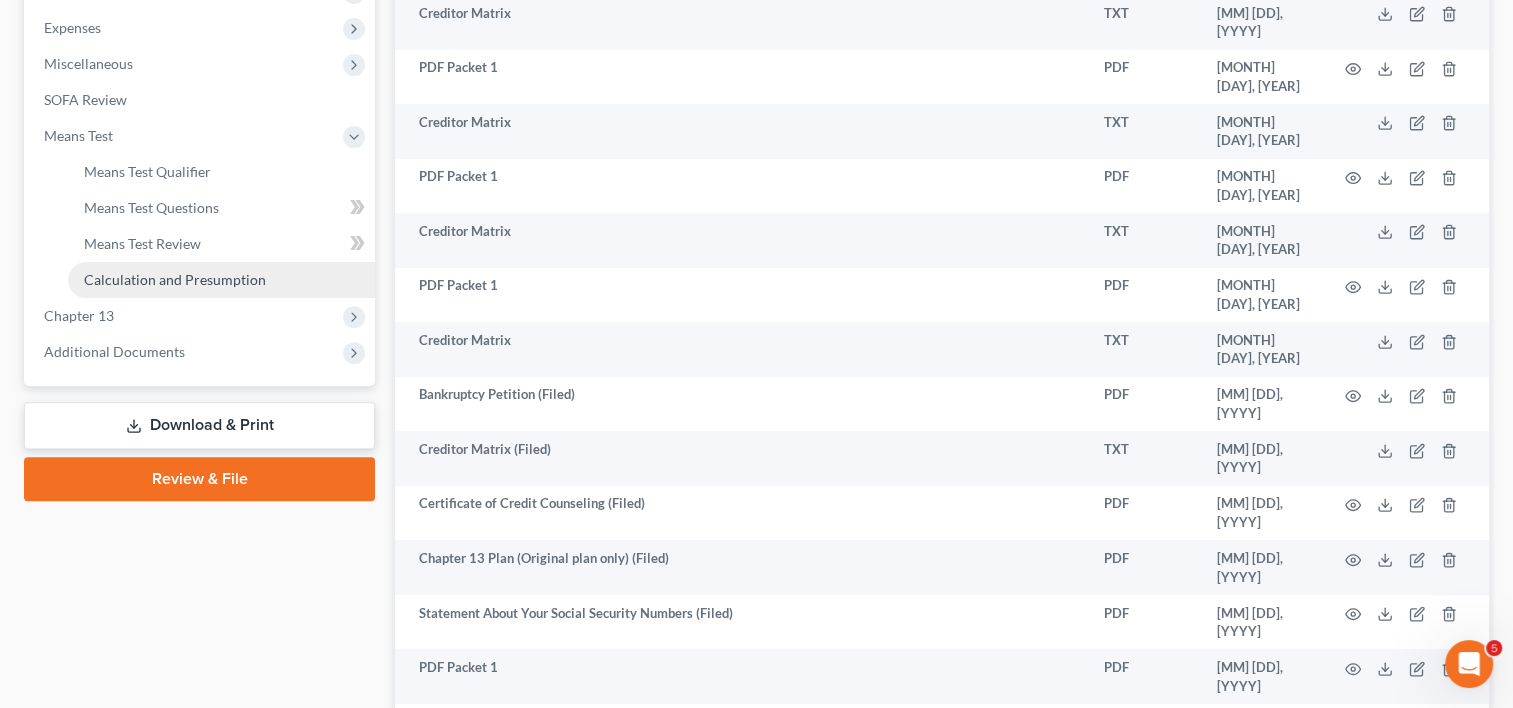 click on "Calculation and Presumption" at bounding box center (175, 279) 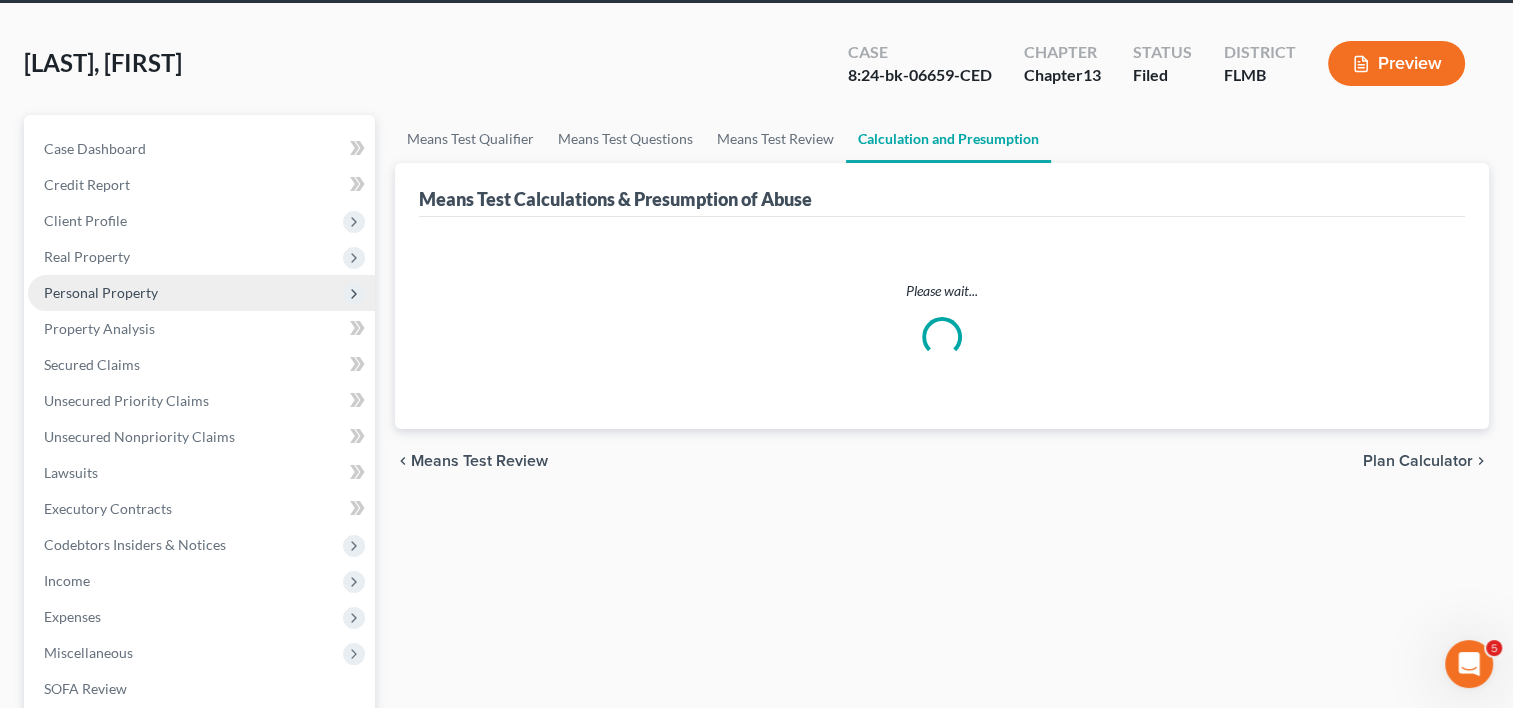 scroll, scrollTop: 0, scrollLeft: 0, axis: both 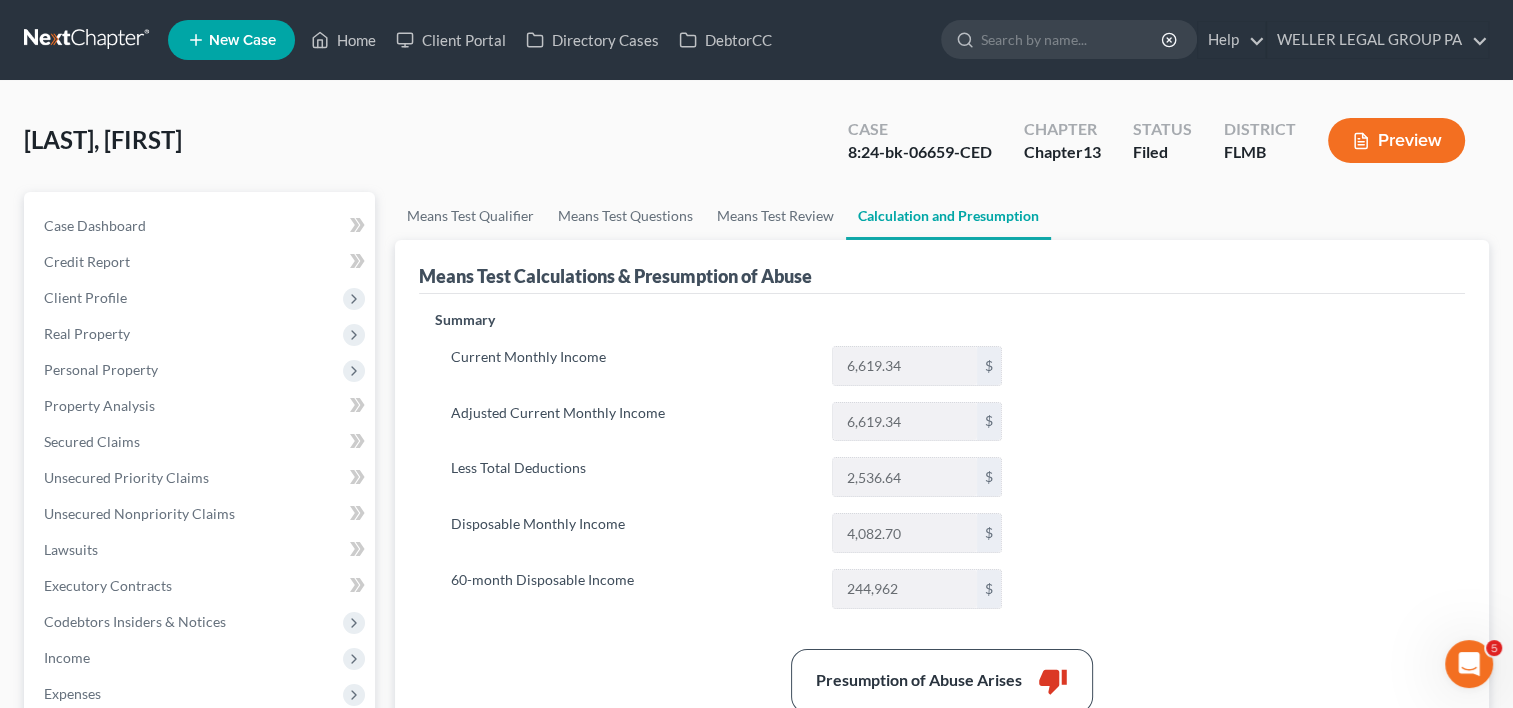 click on "[FIRST], [FIRST] Upgraded Case 8:24-bk-06659-CED Chapter Chapter 13 Status Filed District FLMB Preview" at bounding box center (756, 148) 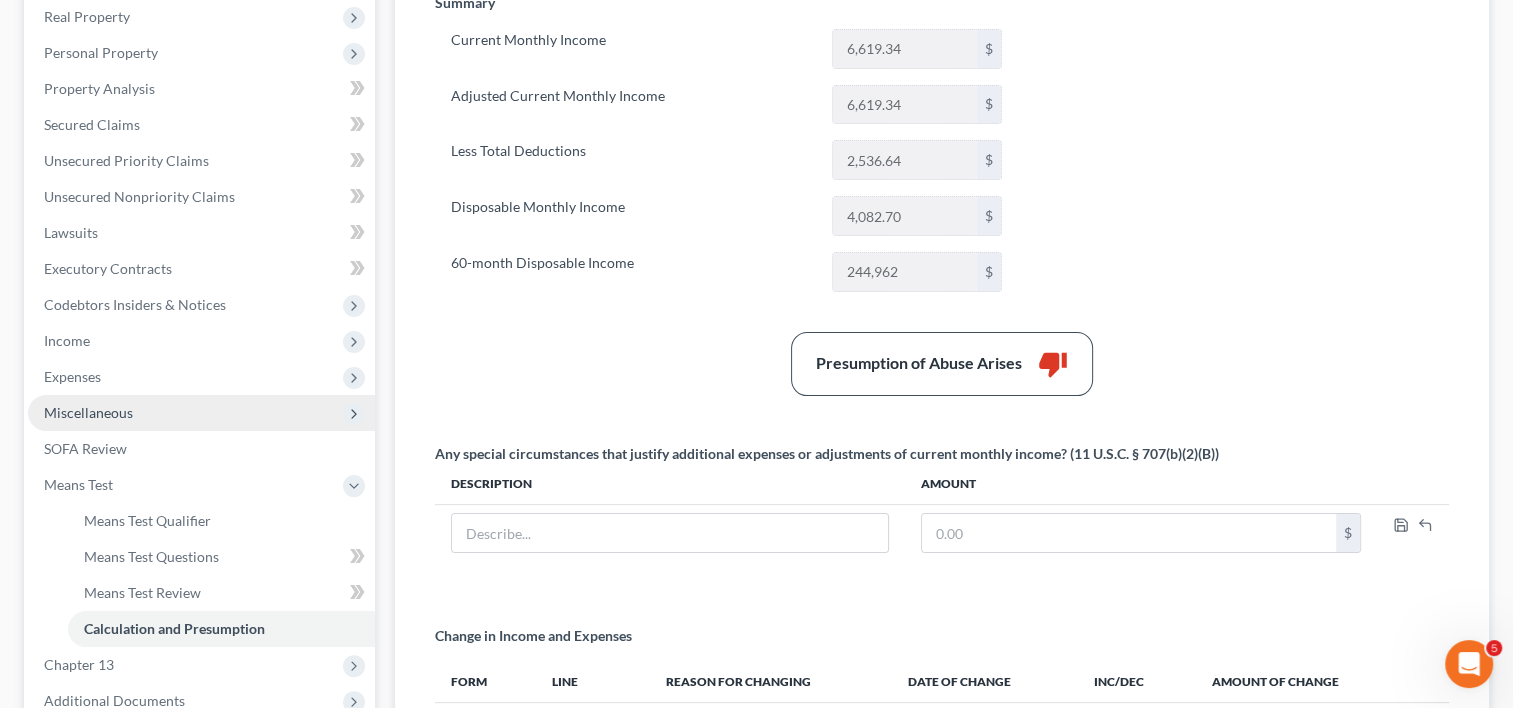 scroll, scrollTop: 333, scrollLeft: 0, axis: vertical 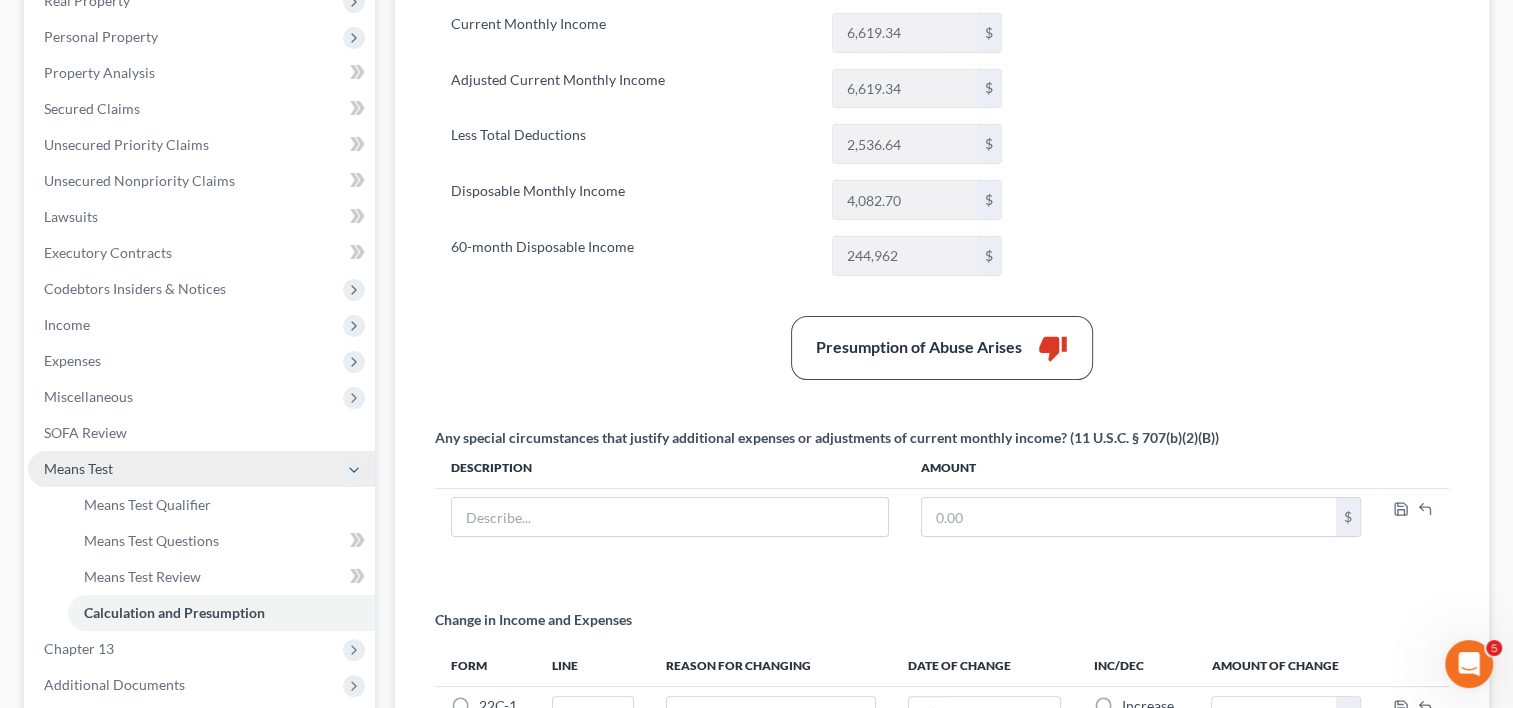 click on "Means Test" at bounding box center [201, 469] 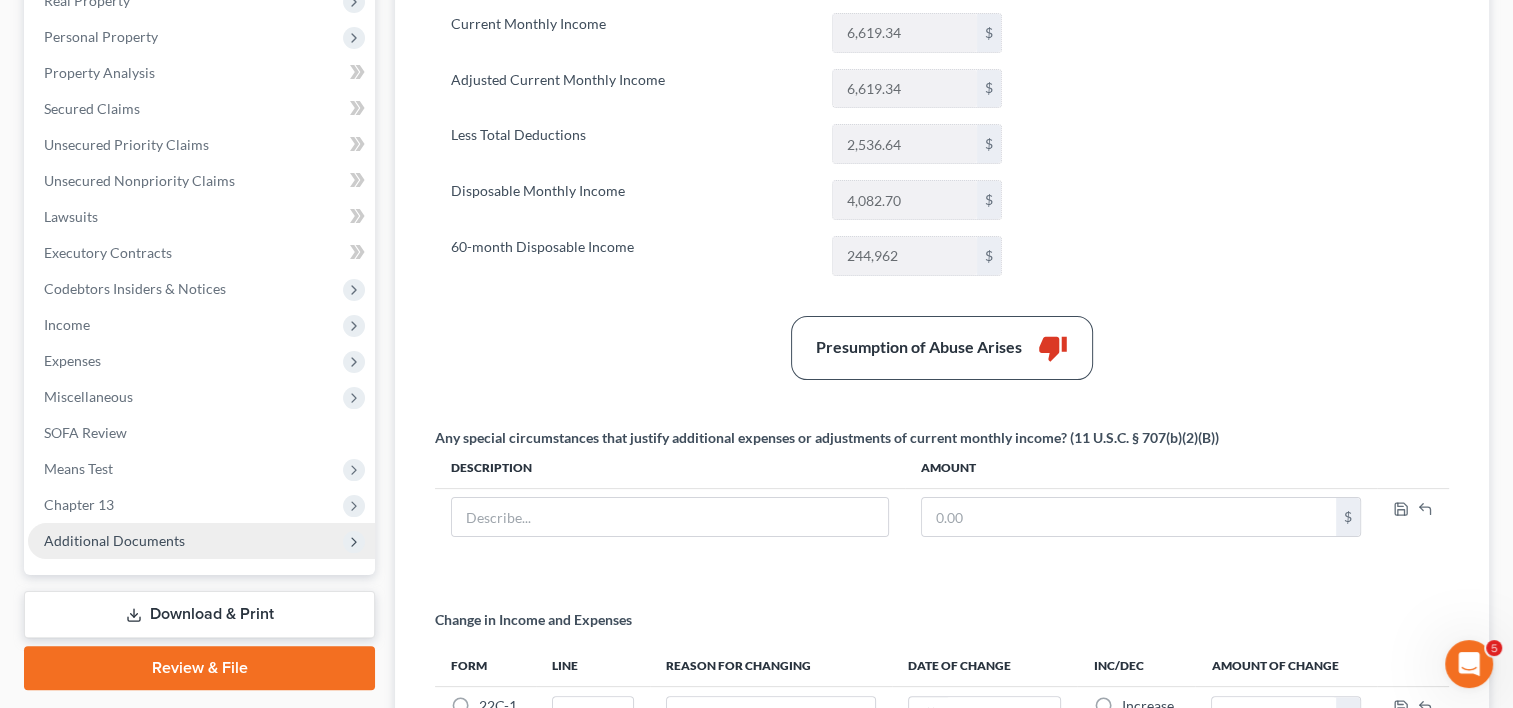 click on "Additional Documents" at bounding box center [114, 540] 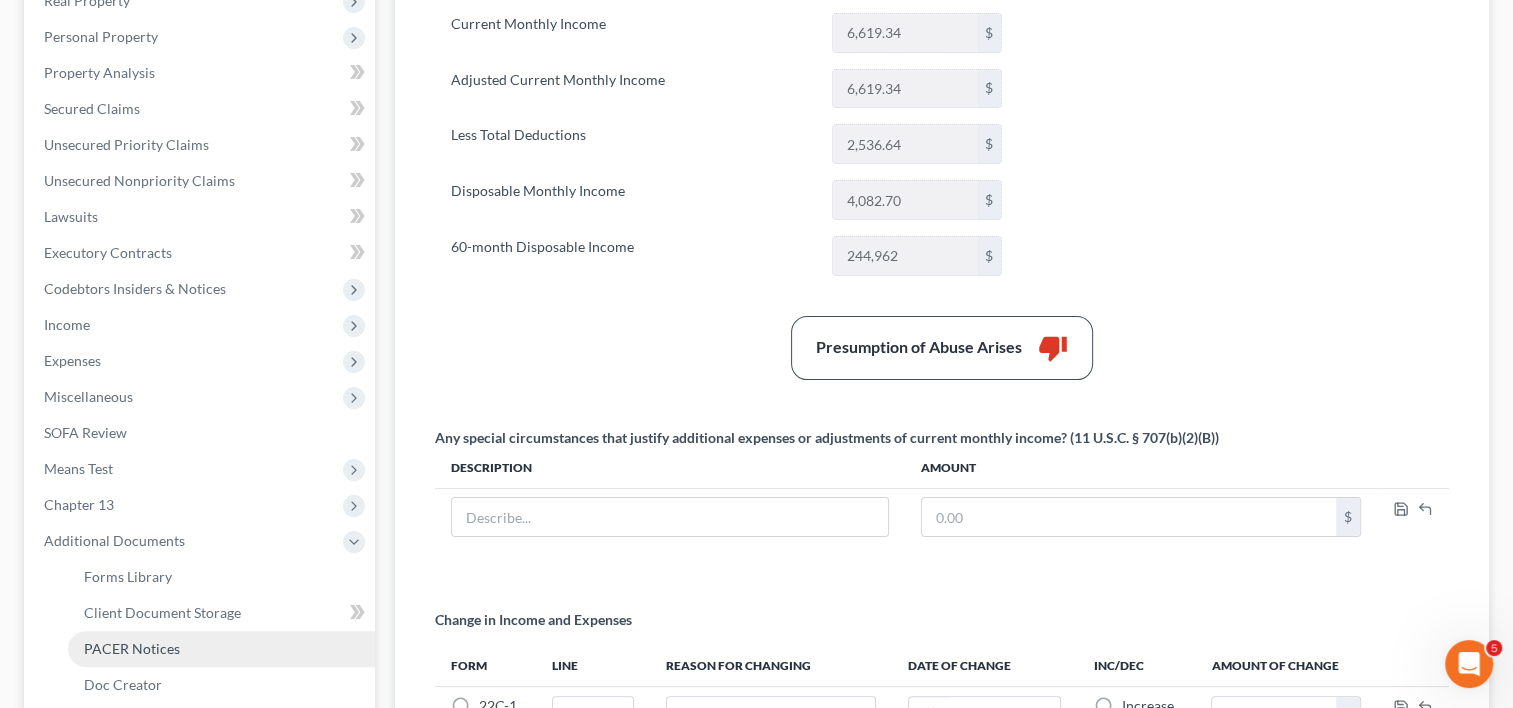 click on "PACER Notices" at bounding box center (221, 649) 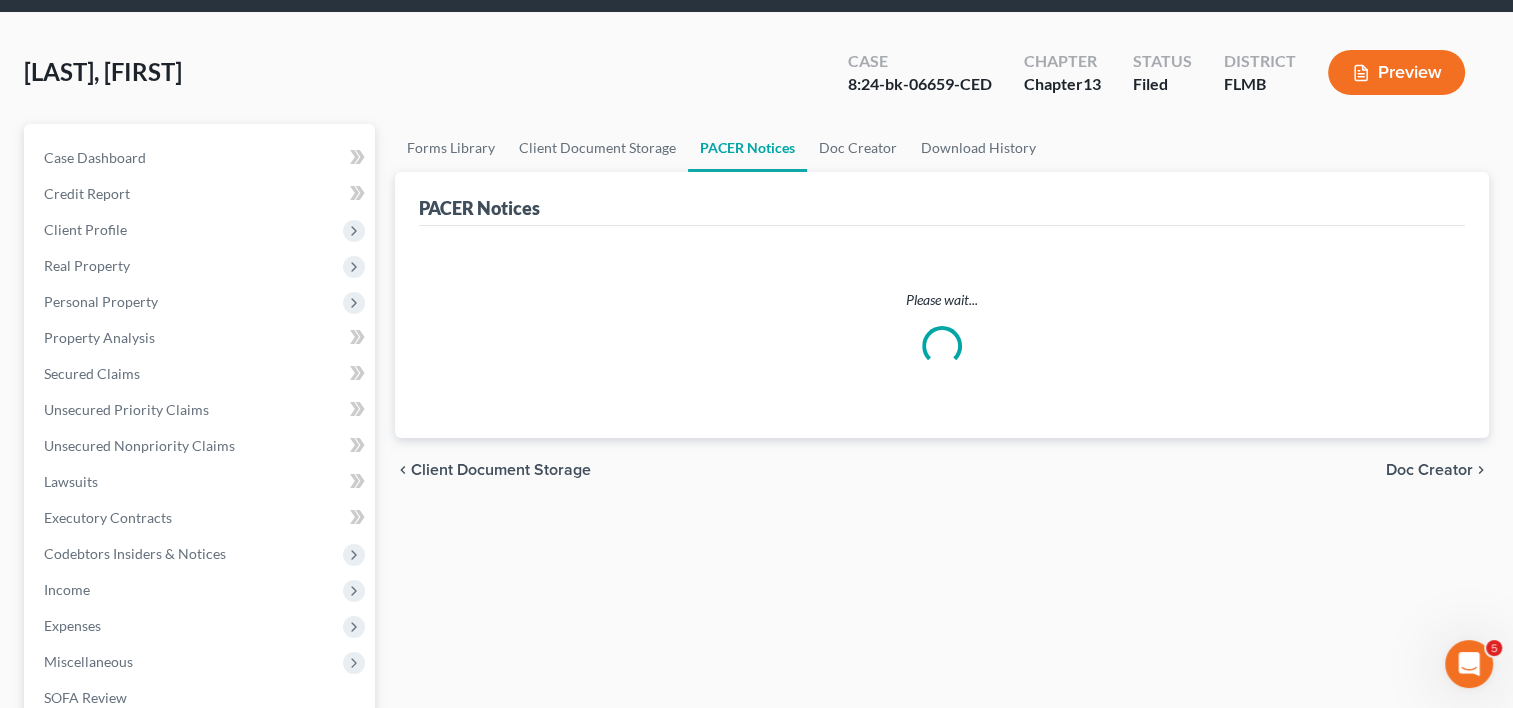 scroll, scrollTop: 0, scrollLeft: 0, axis: both 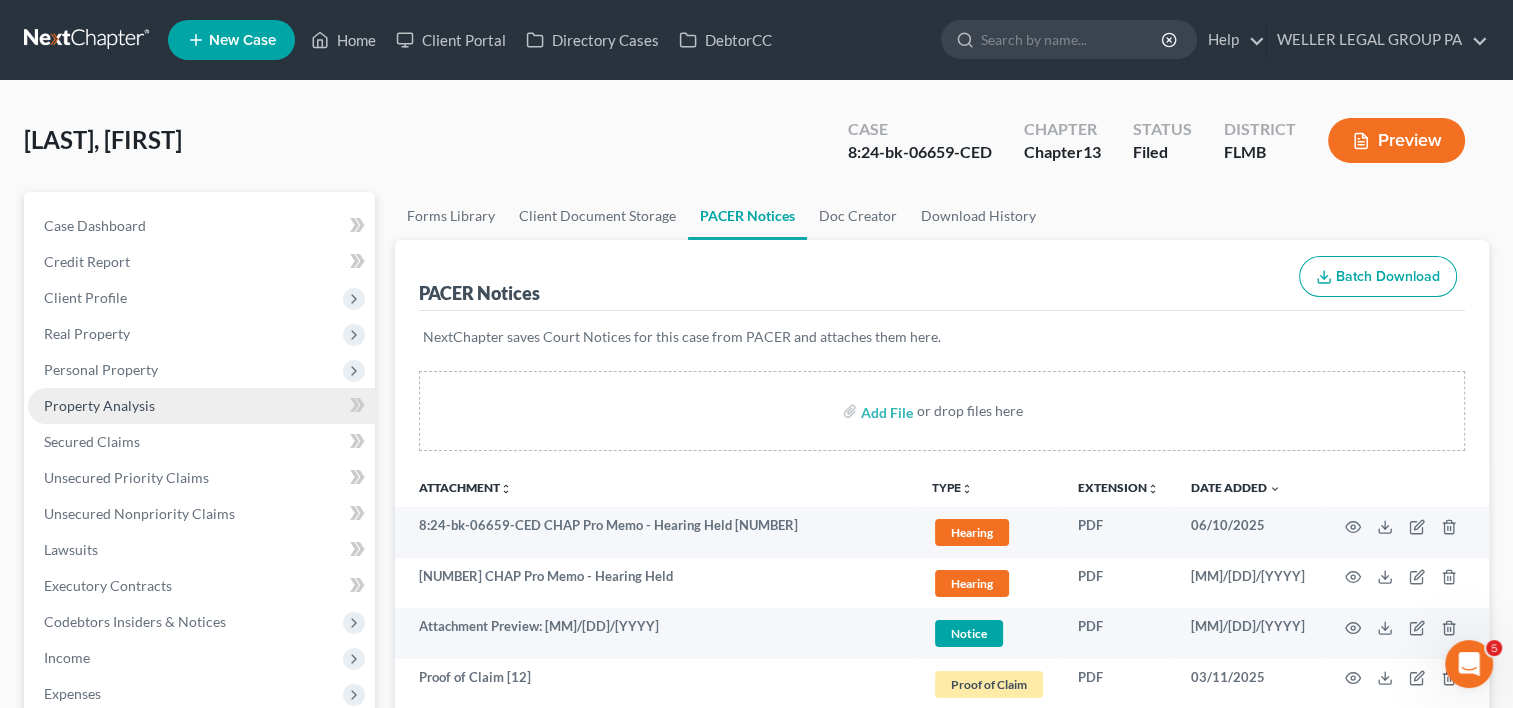 click on "Property Analysis" at bounding box center [201, 406] 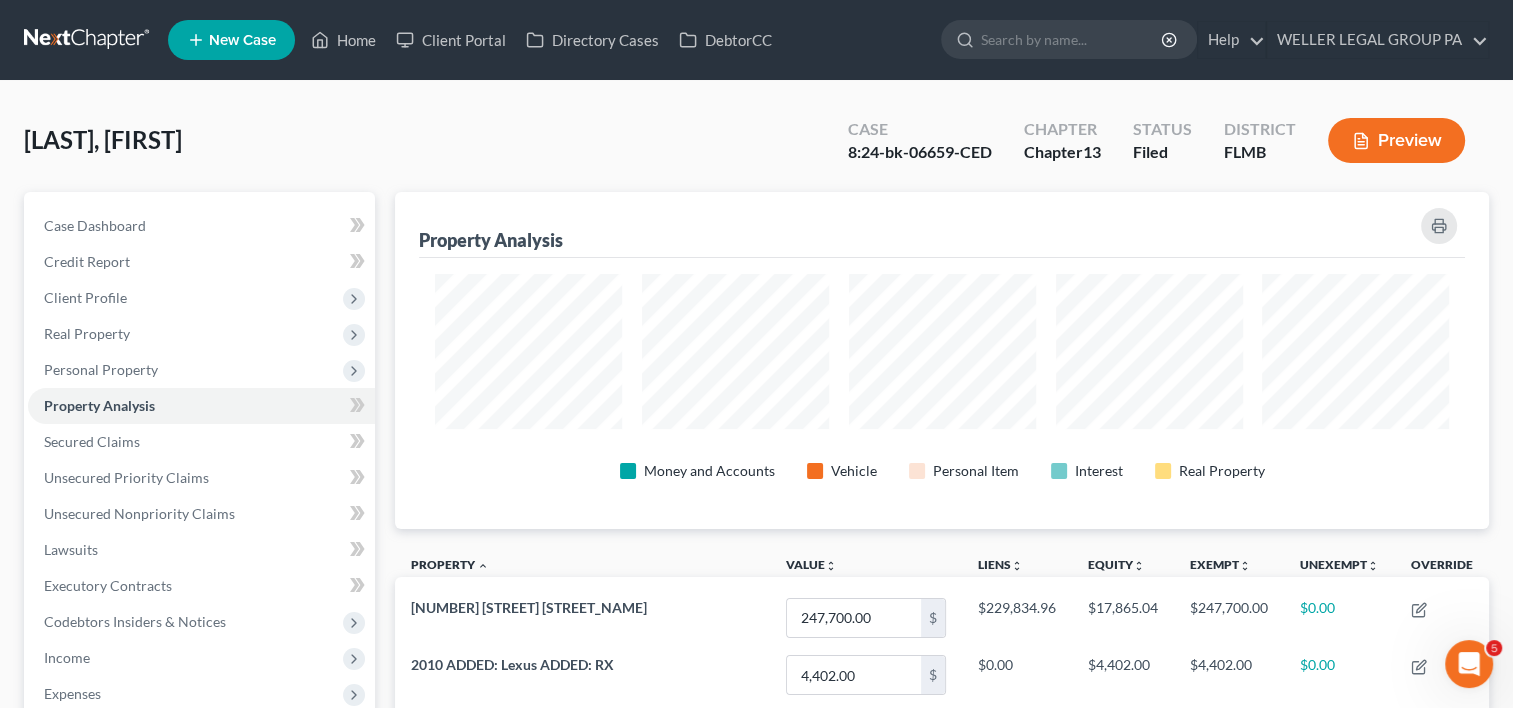 scroll, scrollTop: 999663, scrollLeft: 998906, axis: both 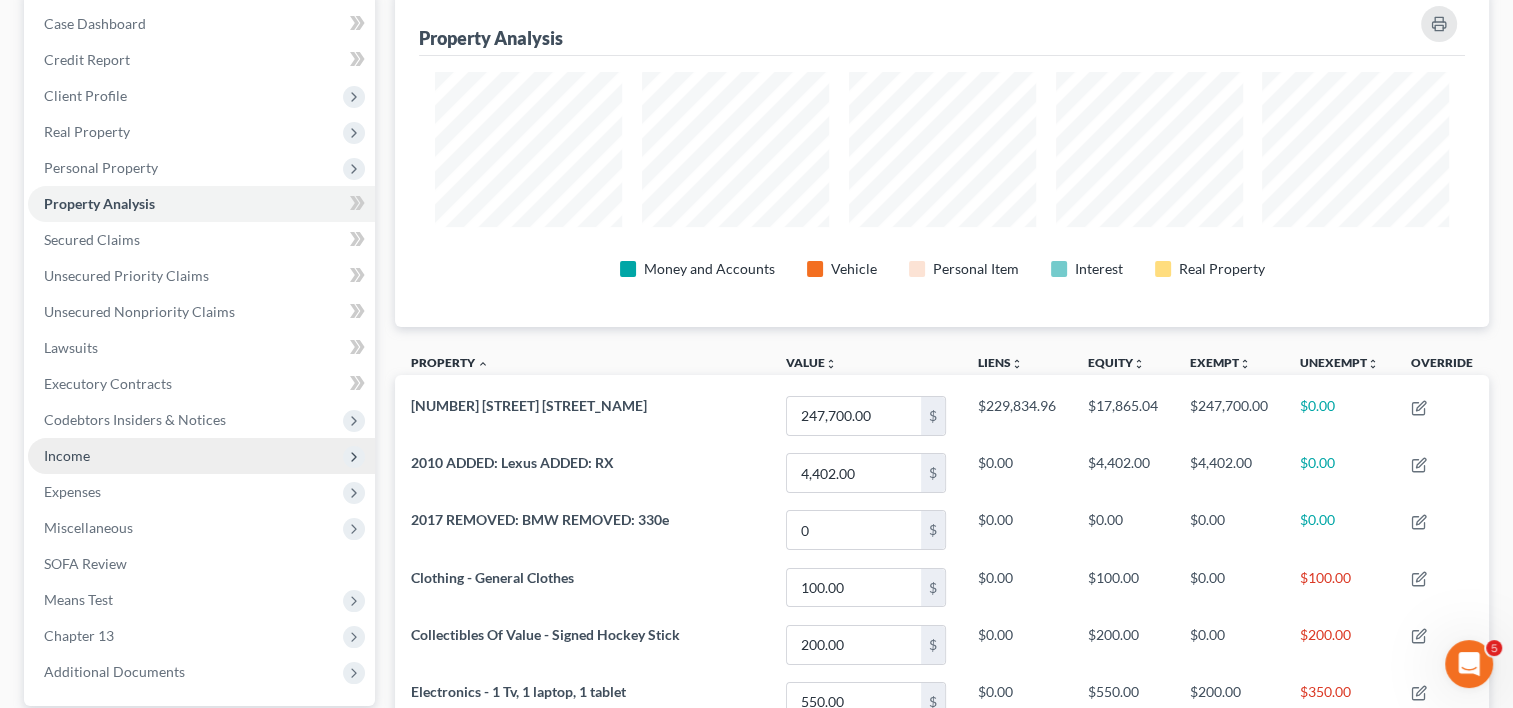 click on "Income" at bounding box center [67, 455] 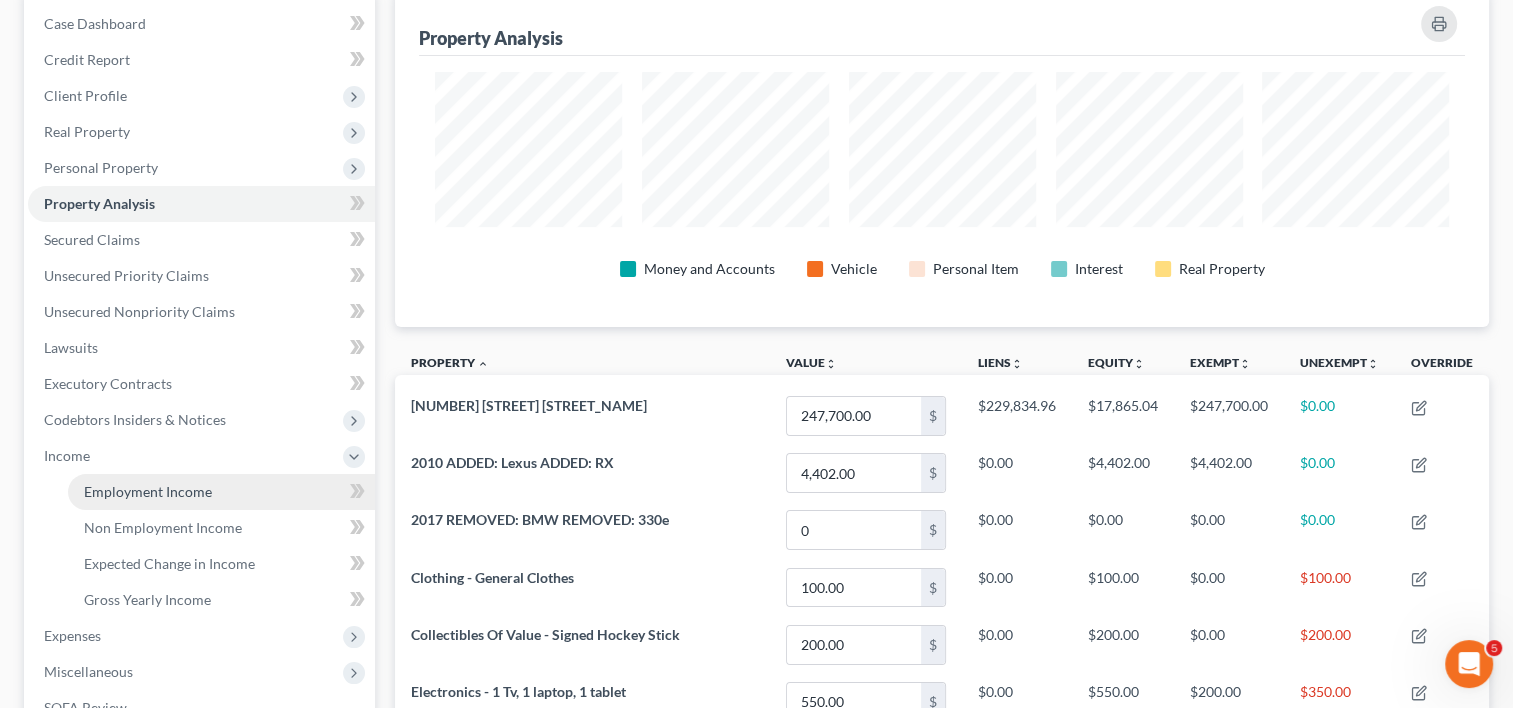 click on "Employment Income" at bounding box center (148, 491) 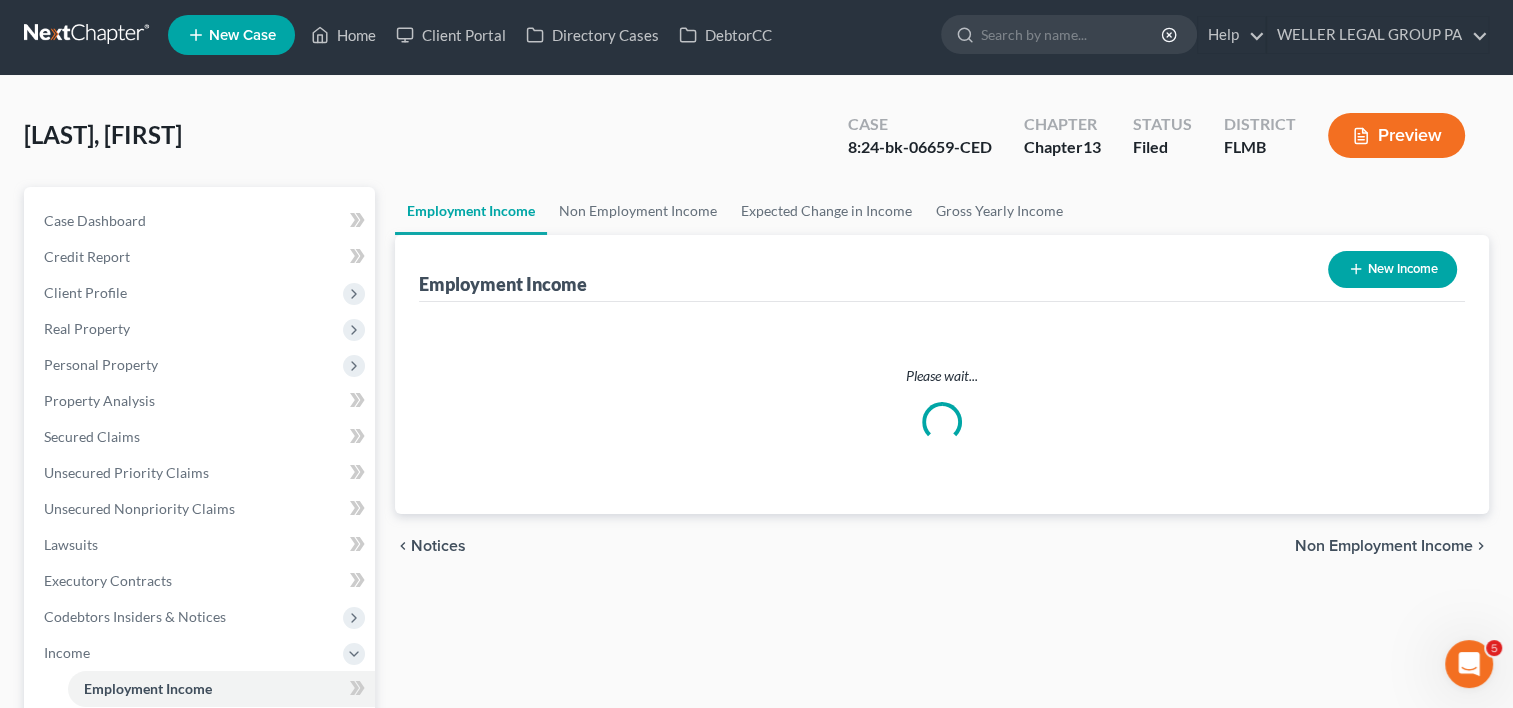 scroll, scrollTop: 0, scrollLeft: 0, axis: both 